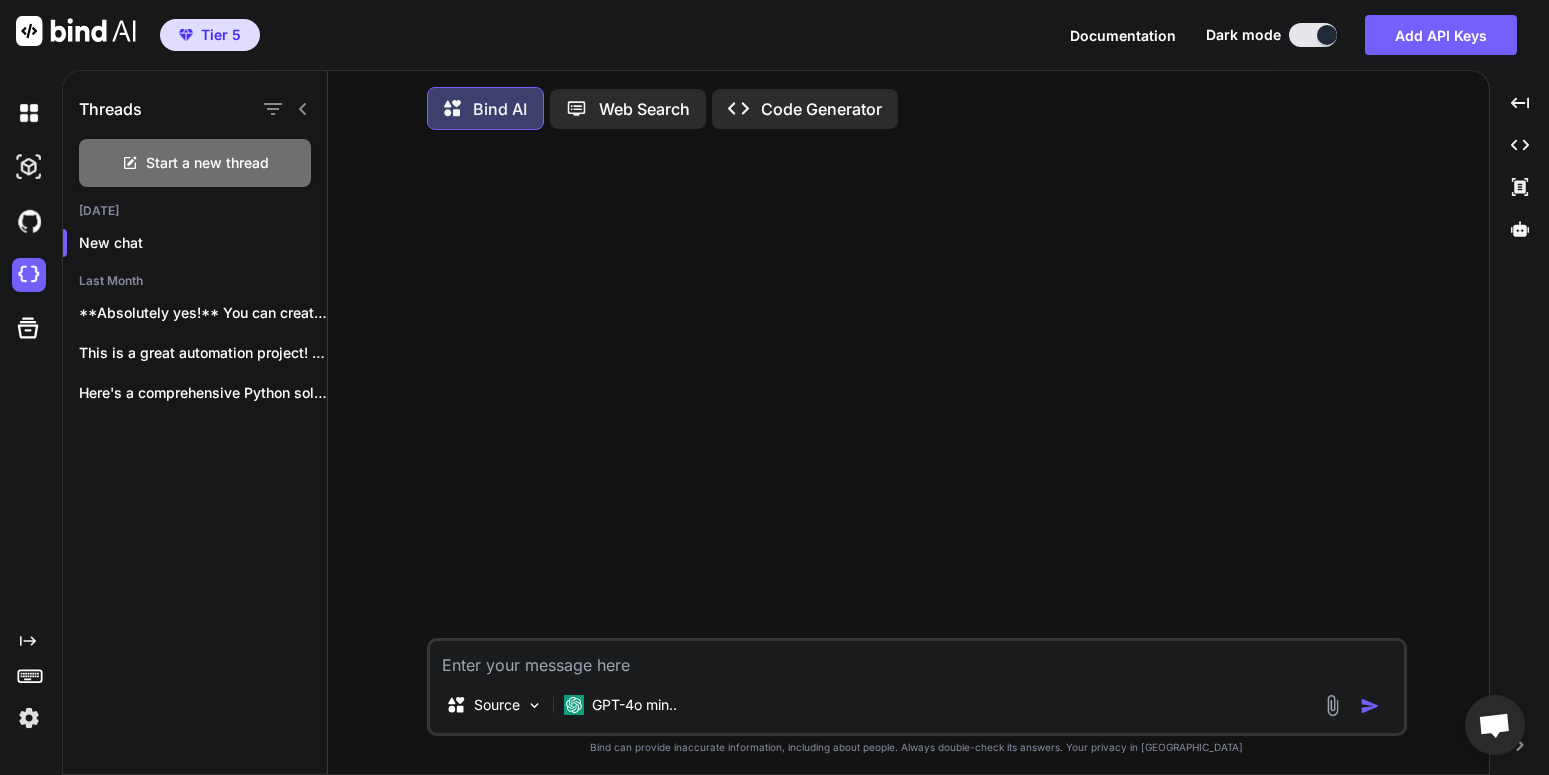 scroll, scrollTop: 0, scrollLeft: 0, axis: both 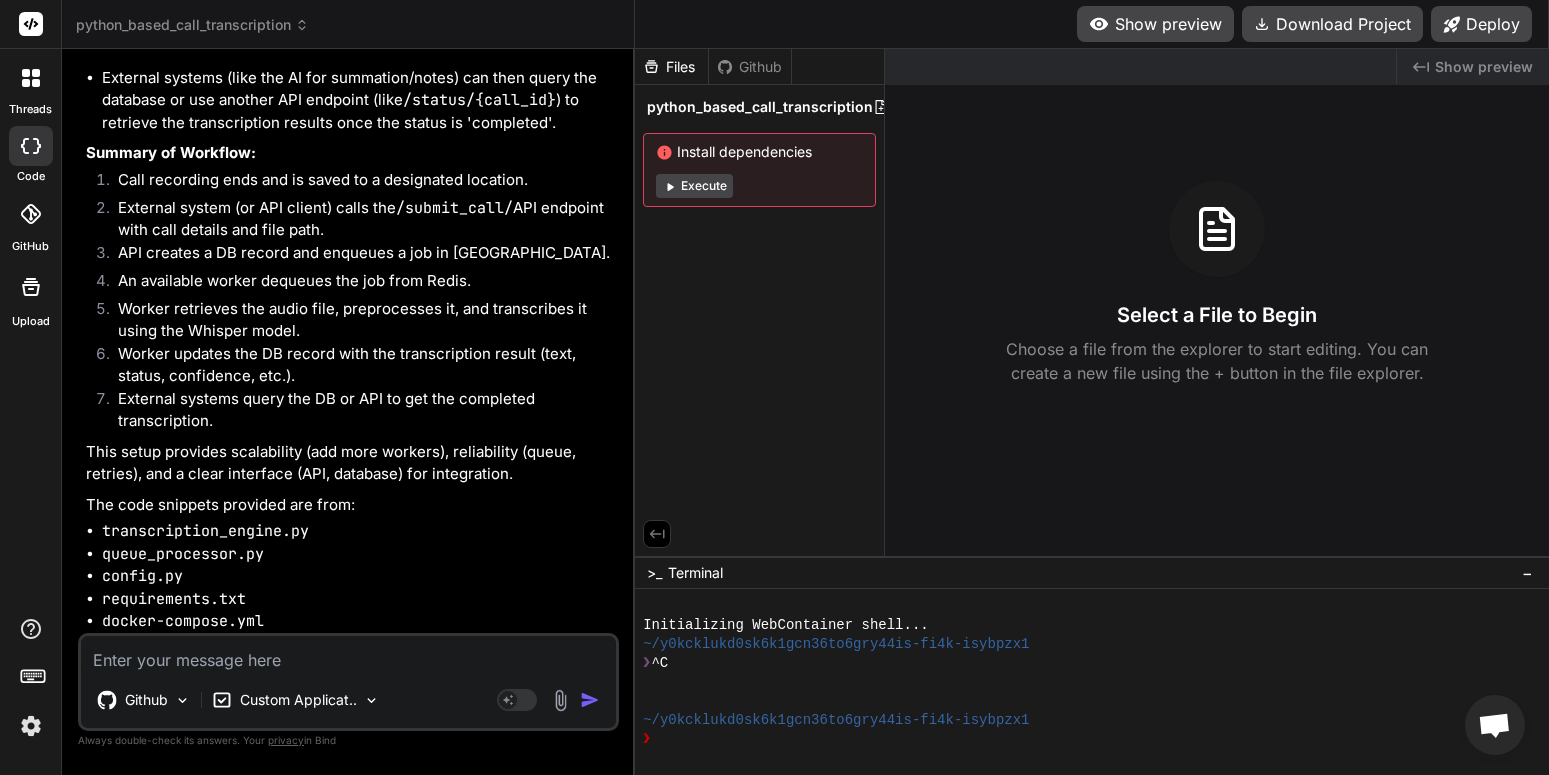 click on "python_based_call_transcription" at bounding box center [192, 25] 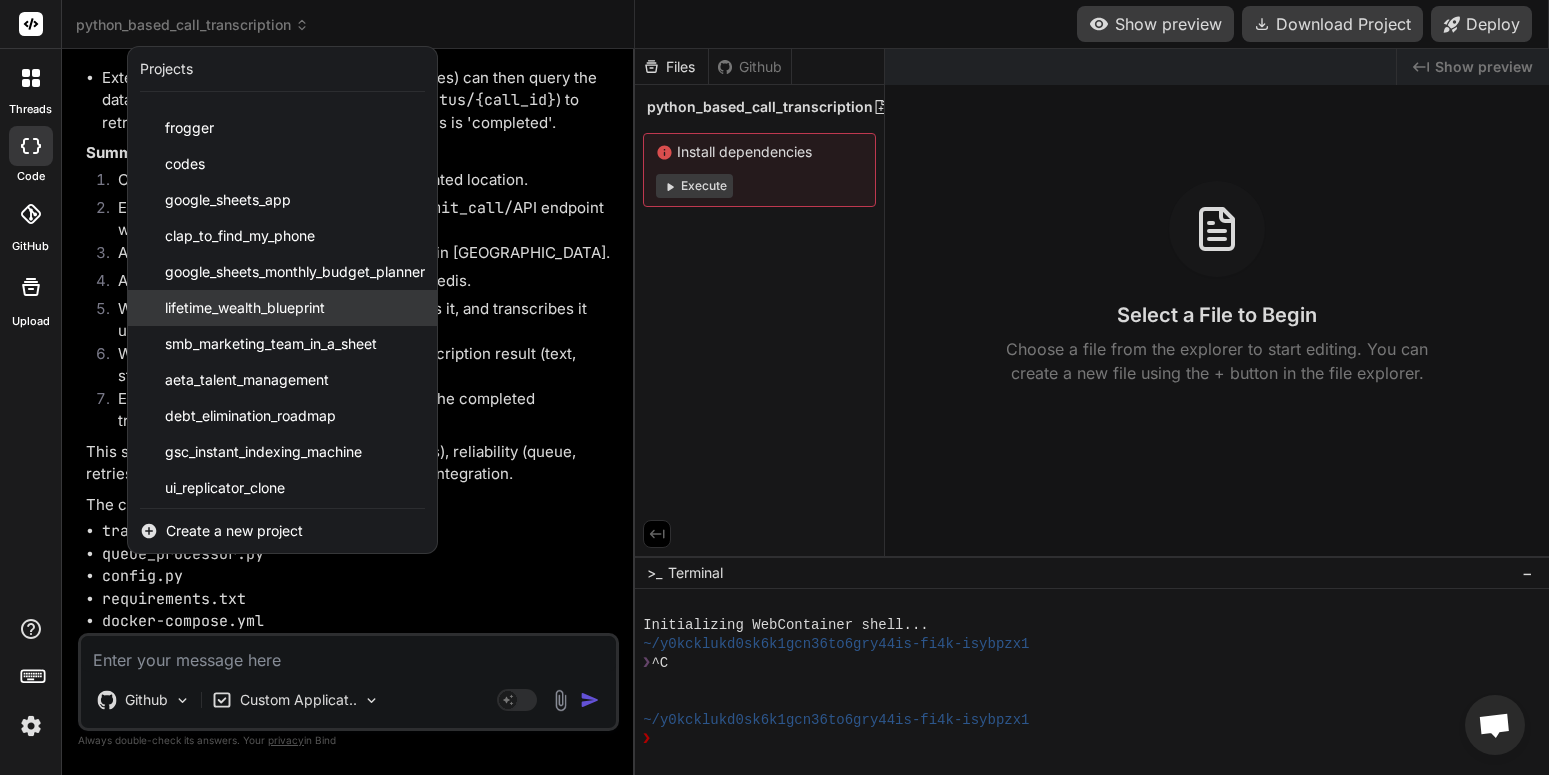 scroll, scrollTop: 644, scrollLeft: 0, axis: vertical 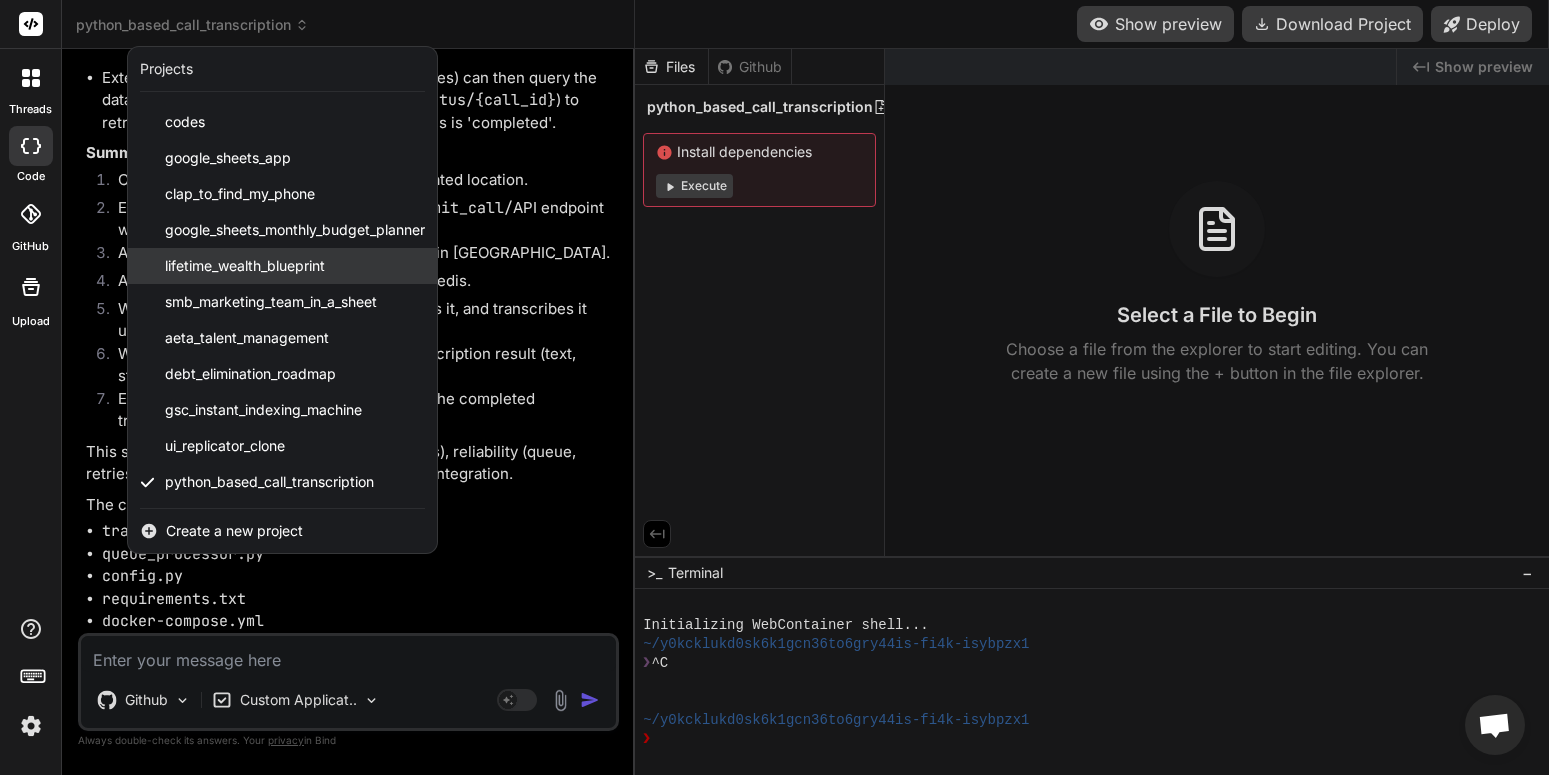 click on "lifetime_wealth_blueprint" at bounding box center (245, 266) 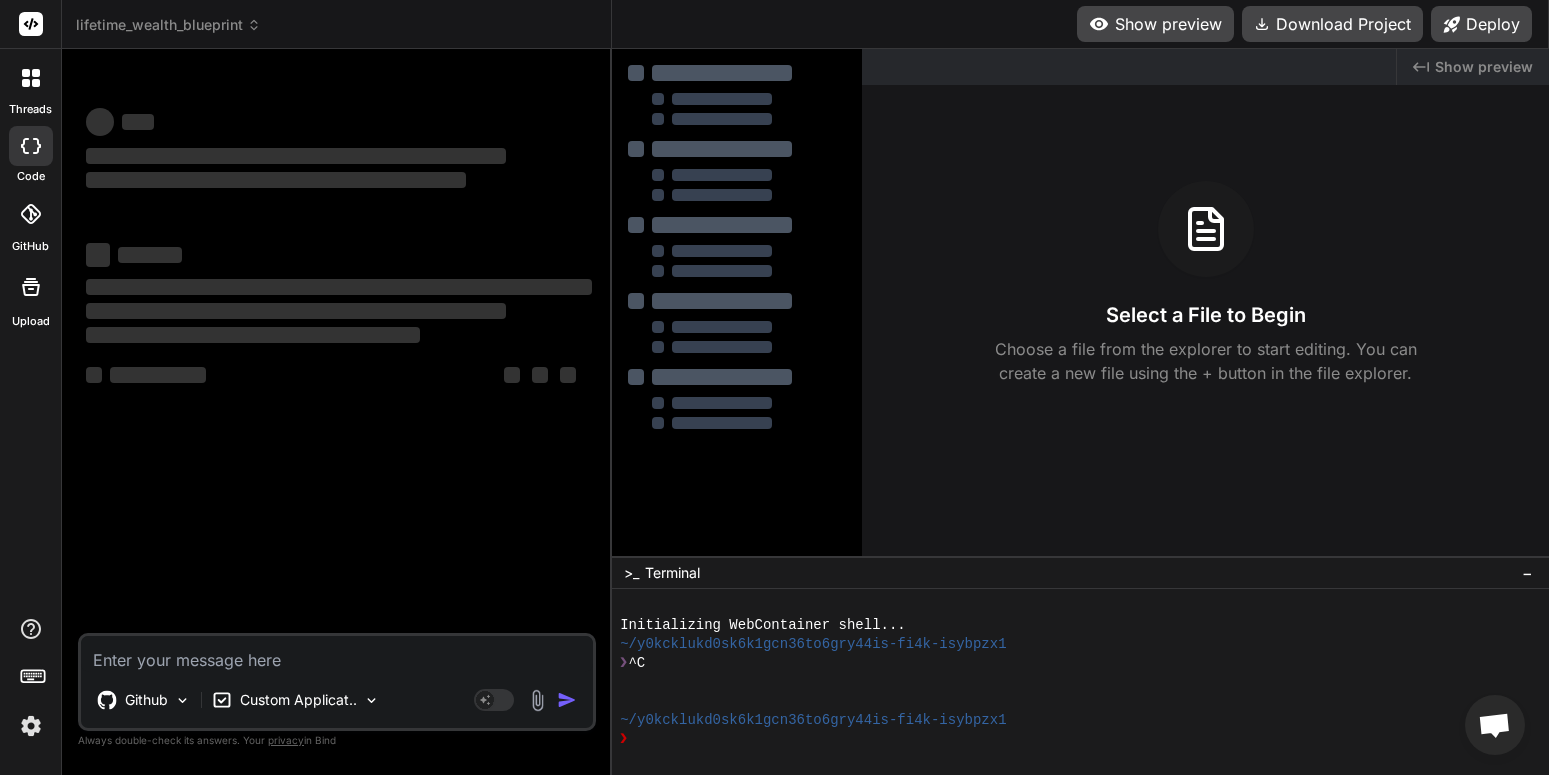 scroll, scrollTop: 0, scrollLeft: 0, axis: both 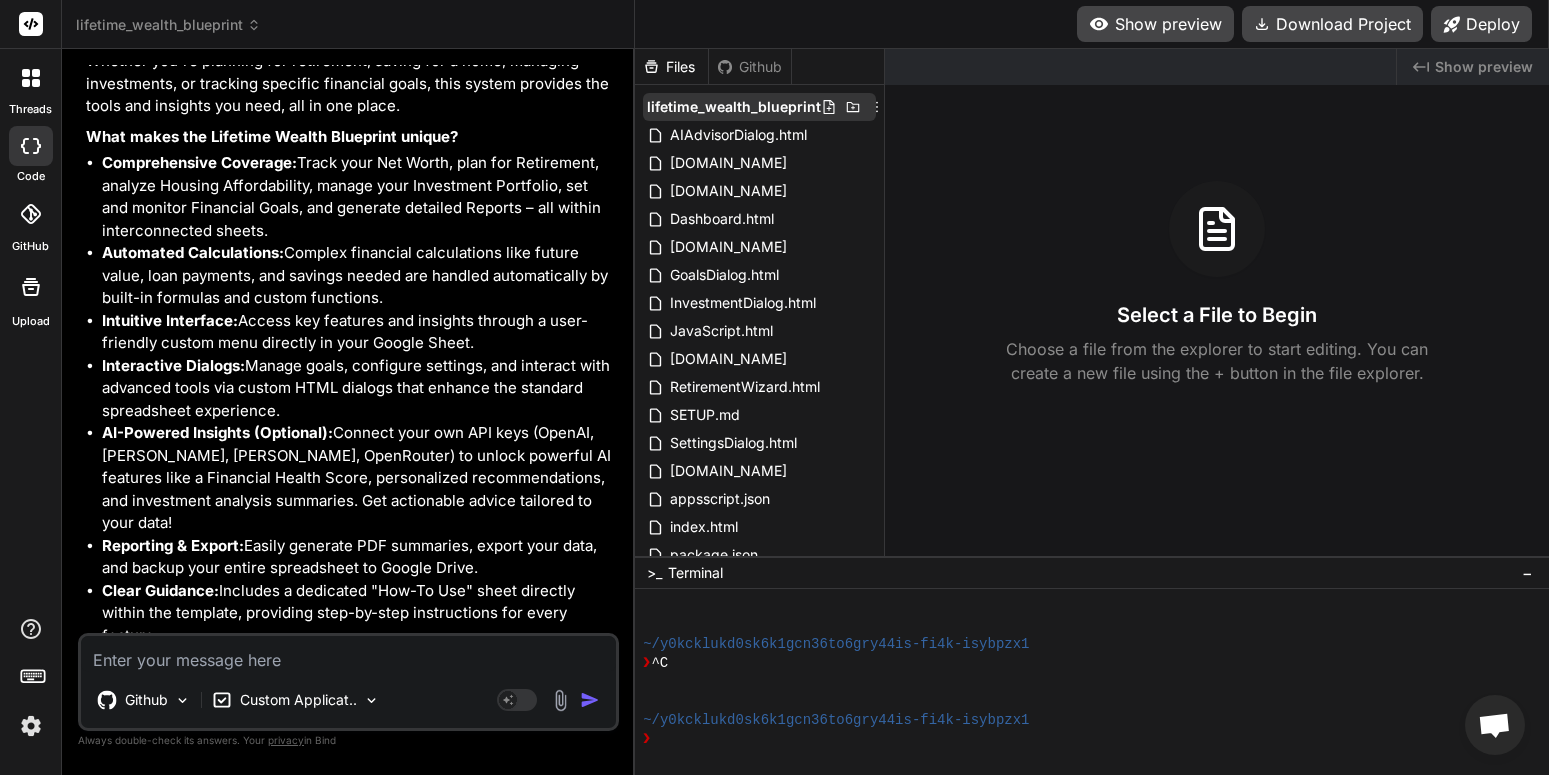 click on "lifetime_wealth_blueprint" at bounding box center (734, 107) 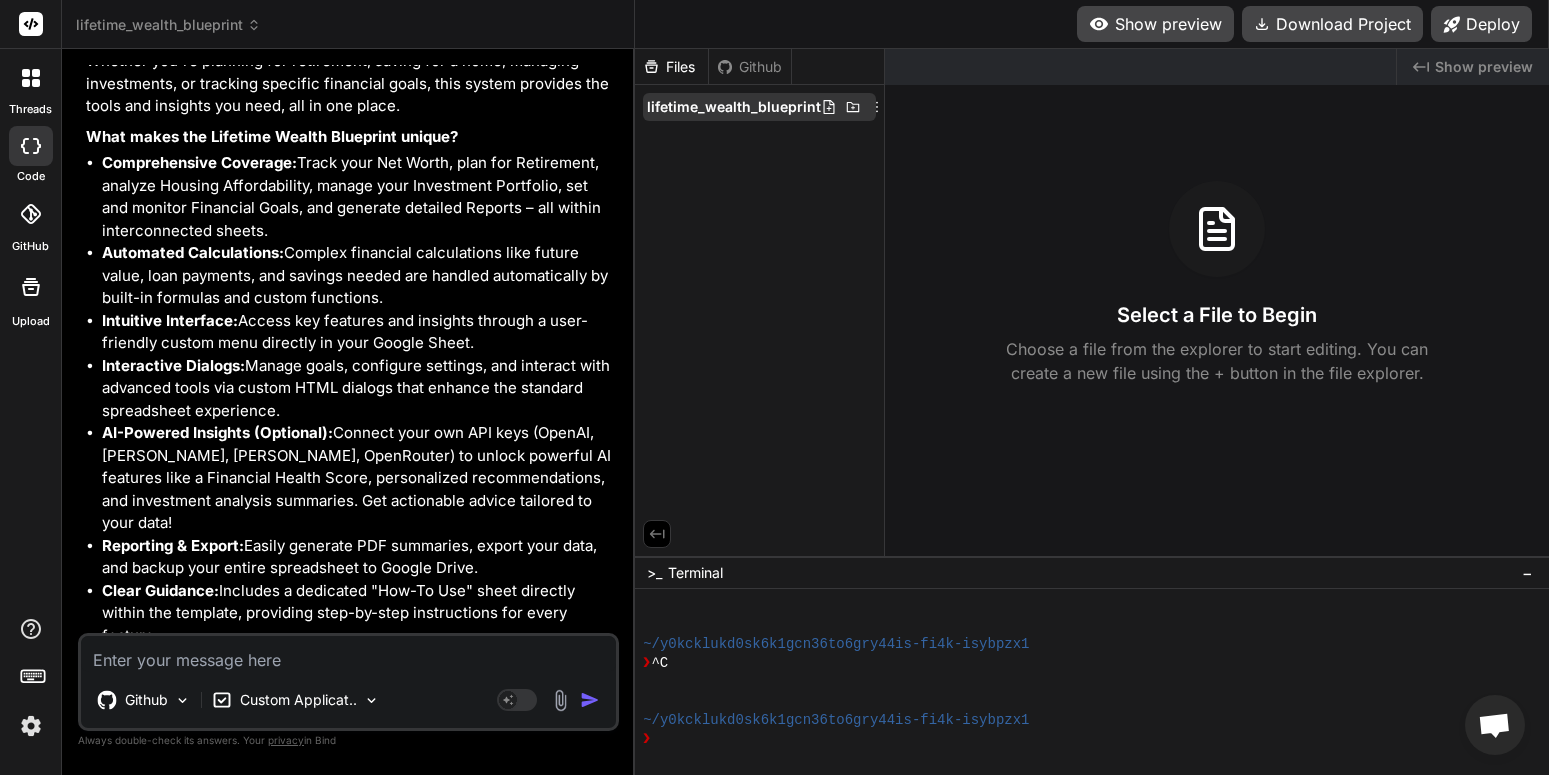 click on "lifetime_wealth_blueprint" at bounding box center [734, 107] 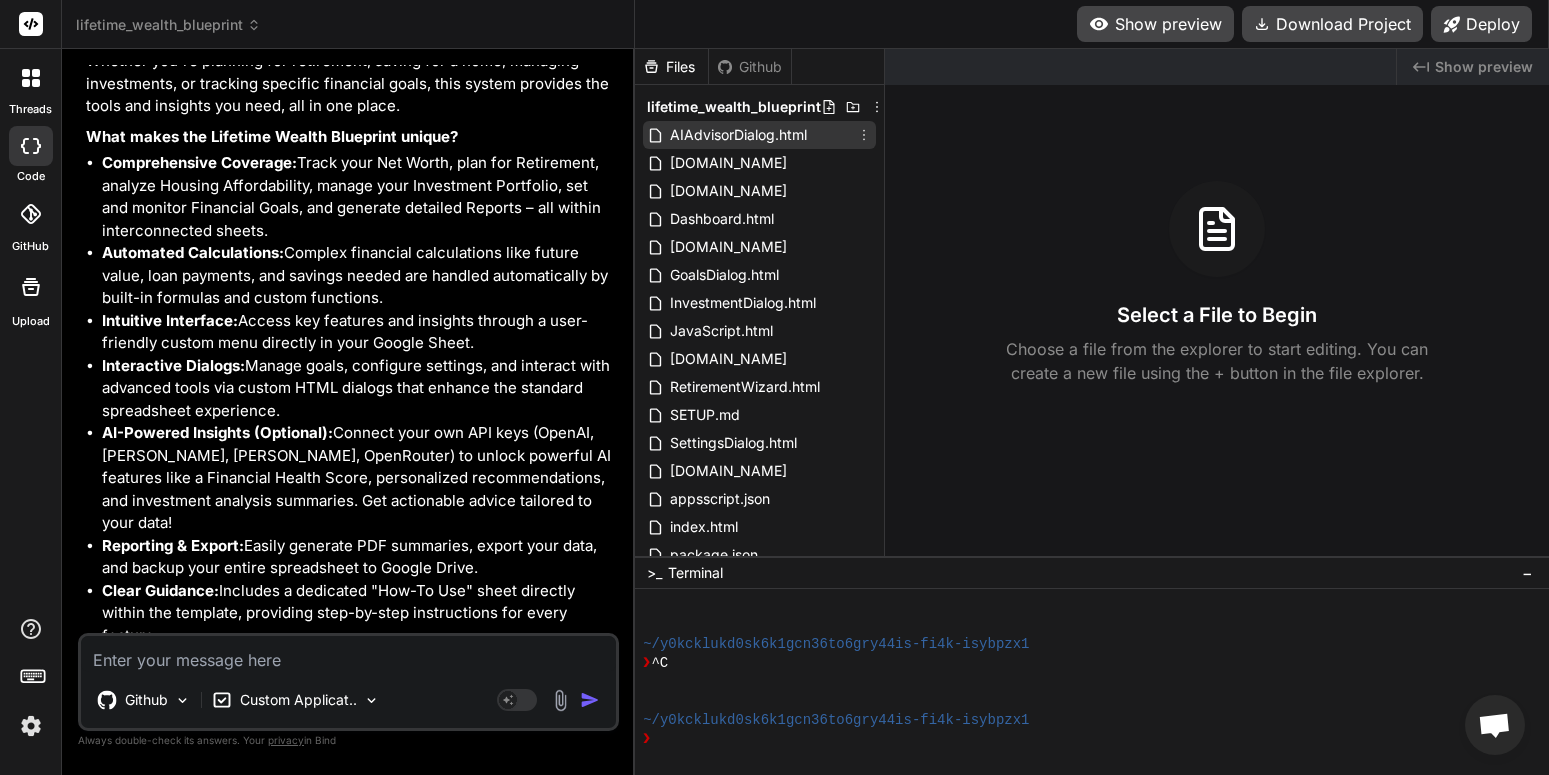 click on "AIAdvisorDialog.html" at bounding box center (738, 135) 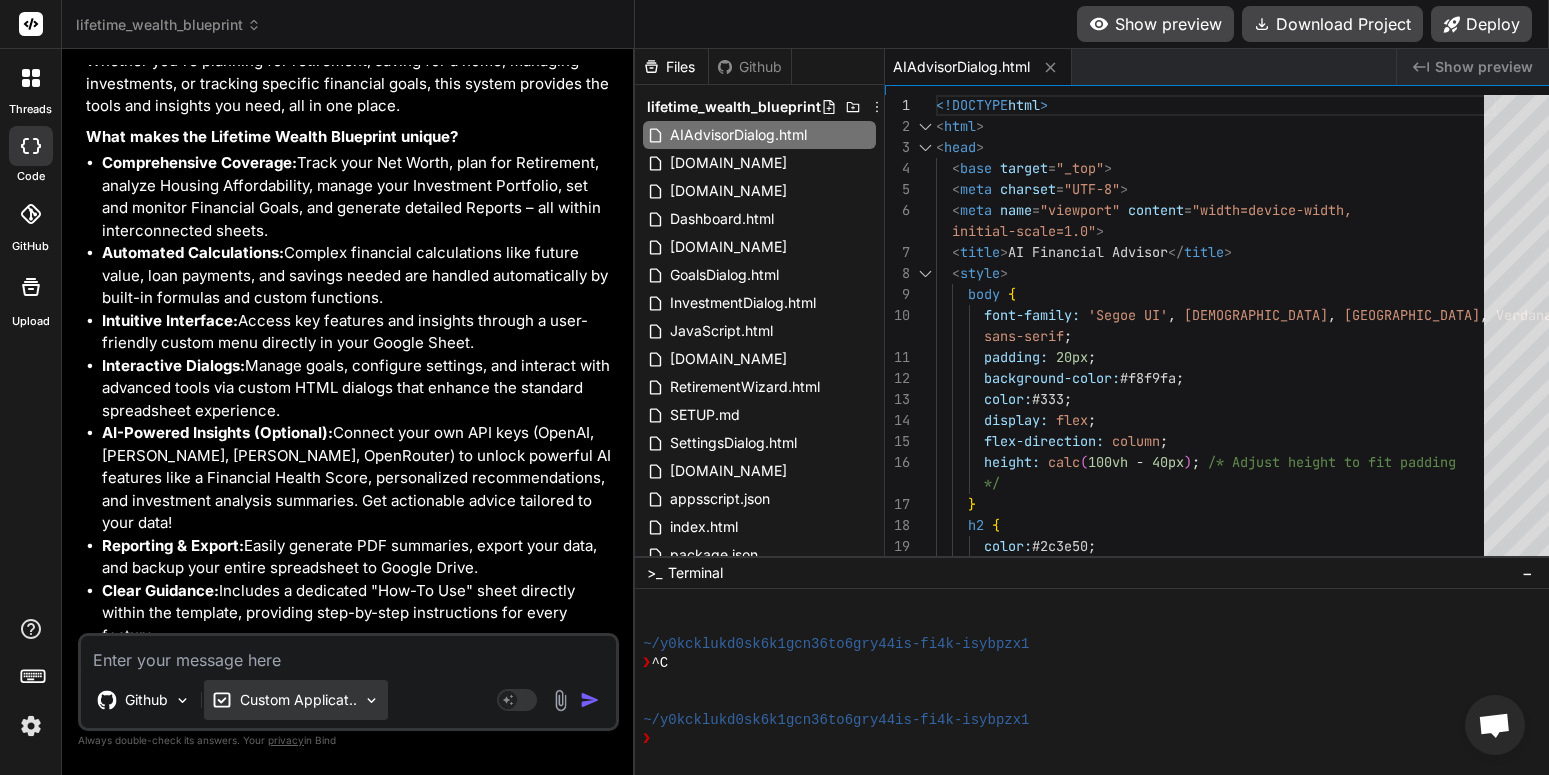 click on "Custom Applicat.." at bounding box center [298, 700] 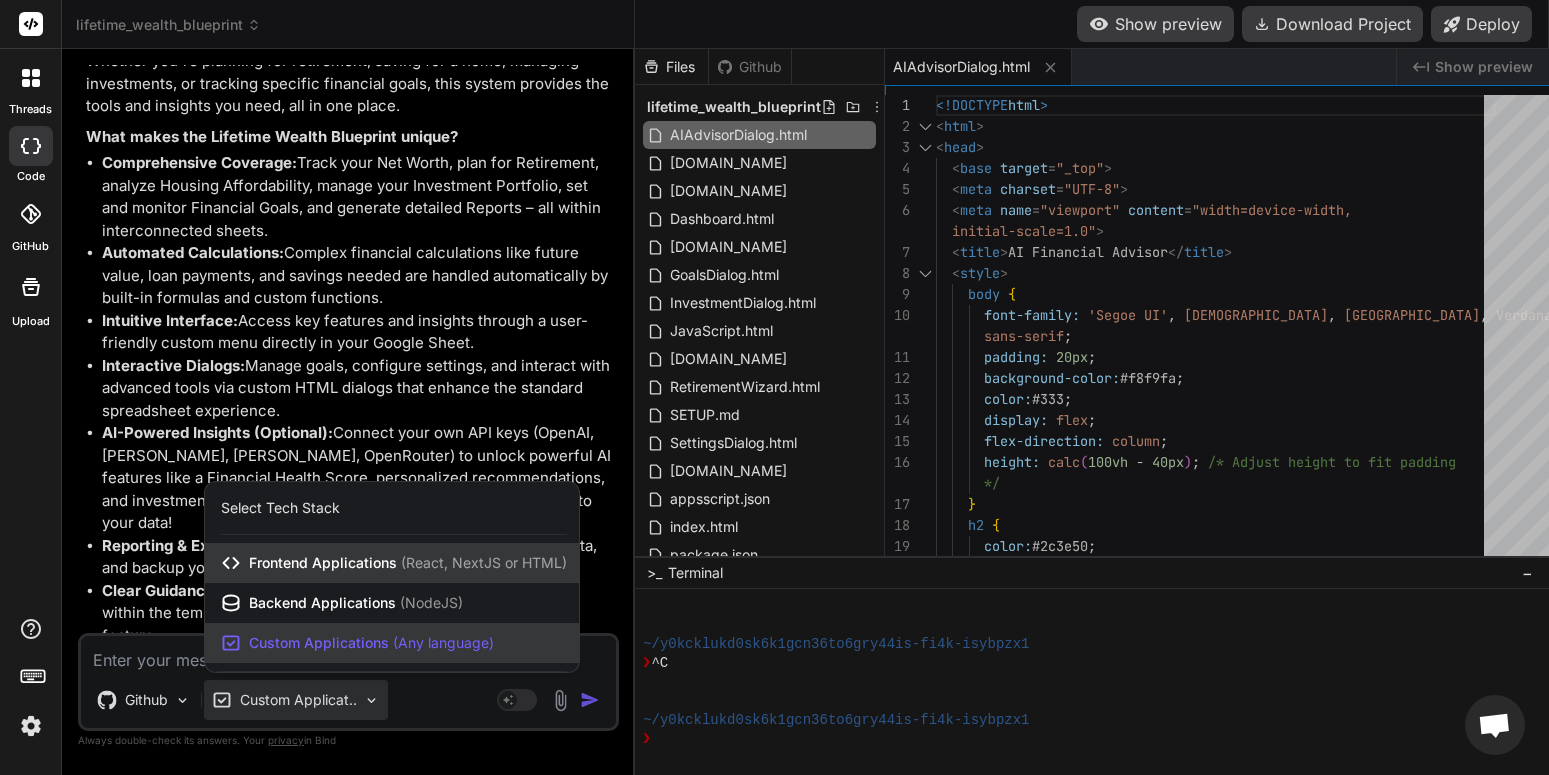 click on "Frontend Applications    ( React, NextJS or HTML )" at bounding box center [408, 563] 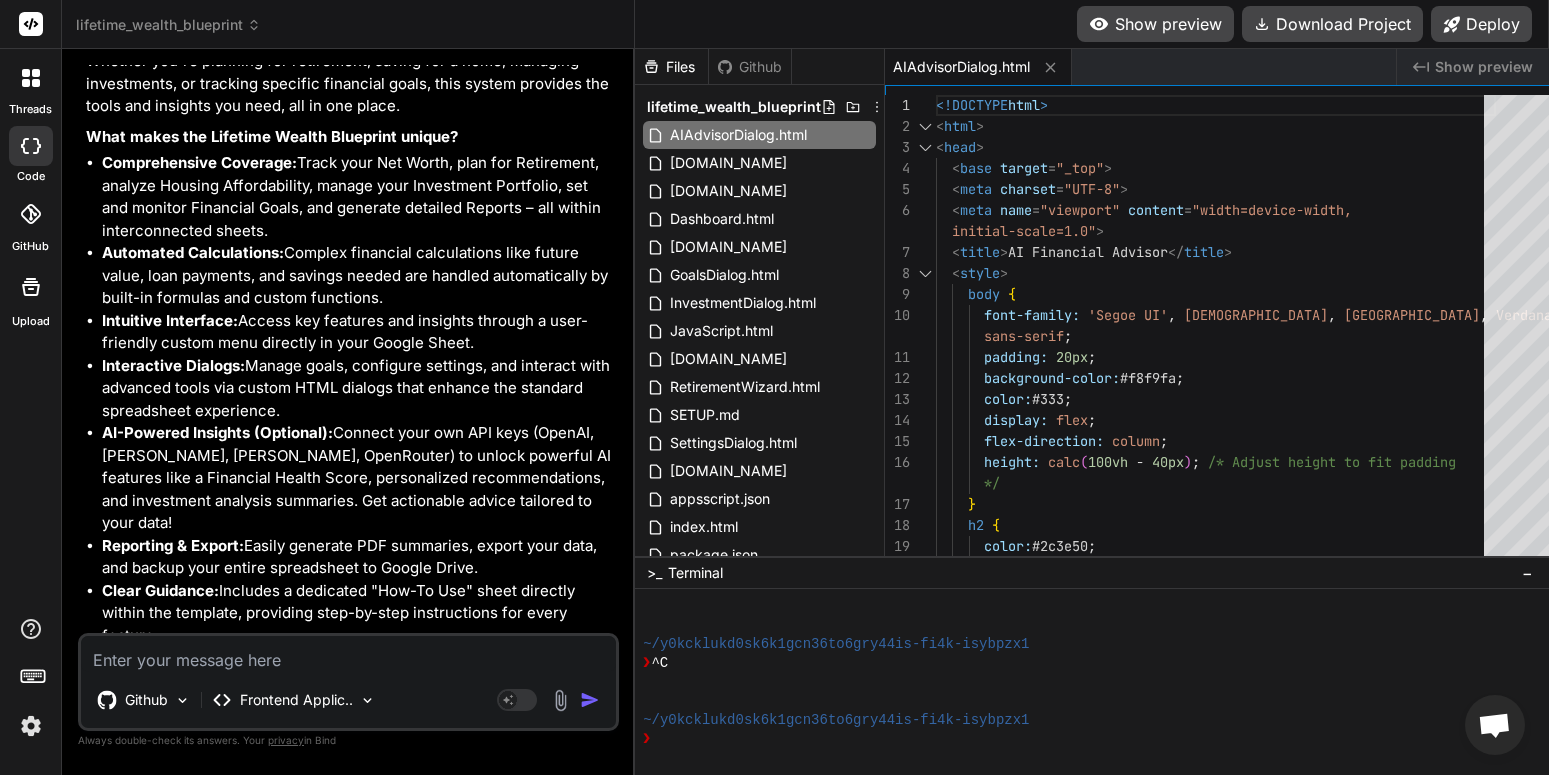 click on "lifetime_wealth_blueprint" at bounding box center [168, 25] 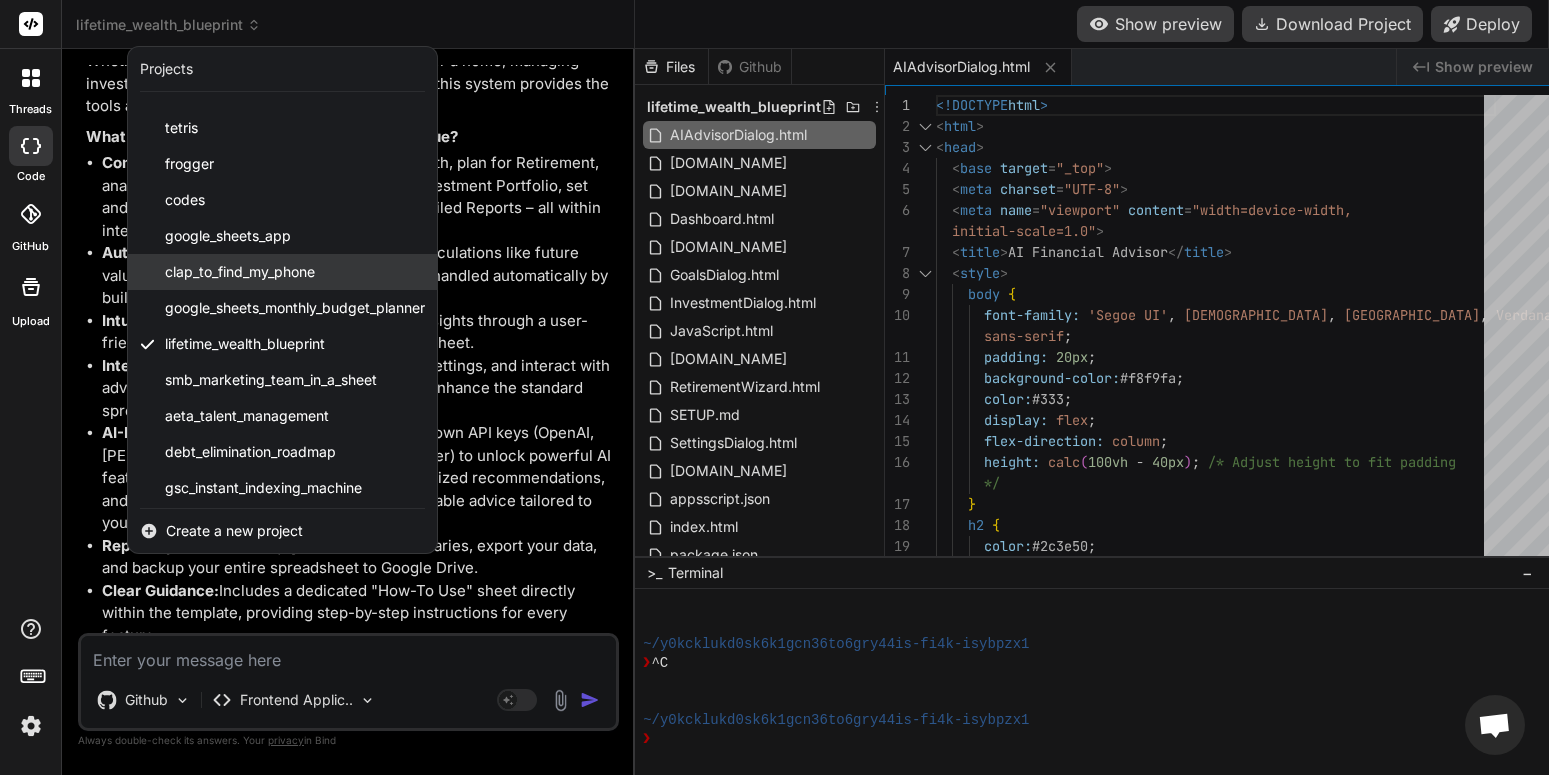 scroll, scrollTop: 524, scrollLeft: 0, axis: vertical 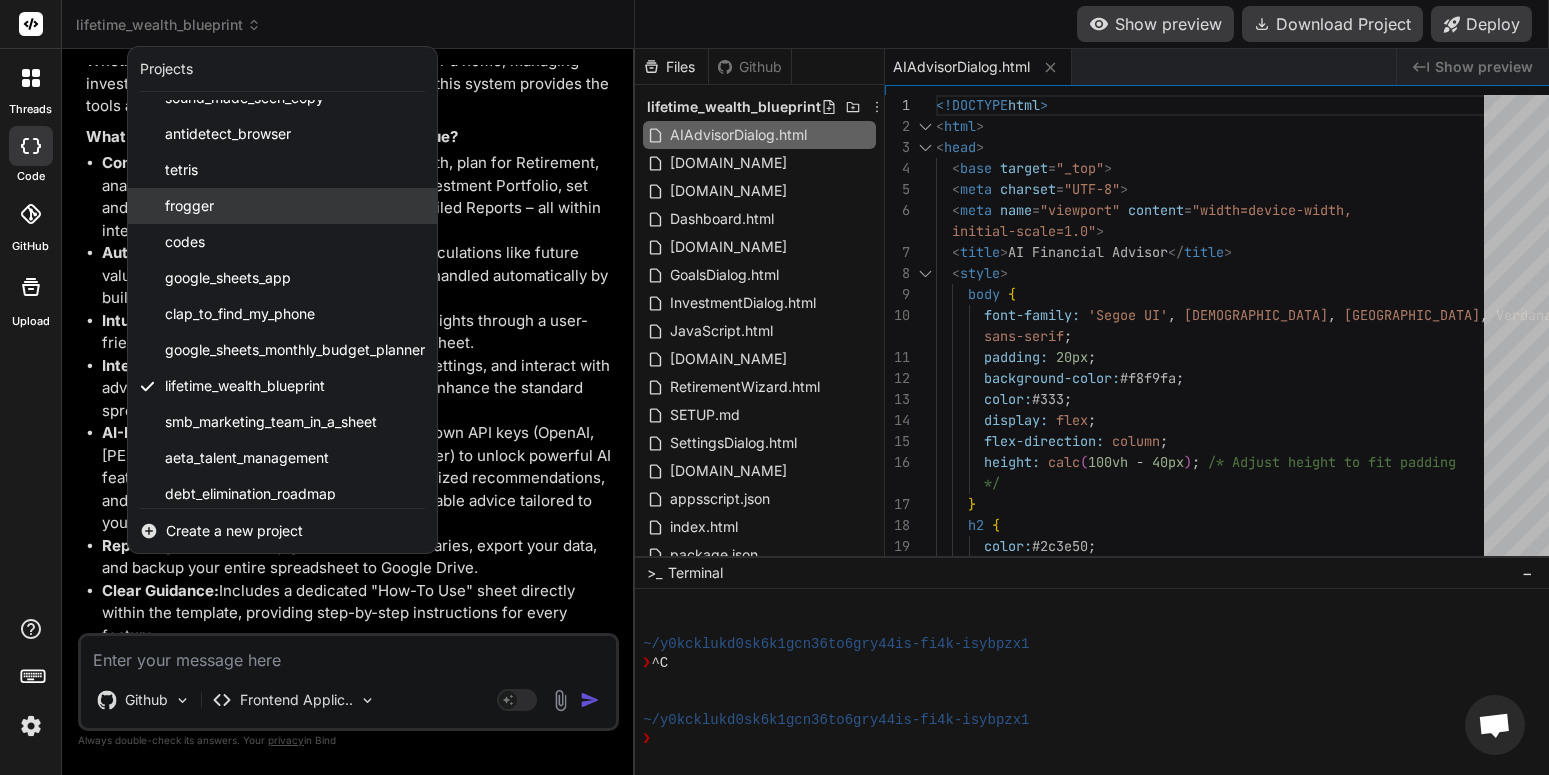 click on "frogger" at bounding box center [282, 206] 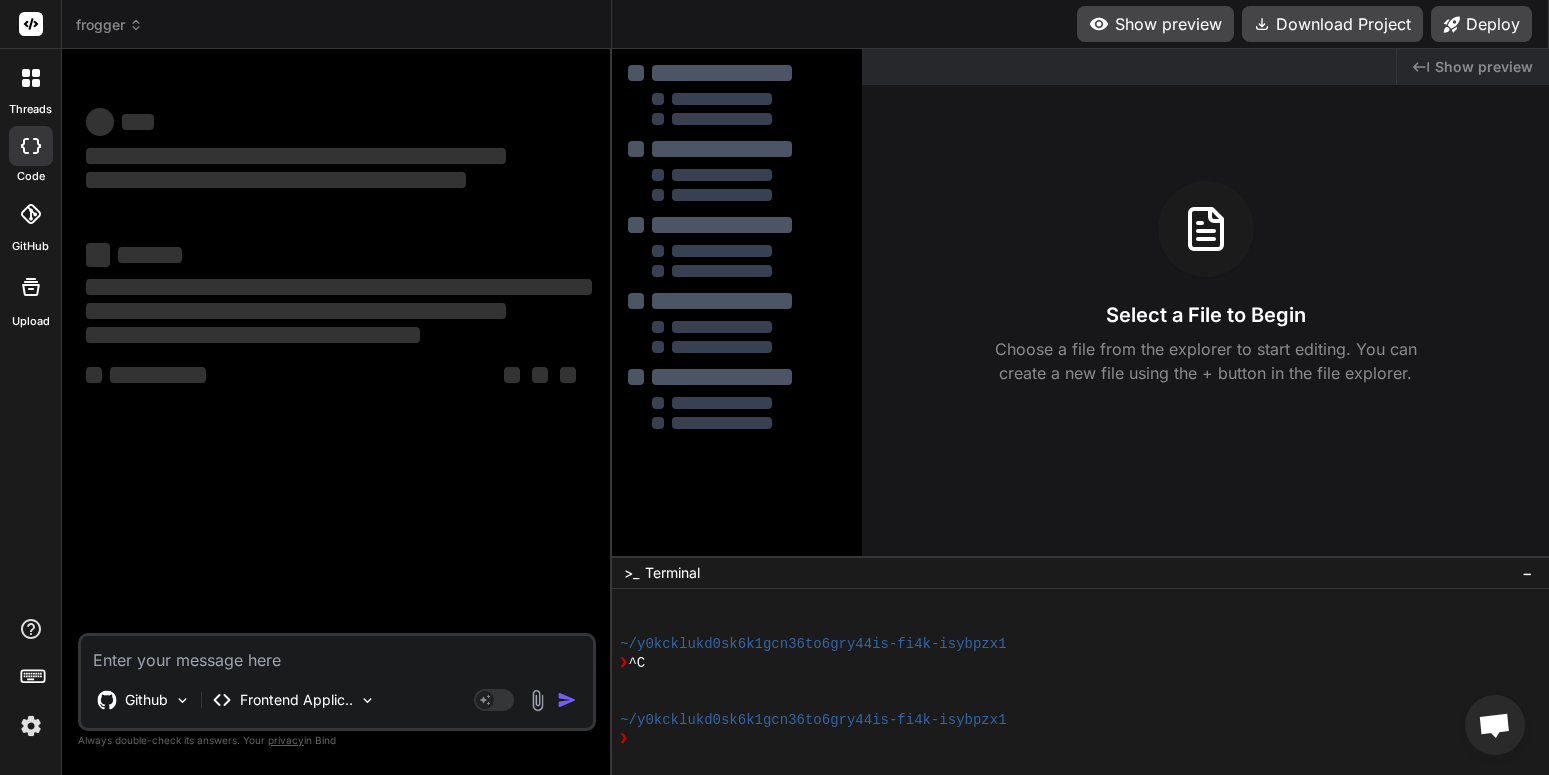 scroll, scrollTop: 0, scrollLeft: 0, axis: both 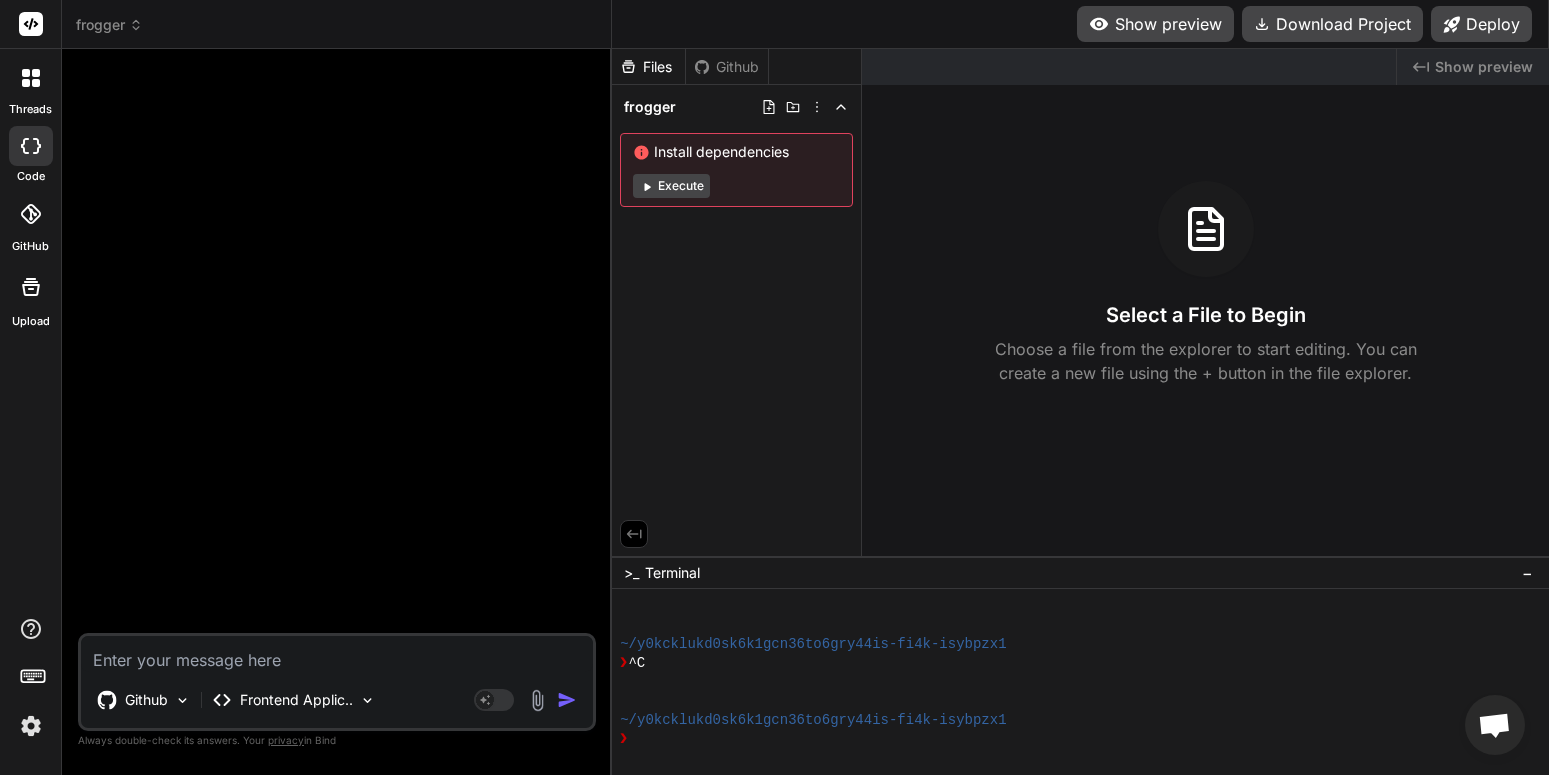 click on "frogger" at bounding box center (109, 25) 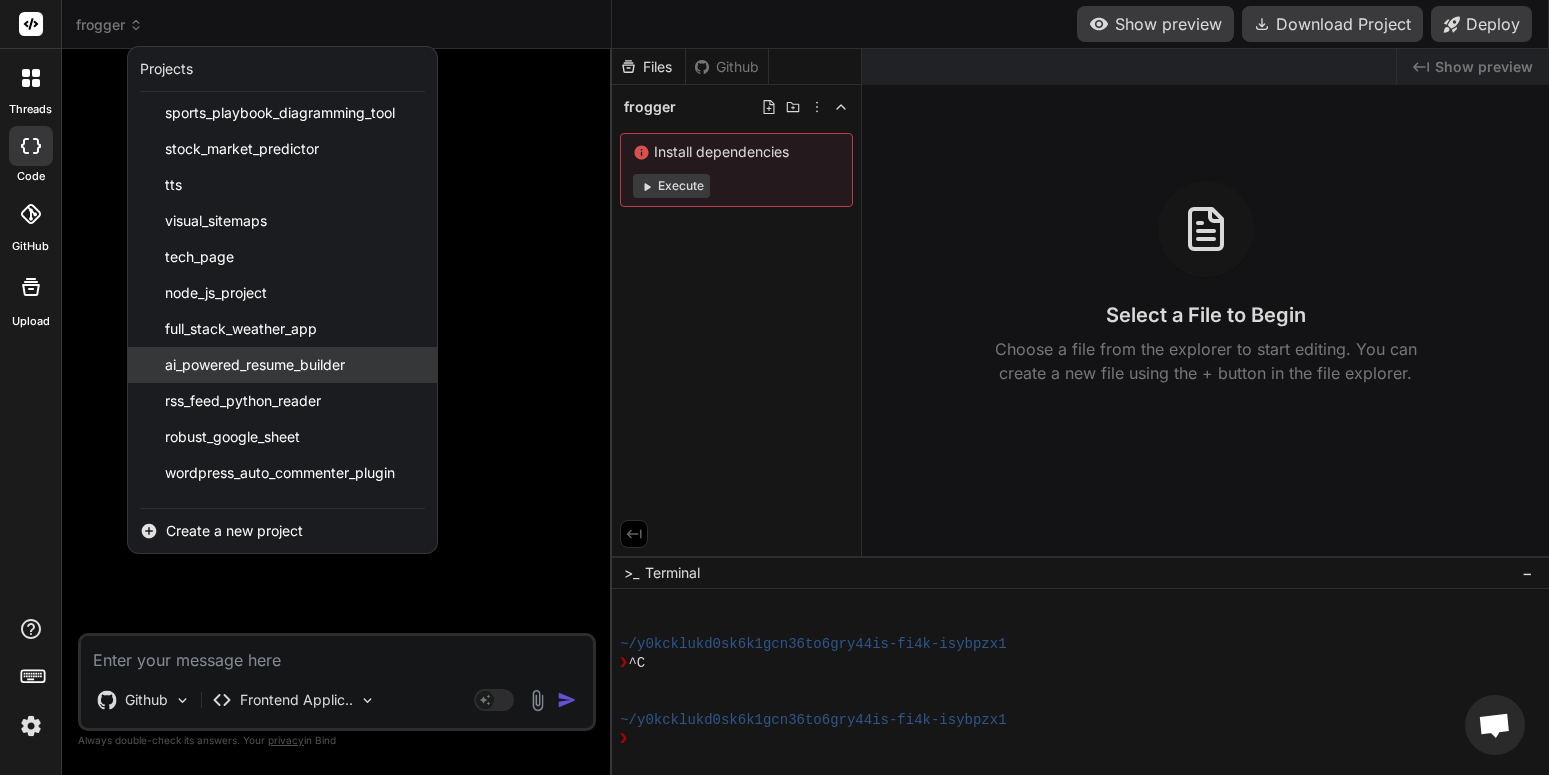 scroll, scrollTop: 240, scrollLeft: 0, axis: vertical 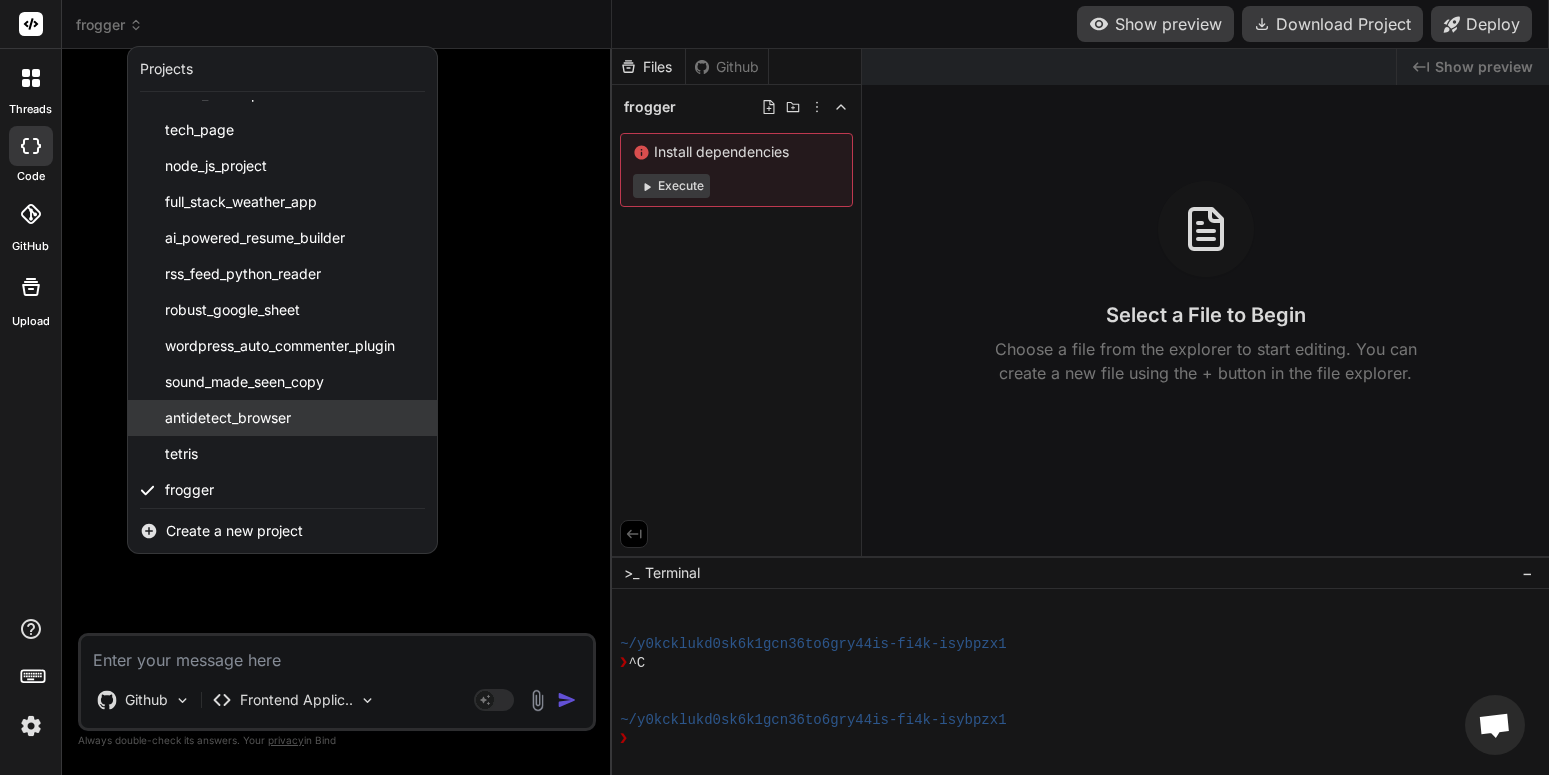 click on "antidetect_browser" at bounding box center [282, 418] 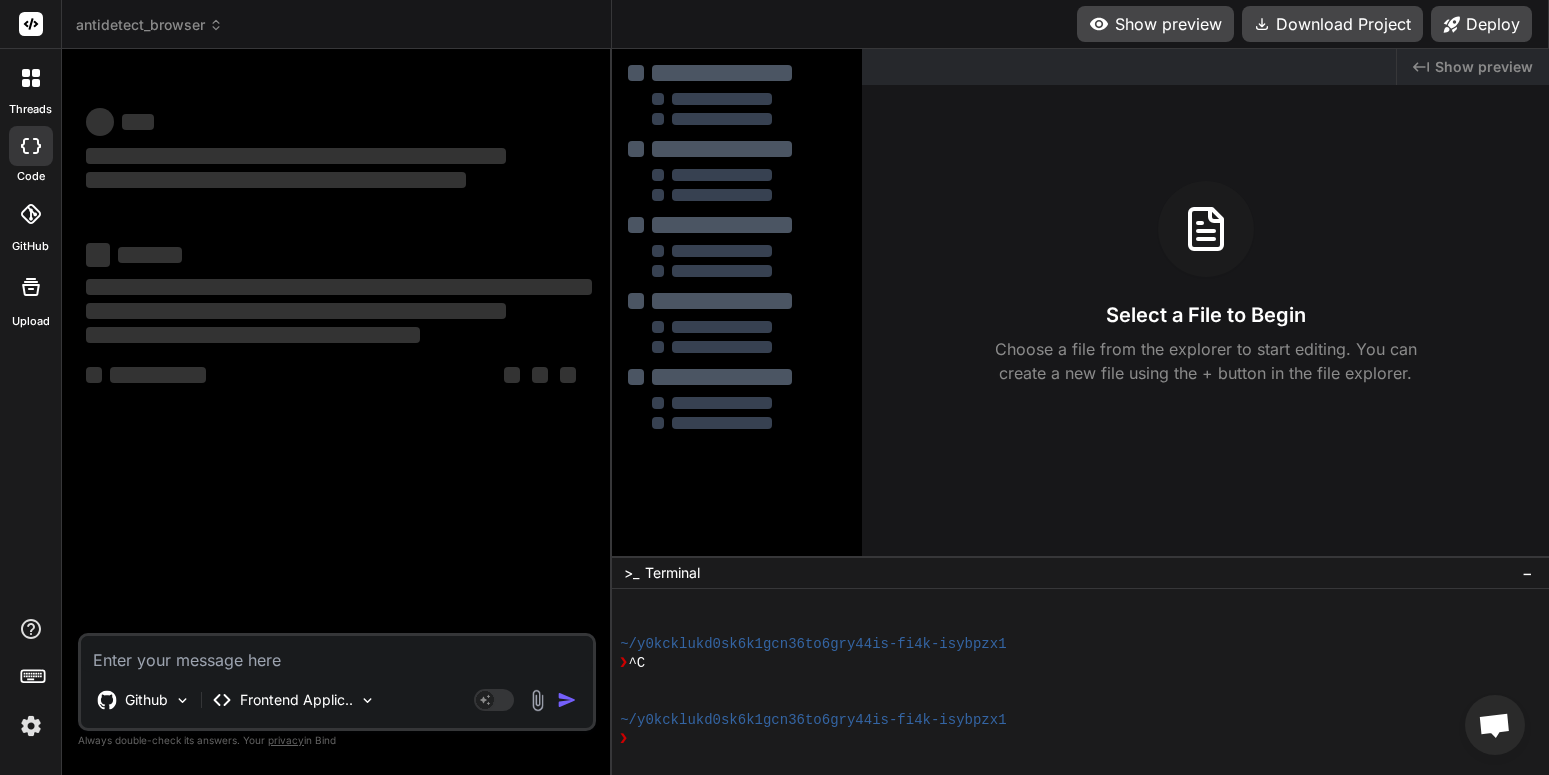 scroll, scrollTop: 228, scrollLeft: 0, axis: vertical 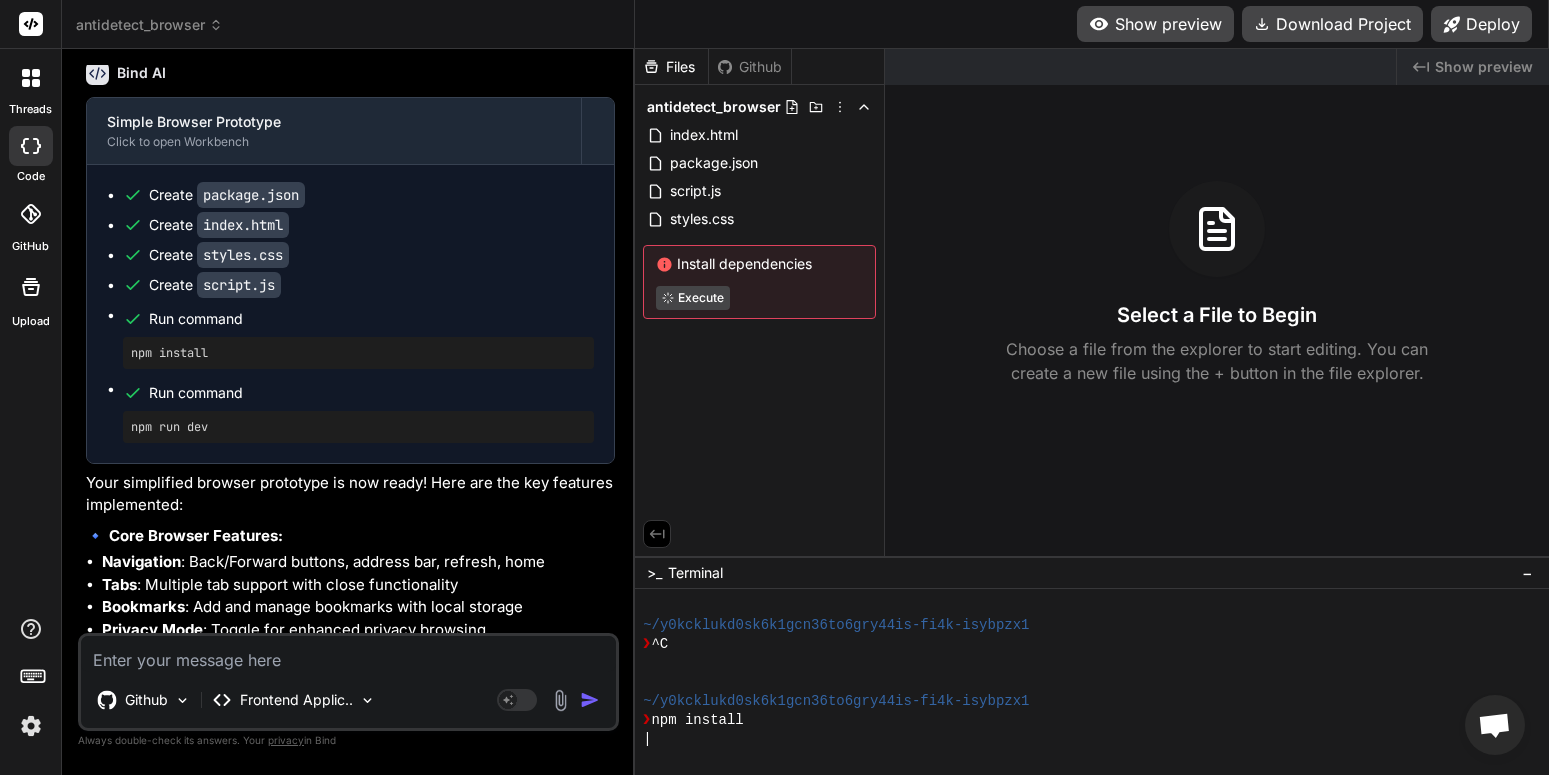 click on "Show preview" at bounding box center [1484, 67] 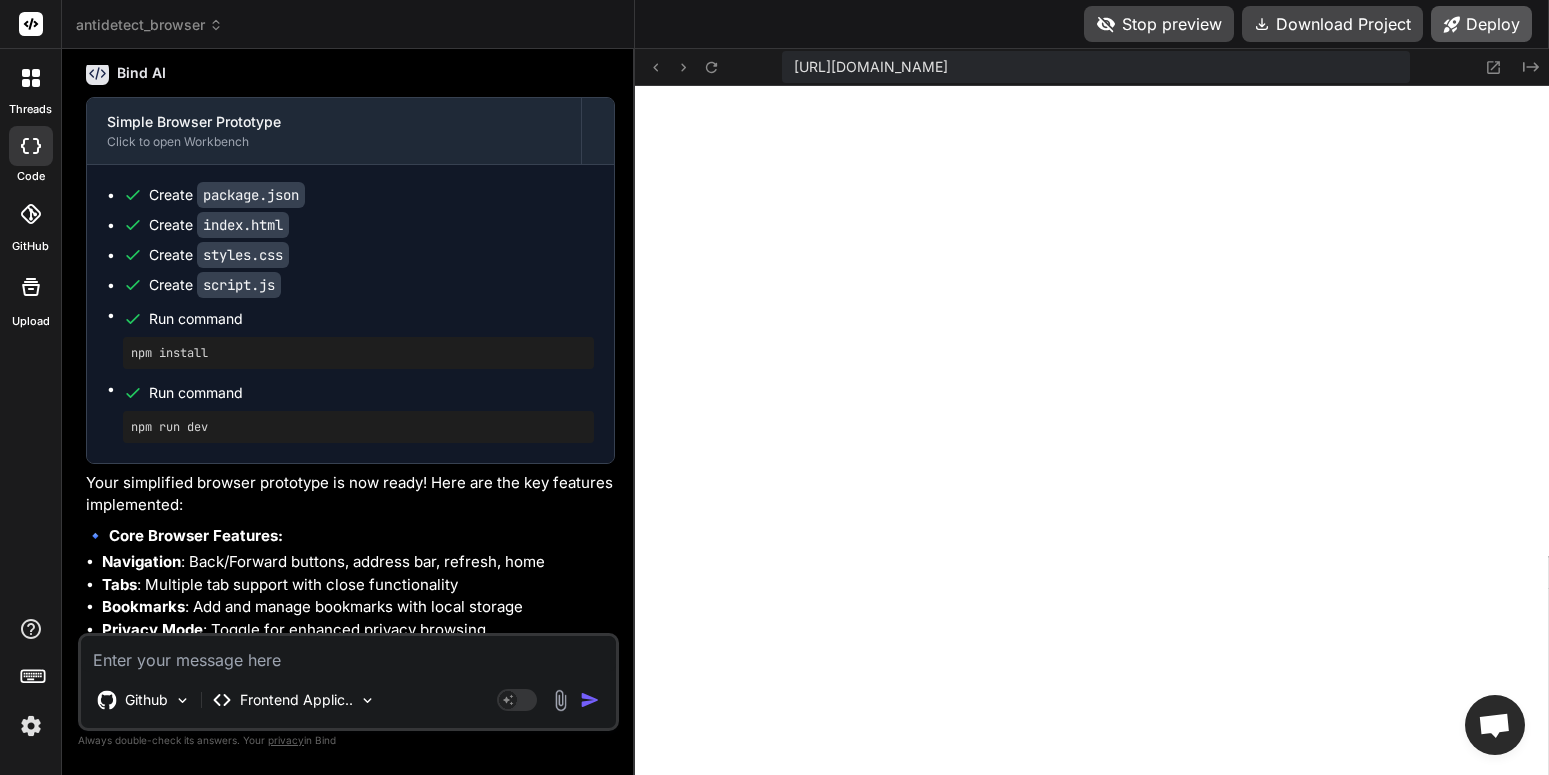 scroll, scrollTop: 988, scrollLeft: 0, axis: vertical 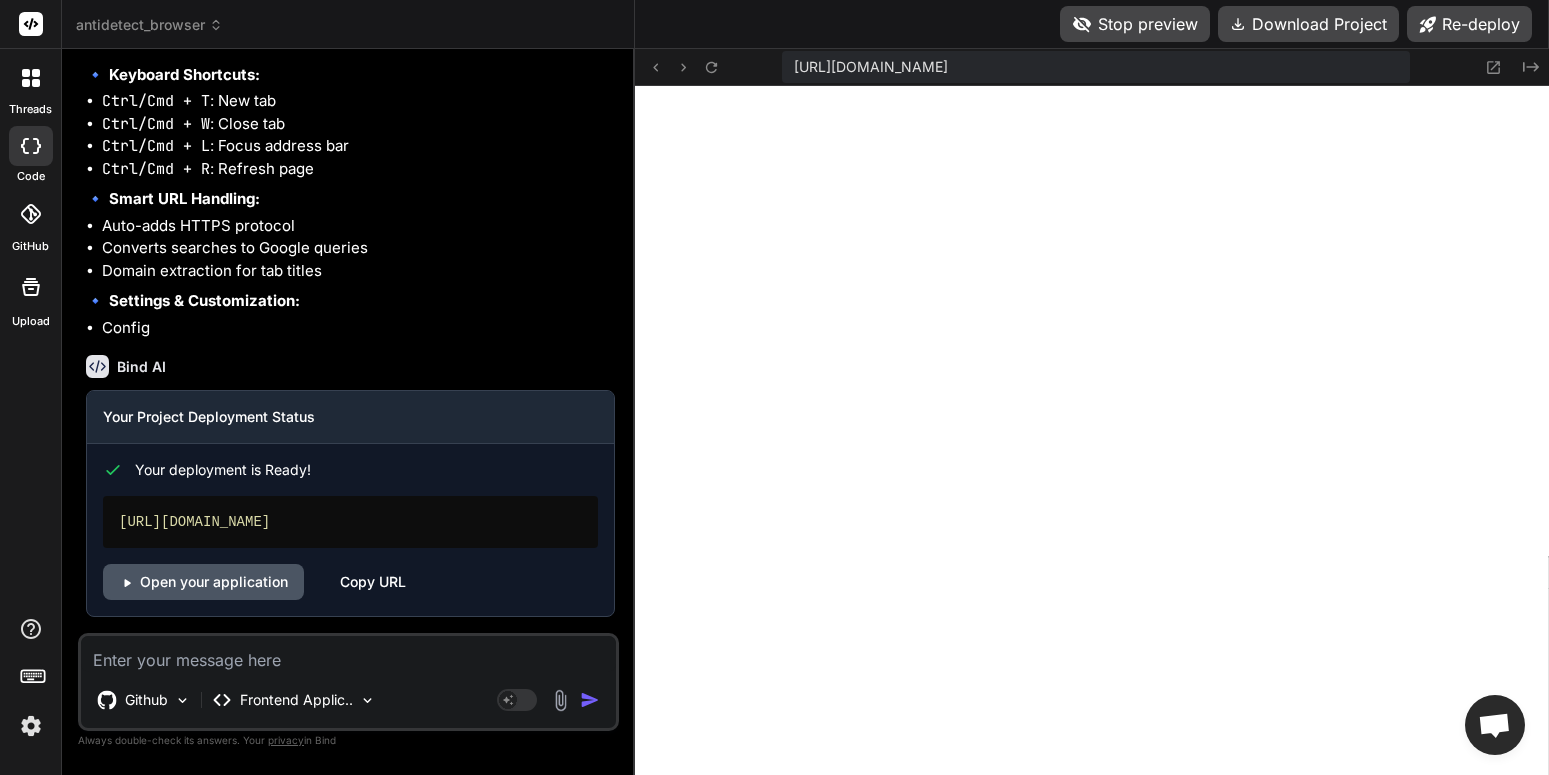 click on "Open your application" at bounding box center [203, 582] 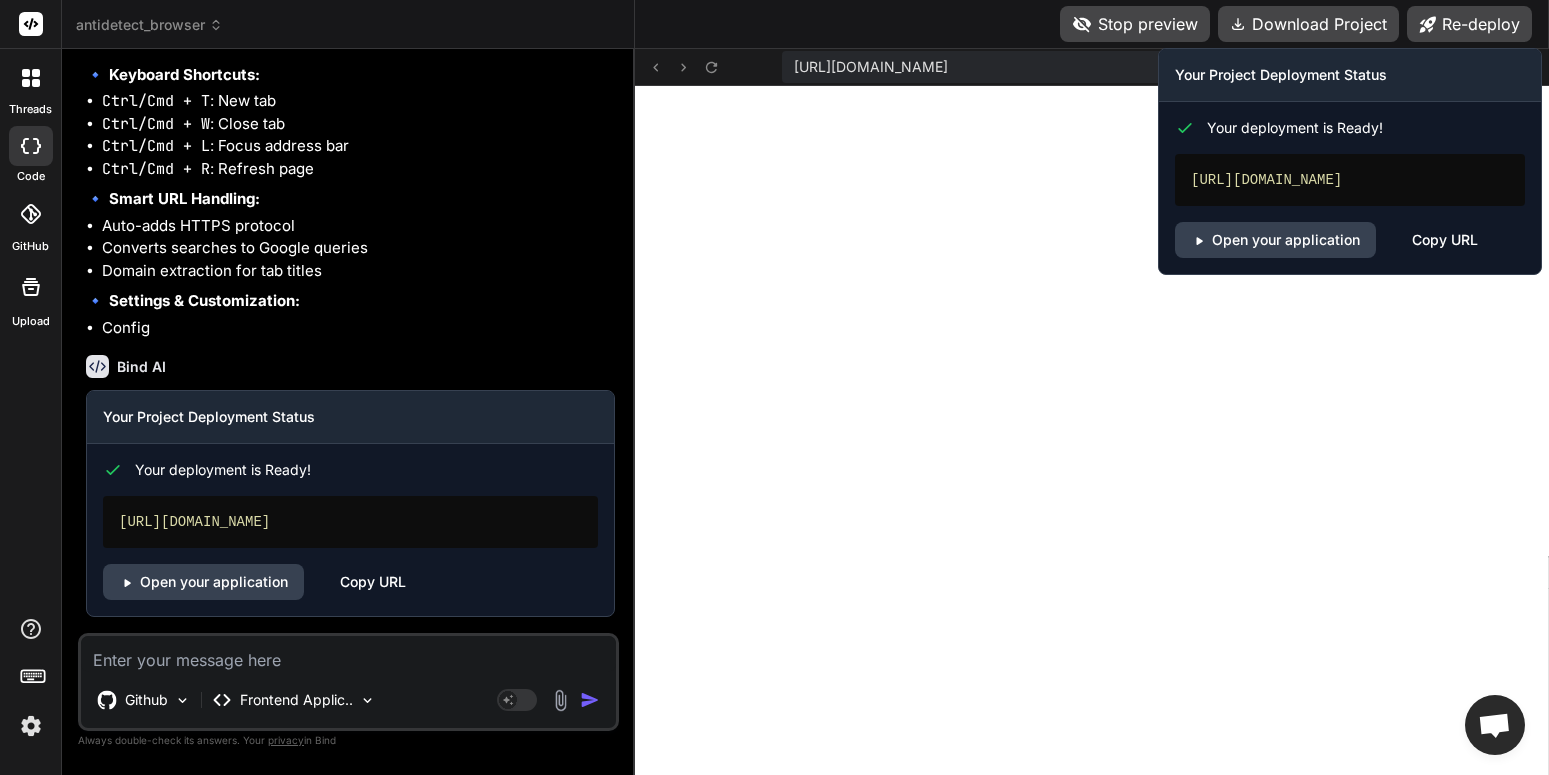click on "Copy URL" at bounding box center [1445, 240] 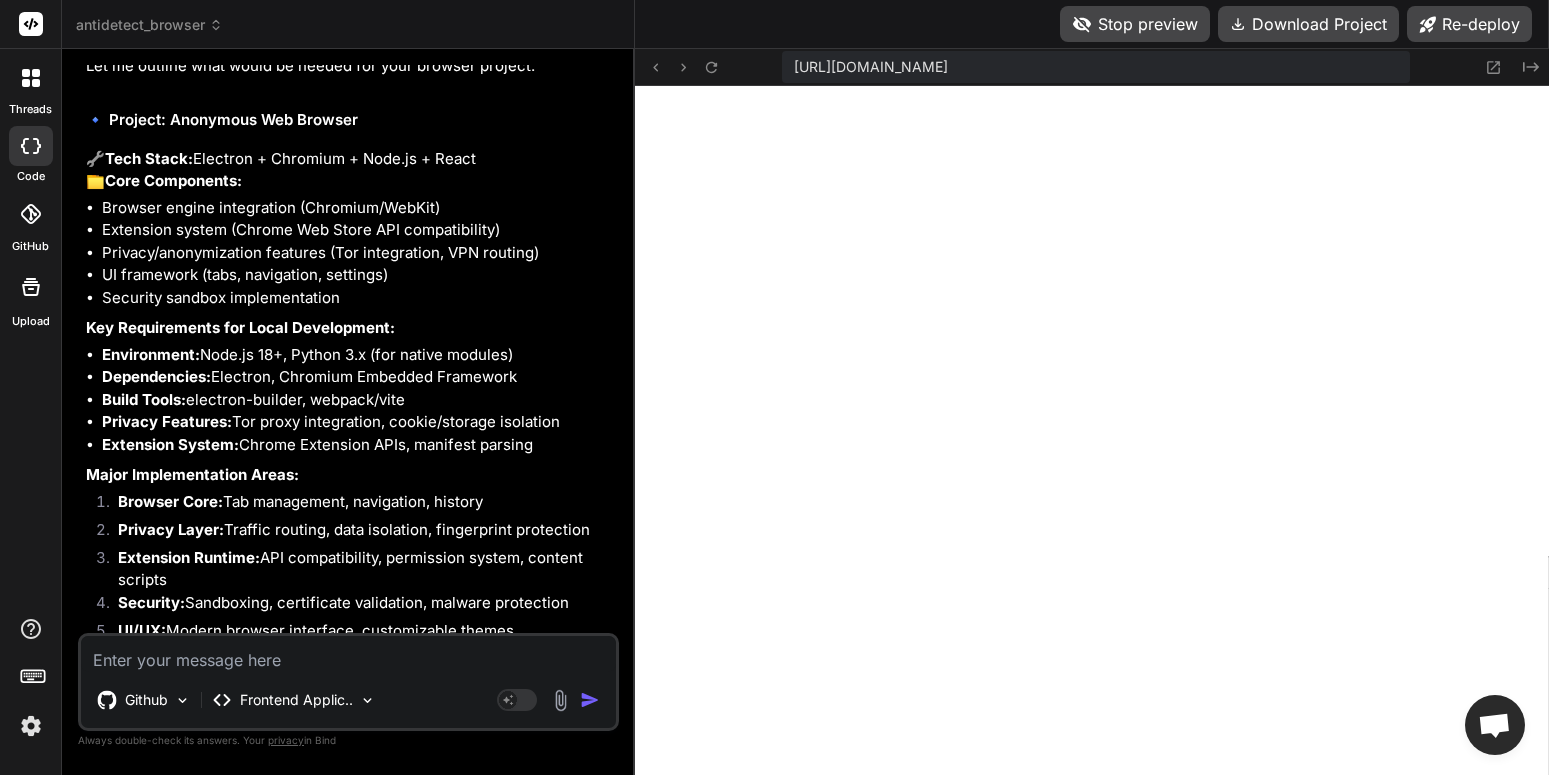 scroll, scrollTop: 0, scrollLeft: 0, axis: both 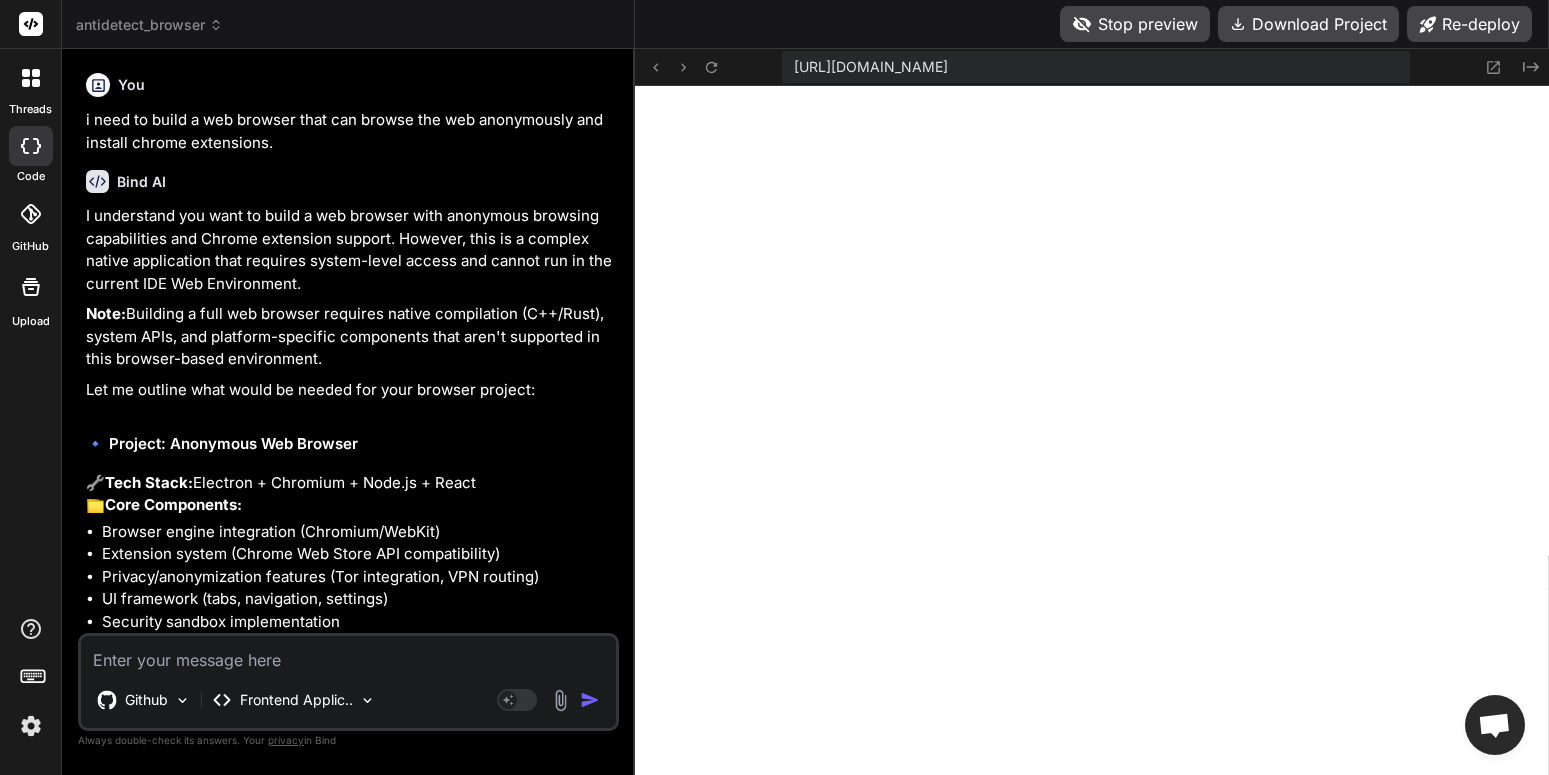 click at bounding box center [31, 214] 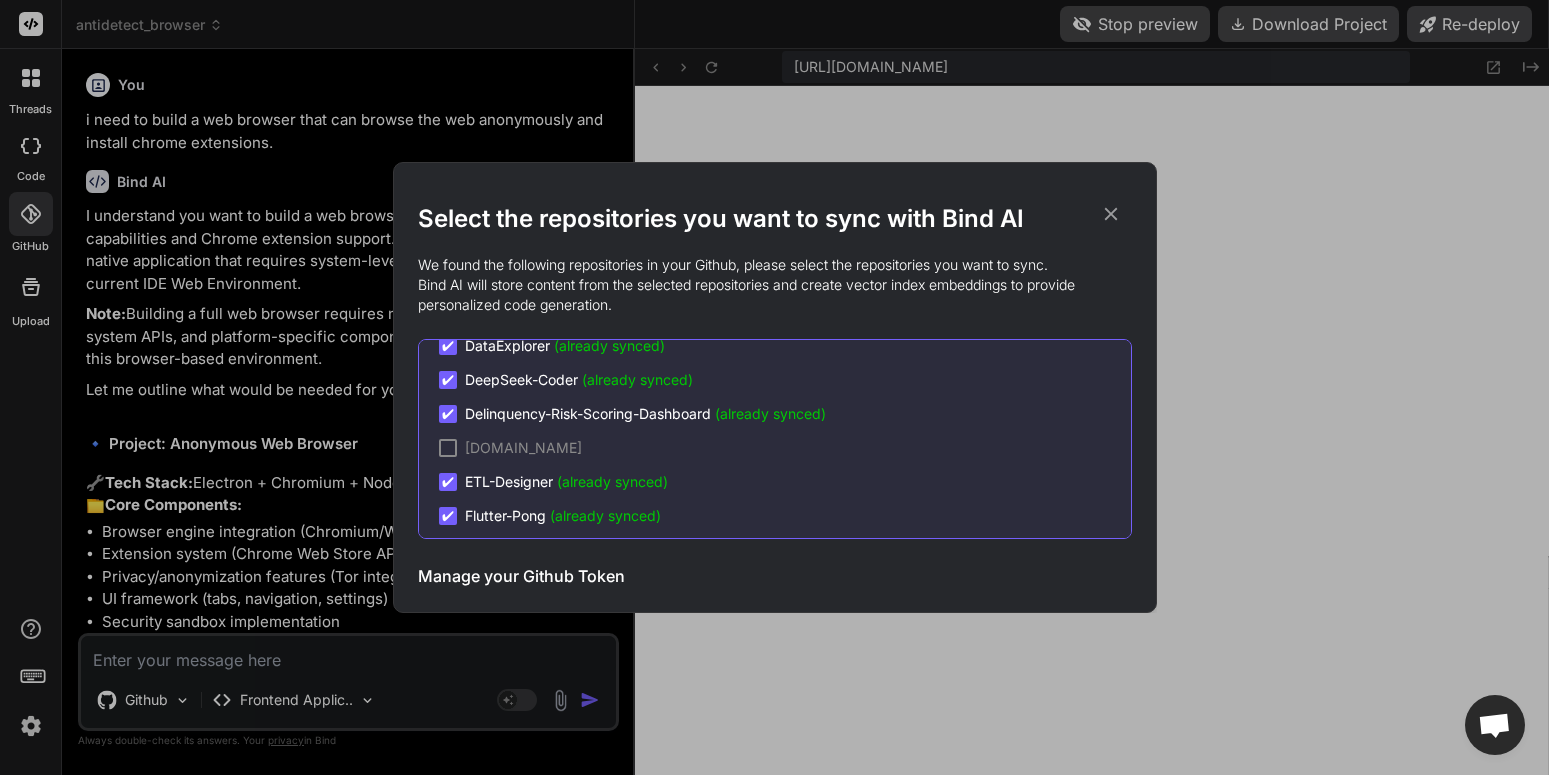scroll, scrollTop: 0, scrollLeft: 0, axis: both 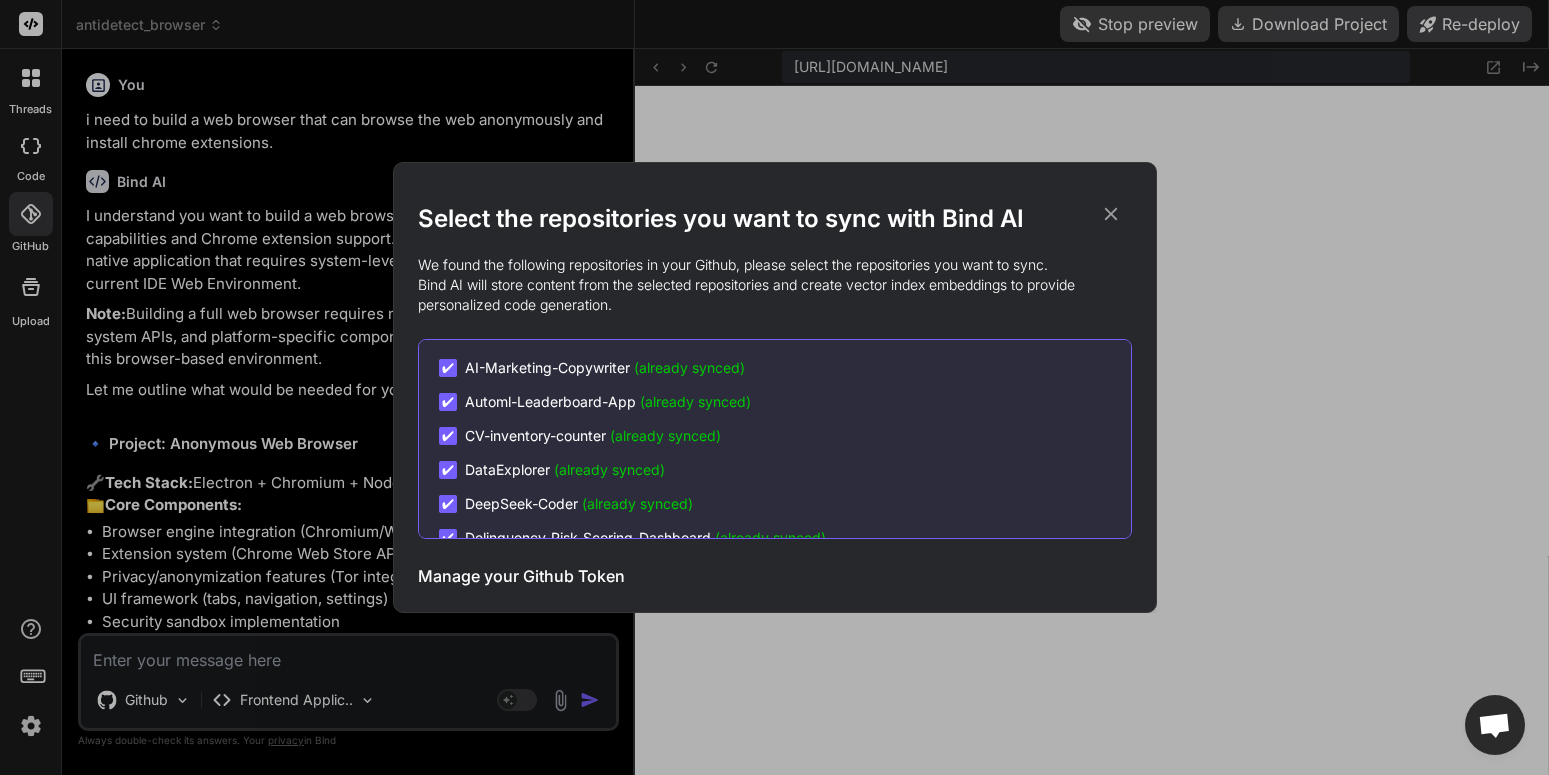 click on "Select the repositories you want to sync with Bind AI We found the following repositories in your Github, please select the repositories you want to sync.  Bind AI will store content from the selected repositories and create vector index embeddings to provide  personalized code generation. ✔ AI-Marketing-Copywriter   (already synced) ✔ Automl-Leaderboard-App   (already synced) ✔ CV-inventory-counter   (already synced) ✔ DataExplorer   (already synced) ✔ DeepSeek-Coder   (already synced) ✔ Delinquency-Risk-Scoring-Dashboard   (already synced) [DOMAIN_NAME]   ✔ ETL-Designer   (already synced) ✔ Flutter-Pong   (already synced) ✔ [US_STATE]-ROI-Map   (already synced) ✔ Modeling-Chatbot   (already synced) ✔ OpenRouter-Chatbot   (already synced) ✔ Real-Estate-Document-Chatbot   (already synced) ✔ Reddit-Message-Sender-v3   (already synced) ✔ RedditDMBot   (already synced) ✔ Roo-Code   (already synced) ✔ Scrapegraph-ai   (already synced) ✔ SnakeGameFlutter   (already synced) ✔" at bounding box center [774, 387] 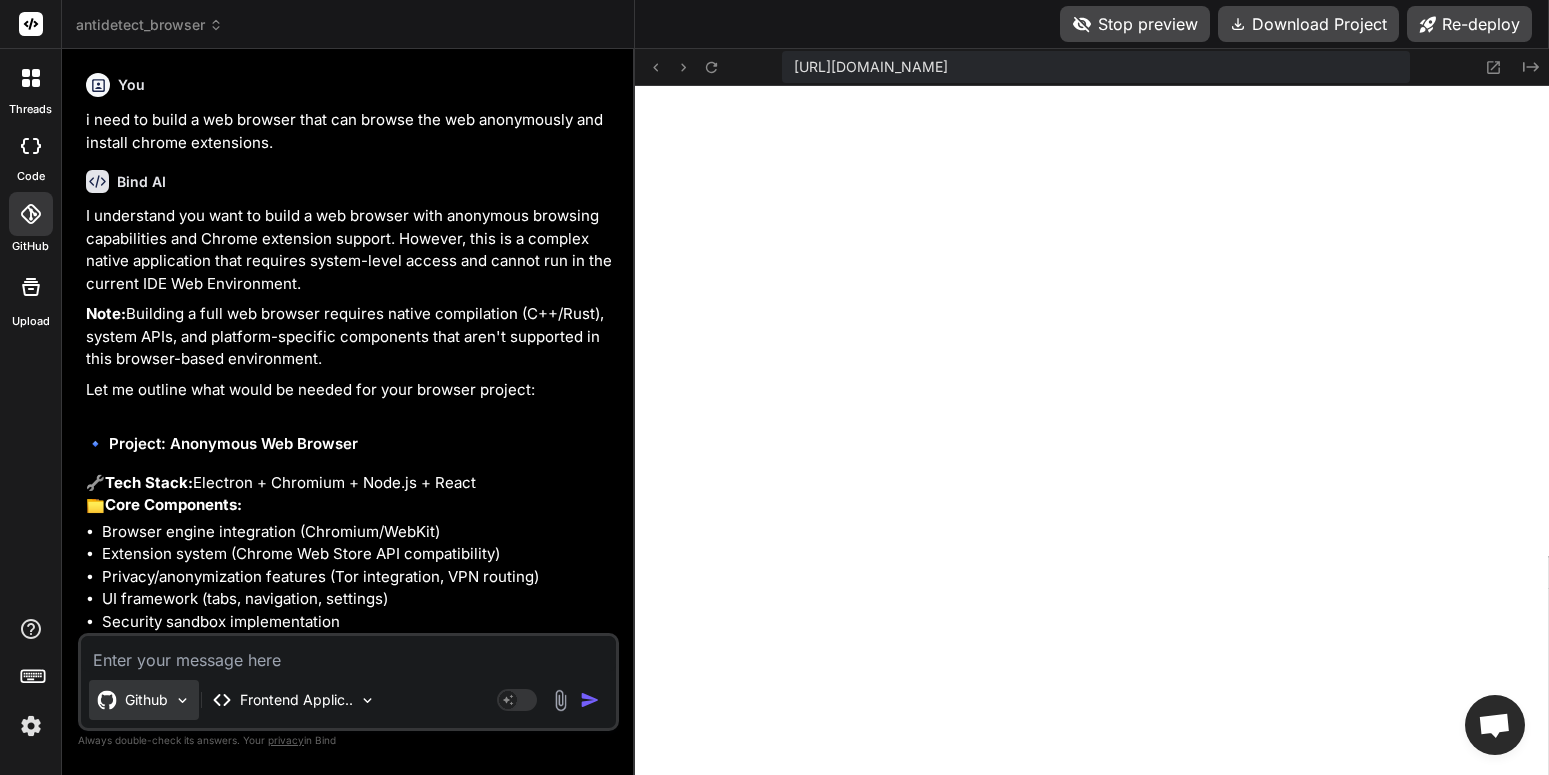 click at bounding box center [182, 700] 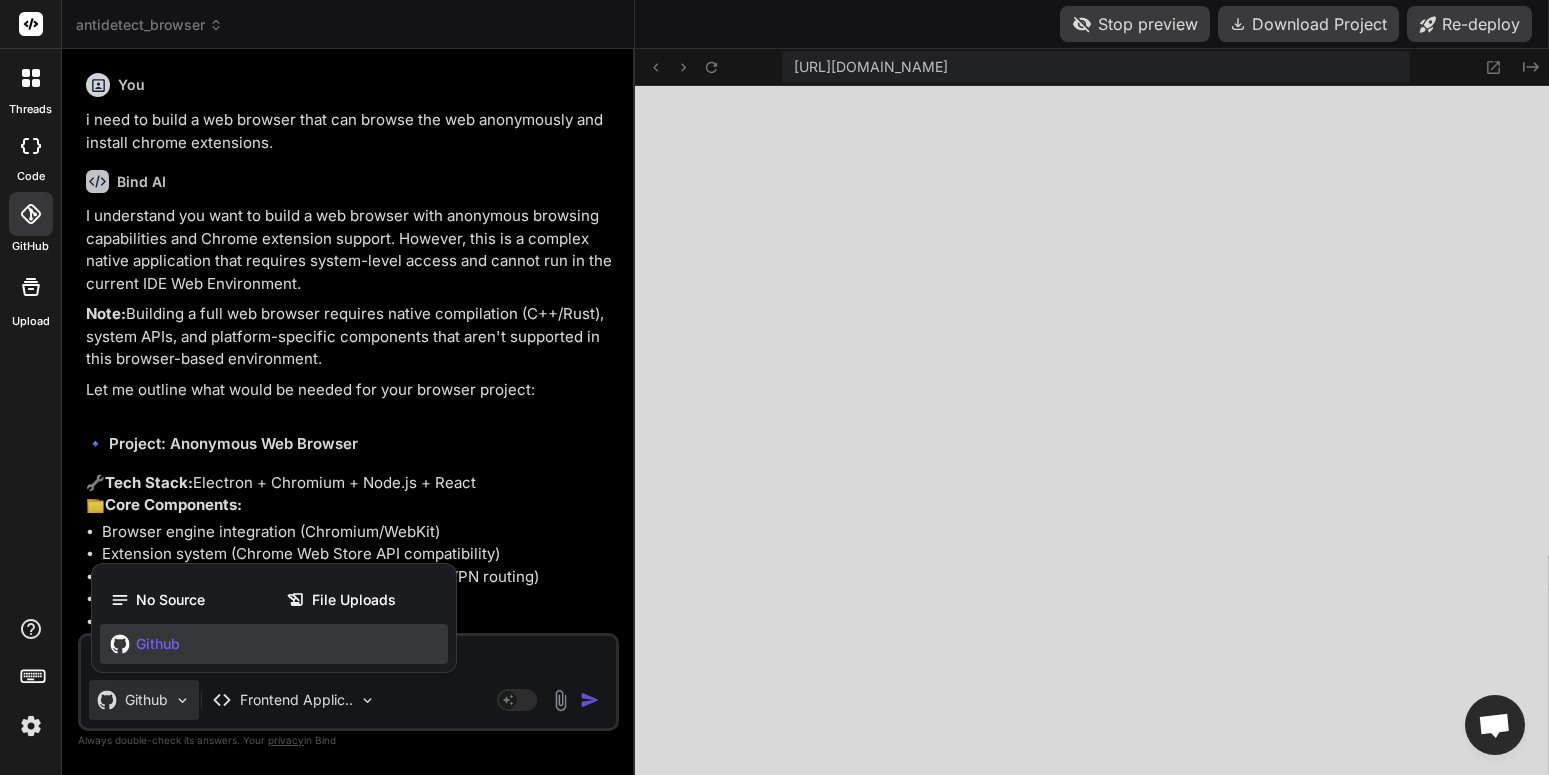 click at bounding box center [774, 387] 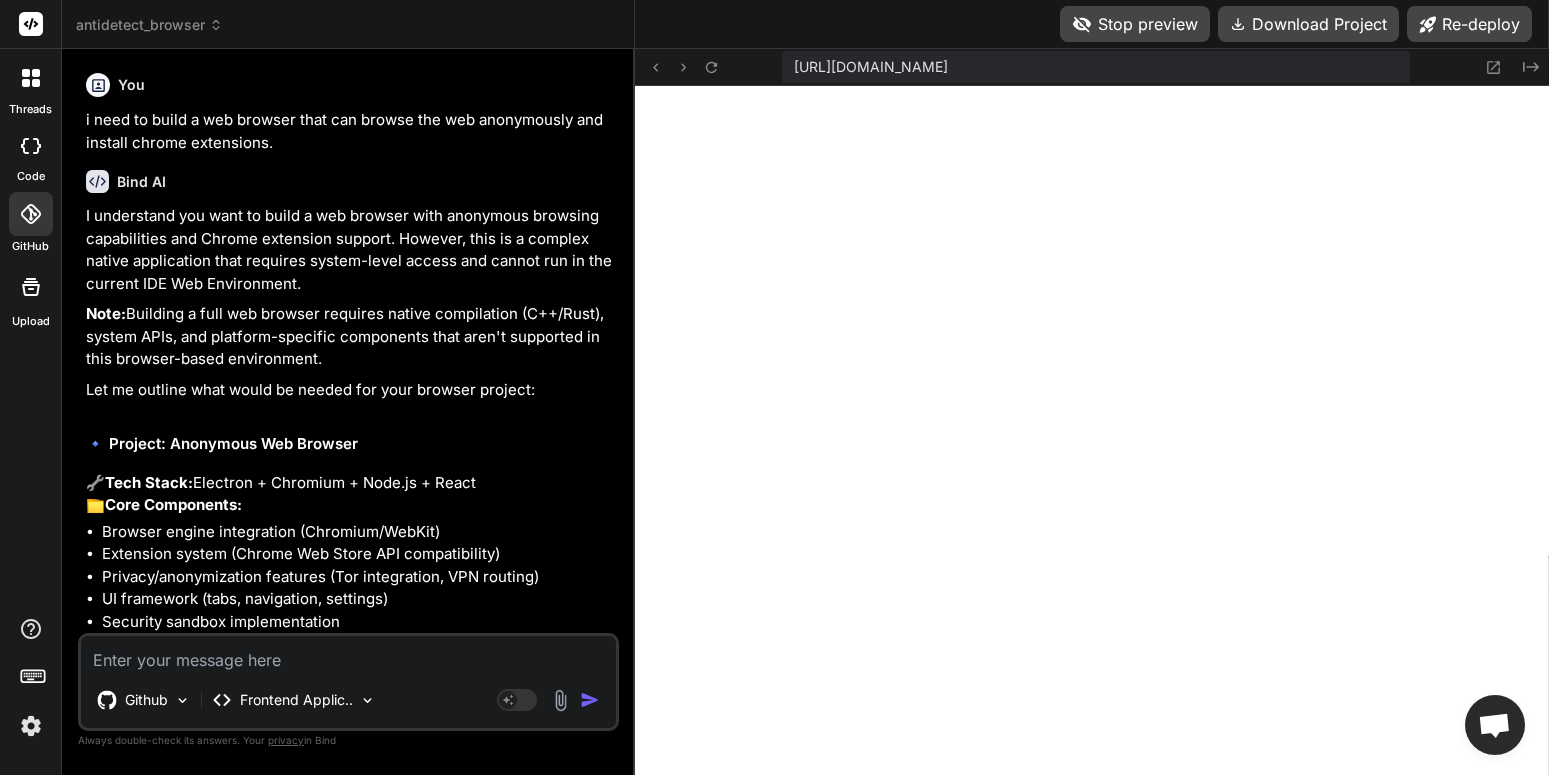 click at bounding box center (348, 654) 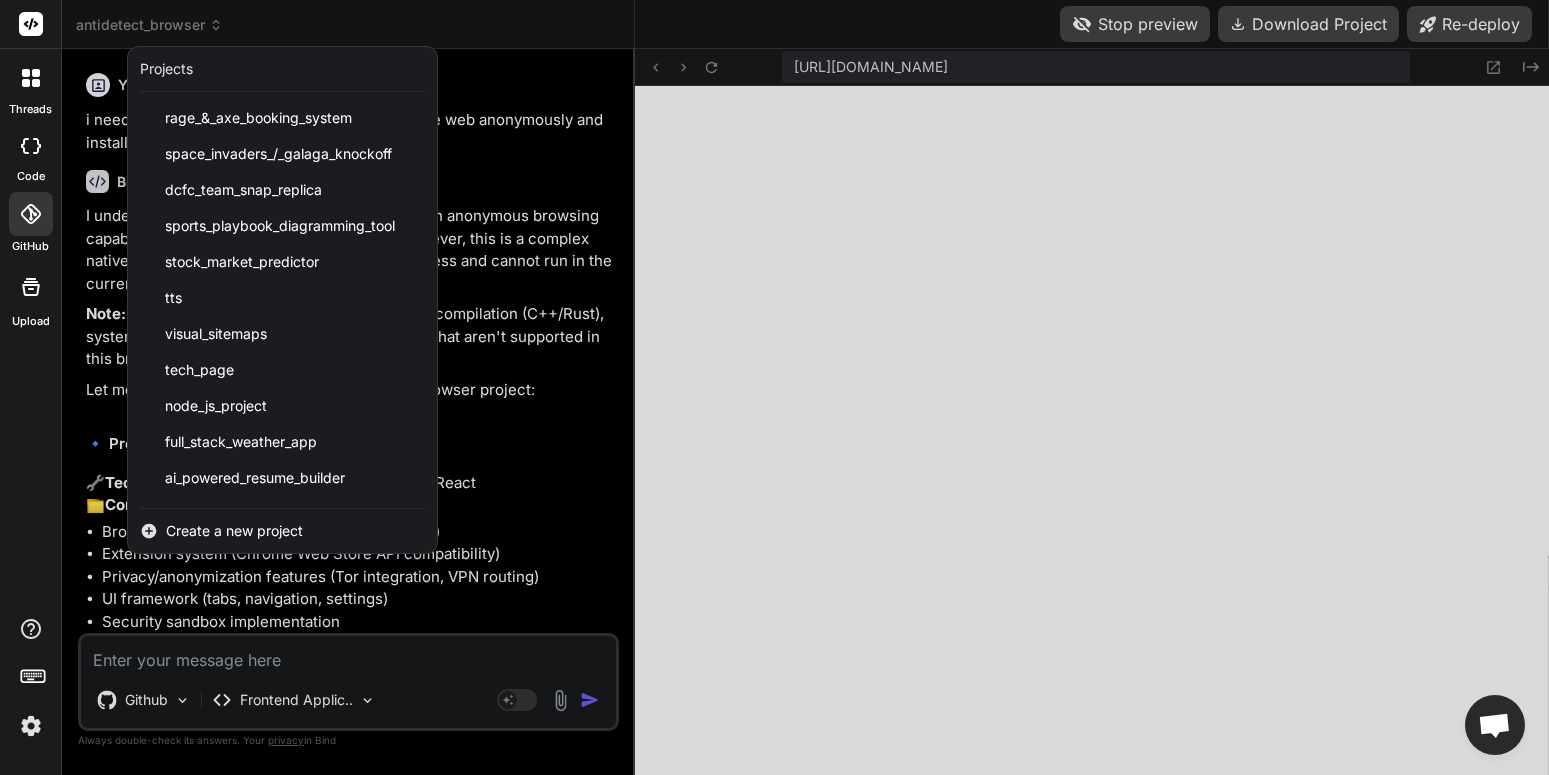 scroll, scrollTop: 480, scrollLeft: 0, axis: vertical 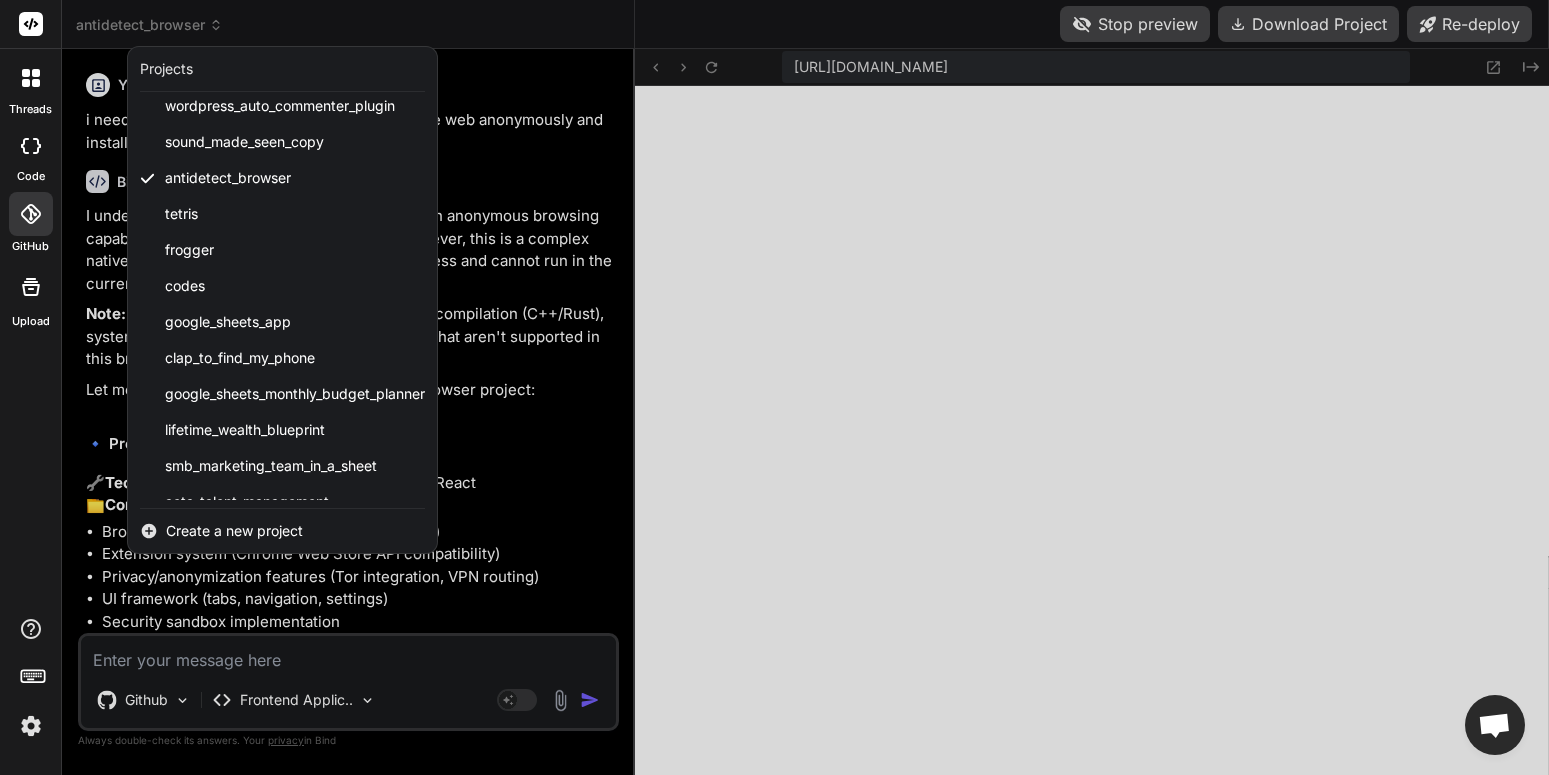 click on "Create a new project" at bounding box center [234, 531] 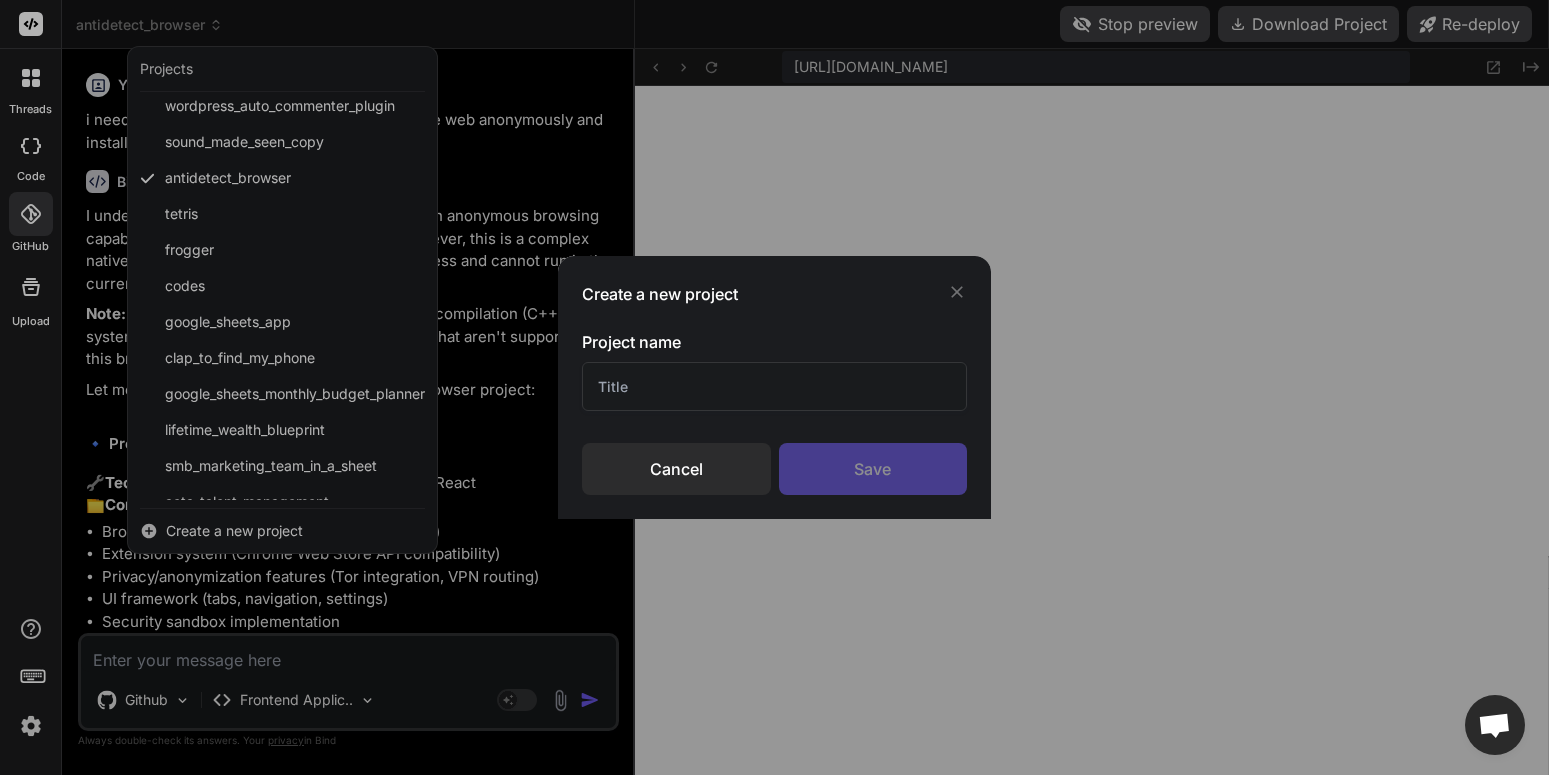 click at bounding box center (775, 386) 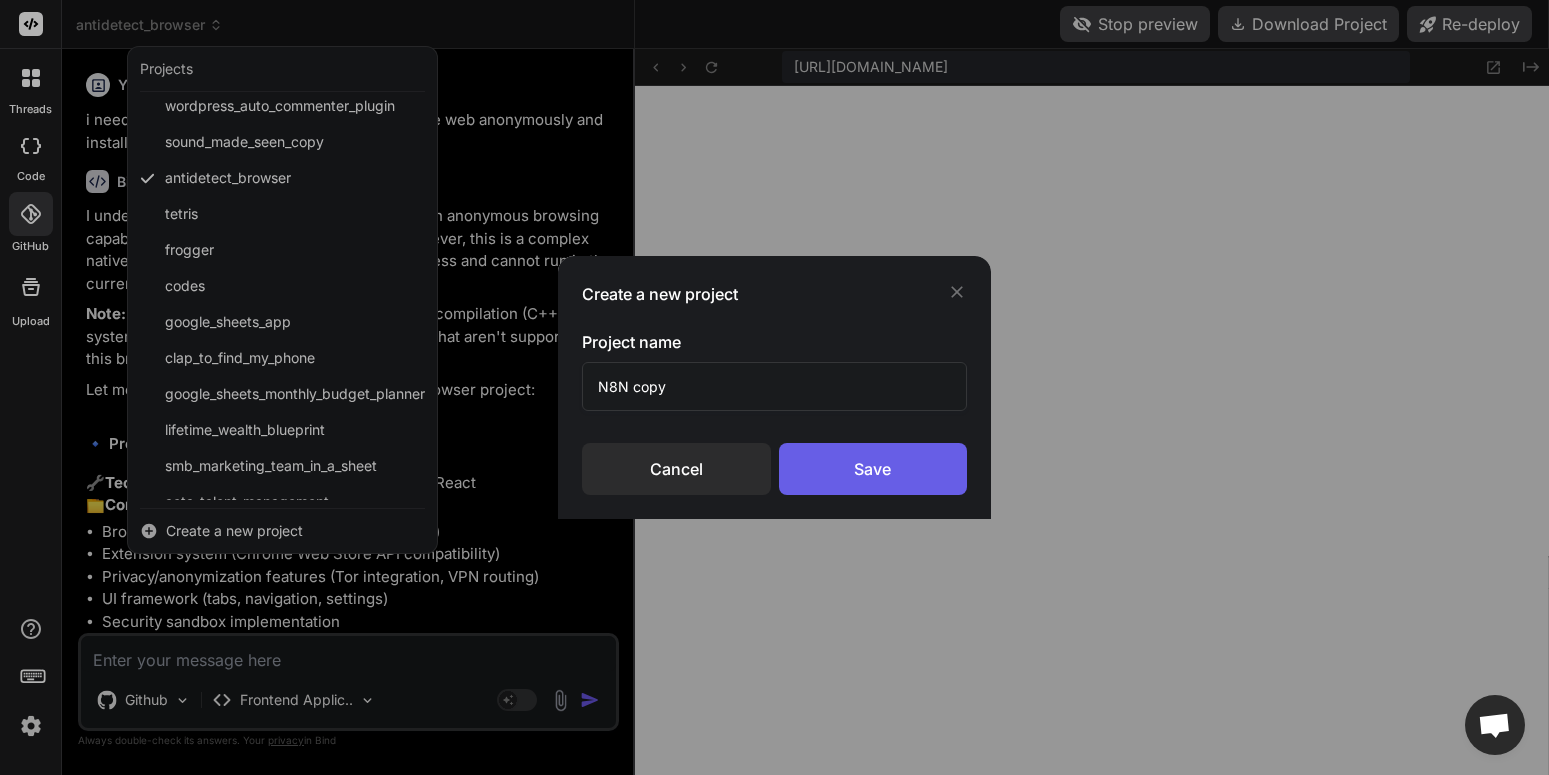 type on "N8N copy" 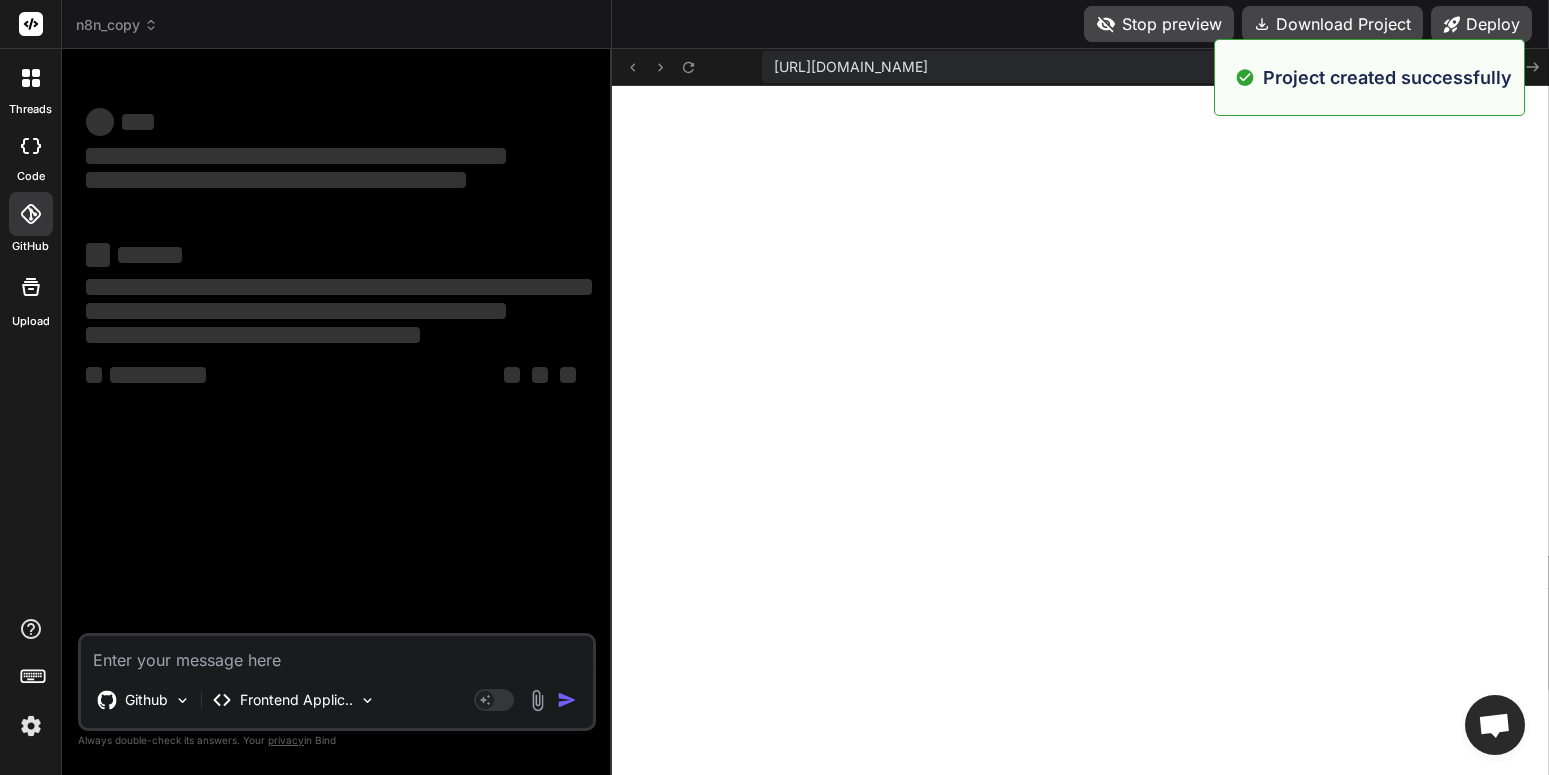 scroll, scrollTop: 1083, scrollLeft: 0, axis: vertical 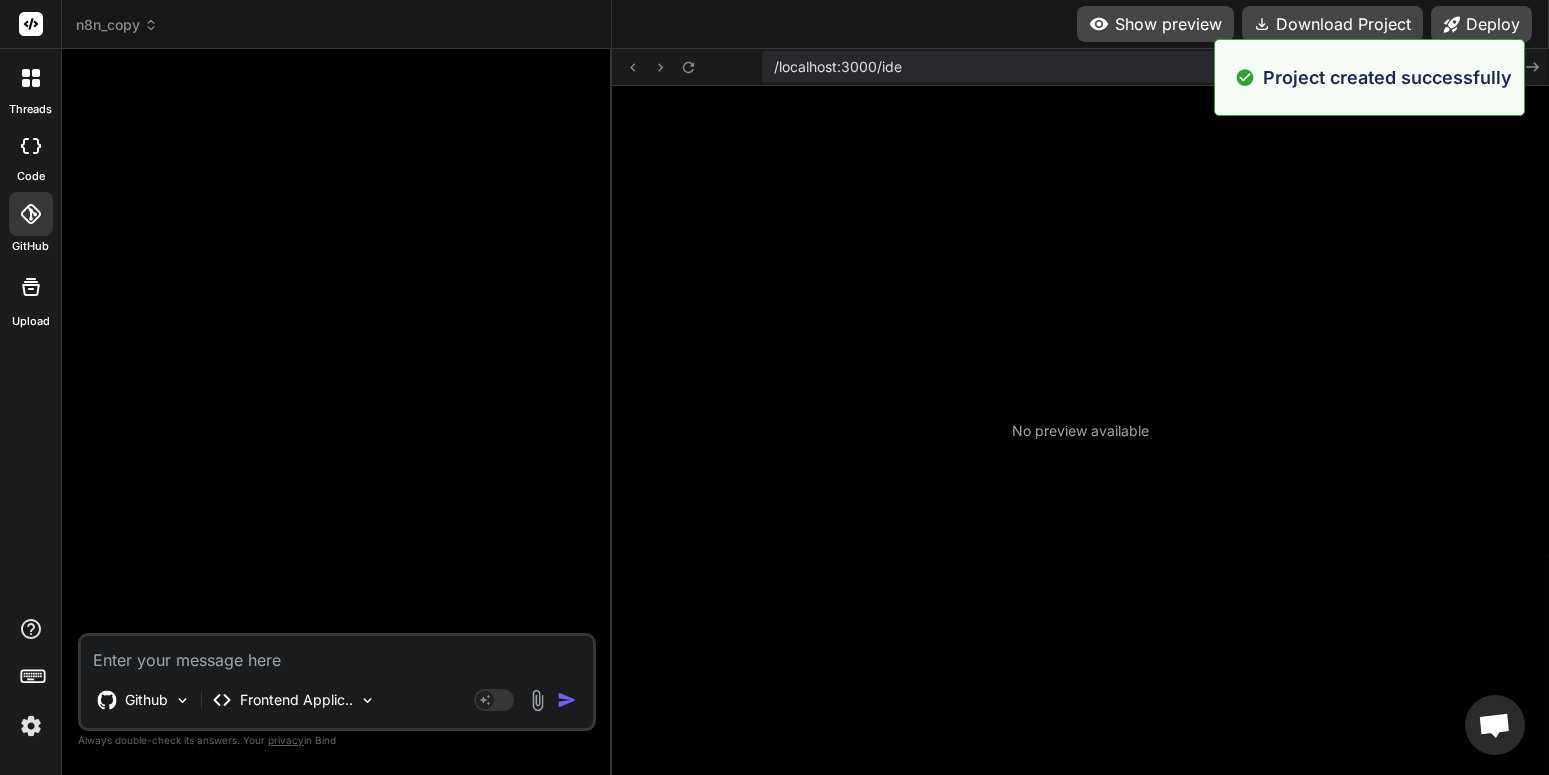 type on "x" 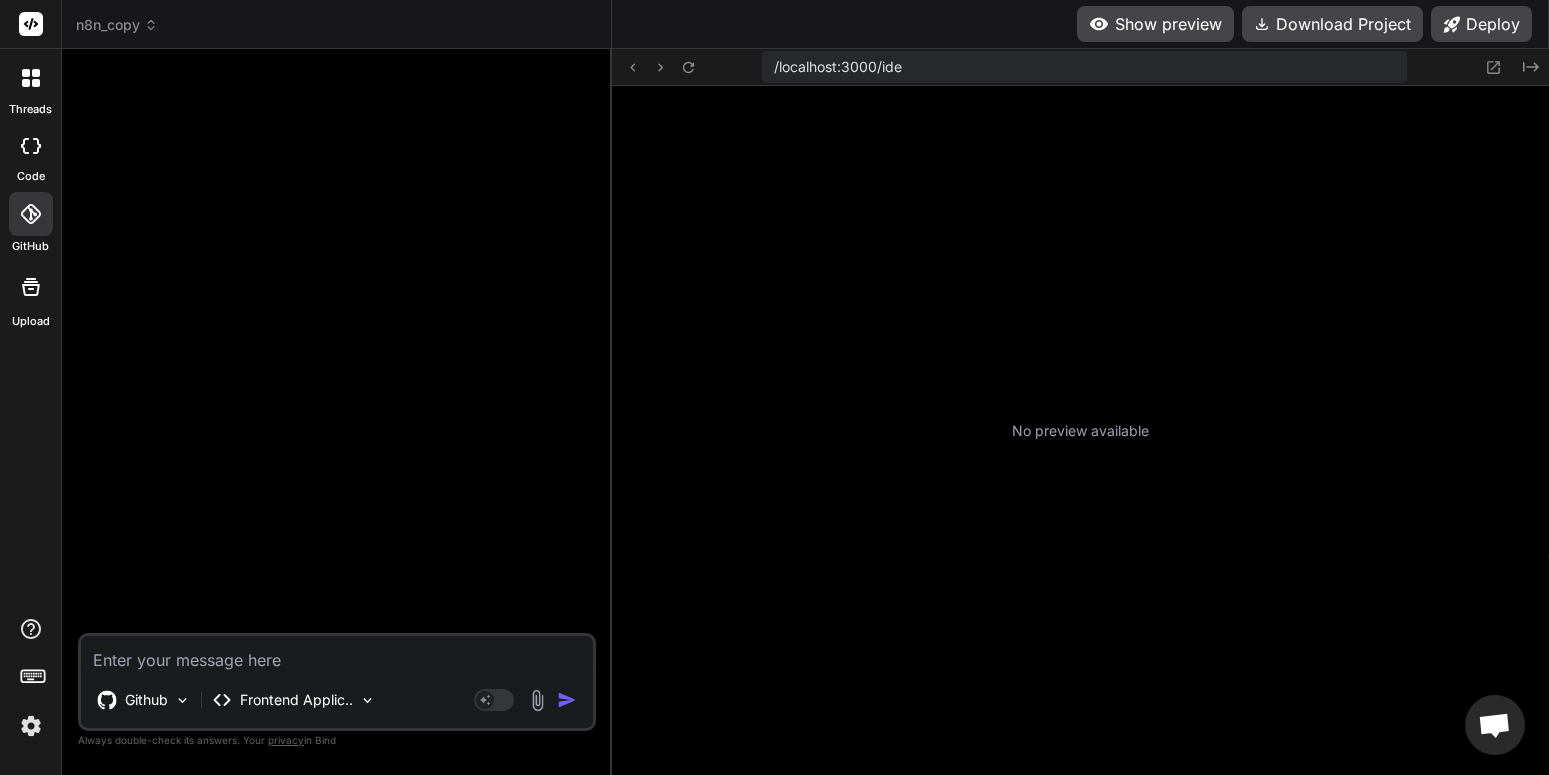 click at bounding box center [337, 654] 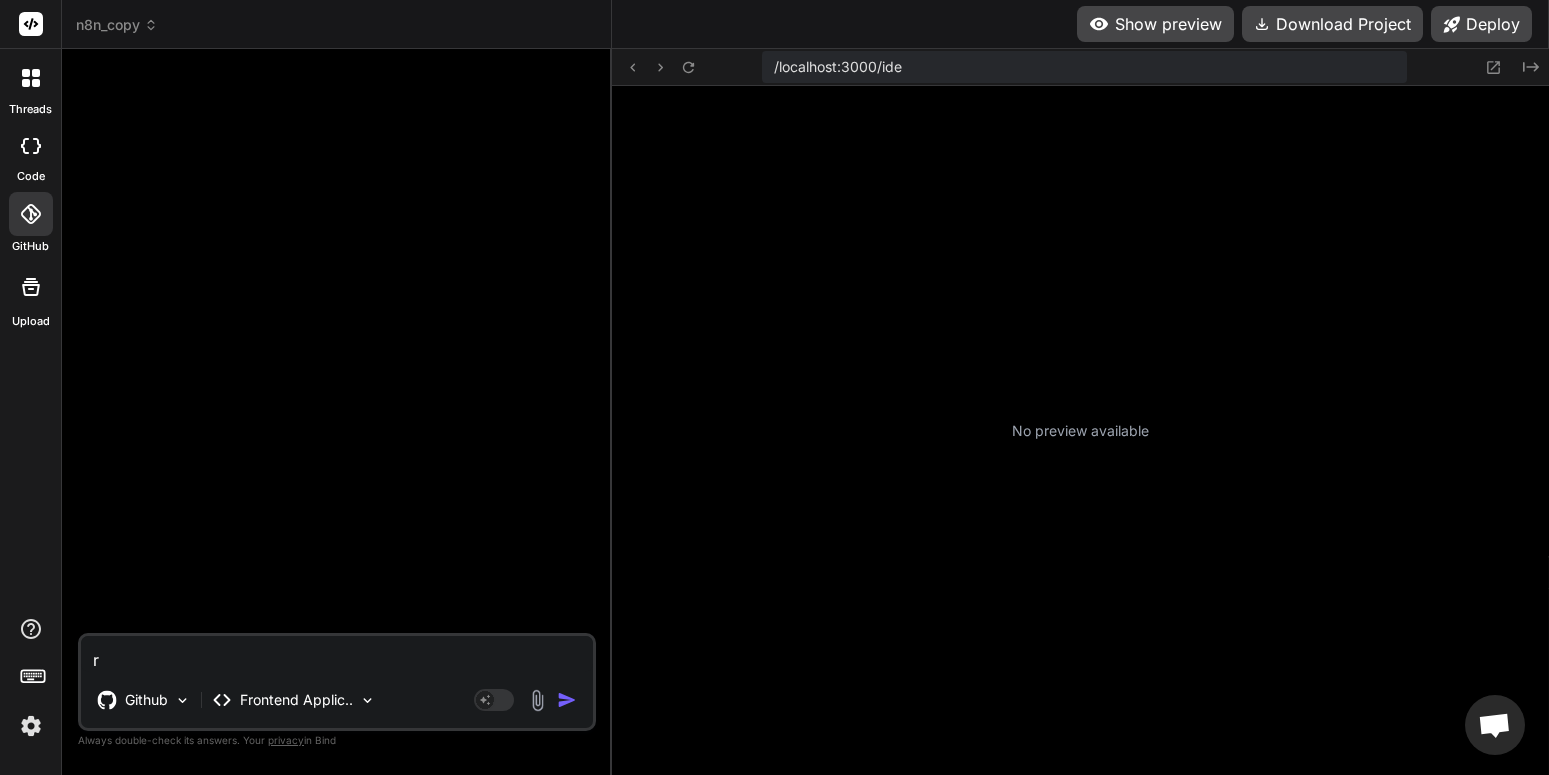 type on "re" 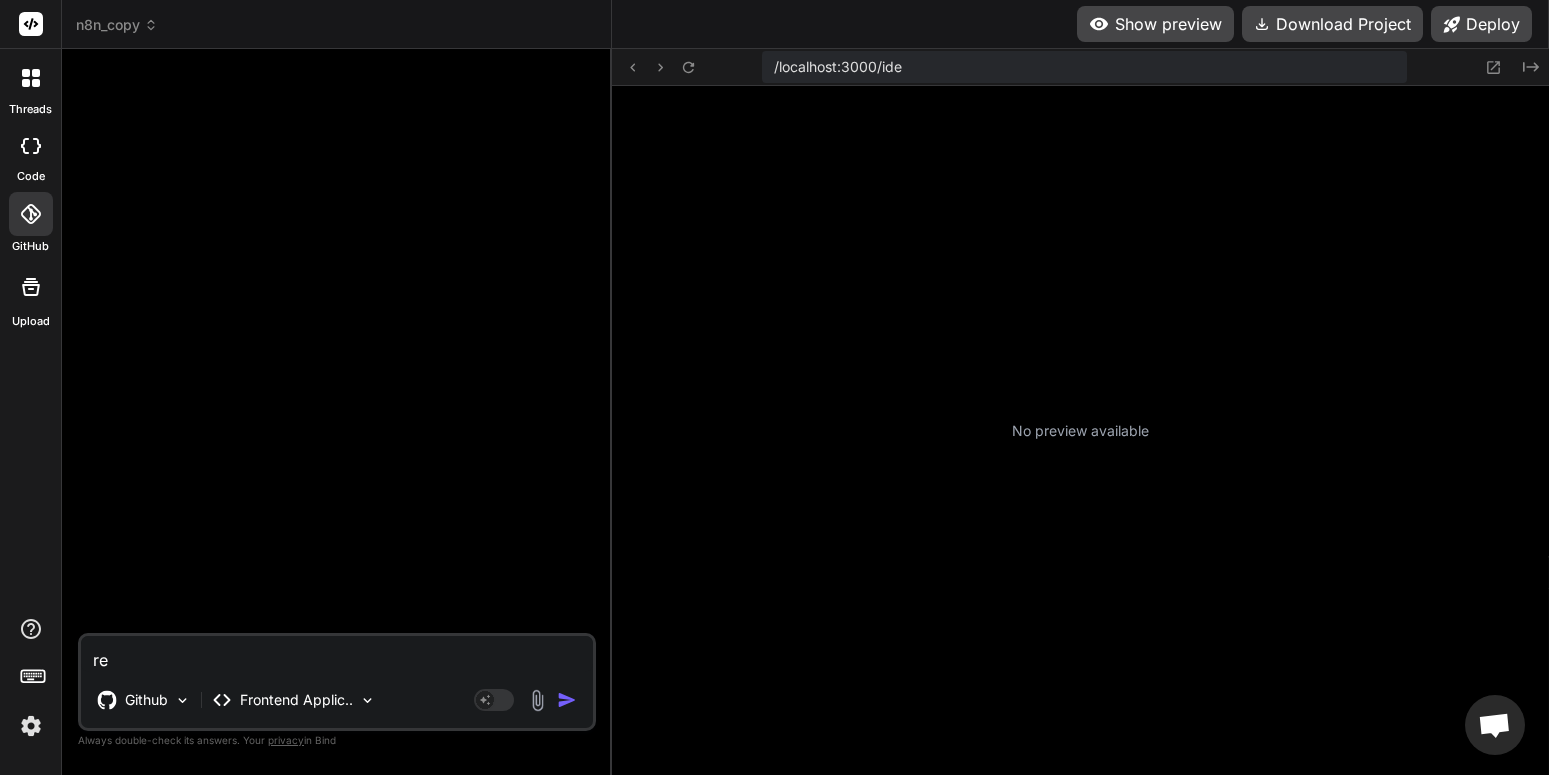 type on "rec" 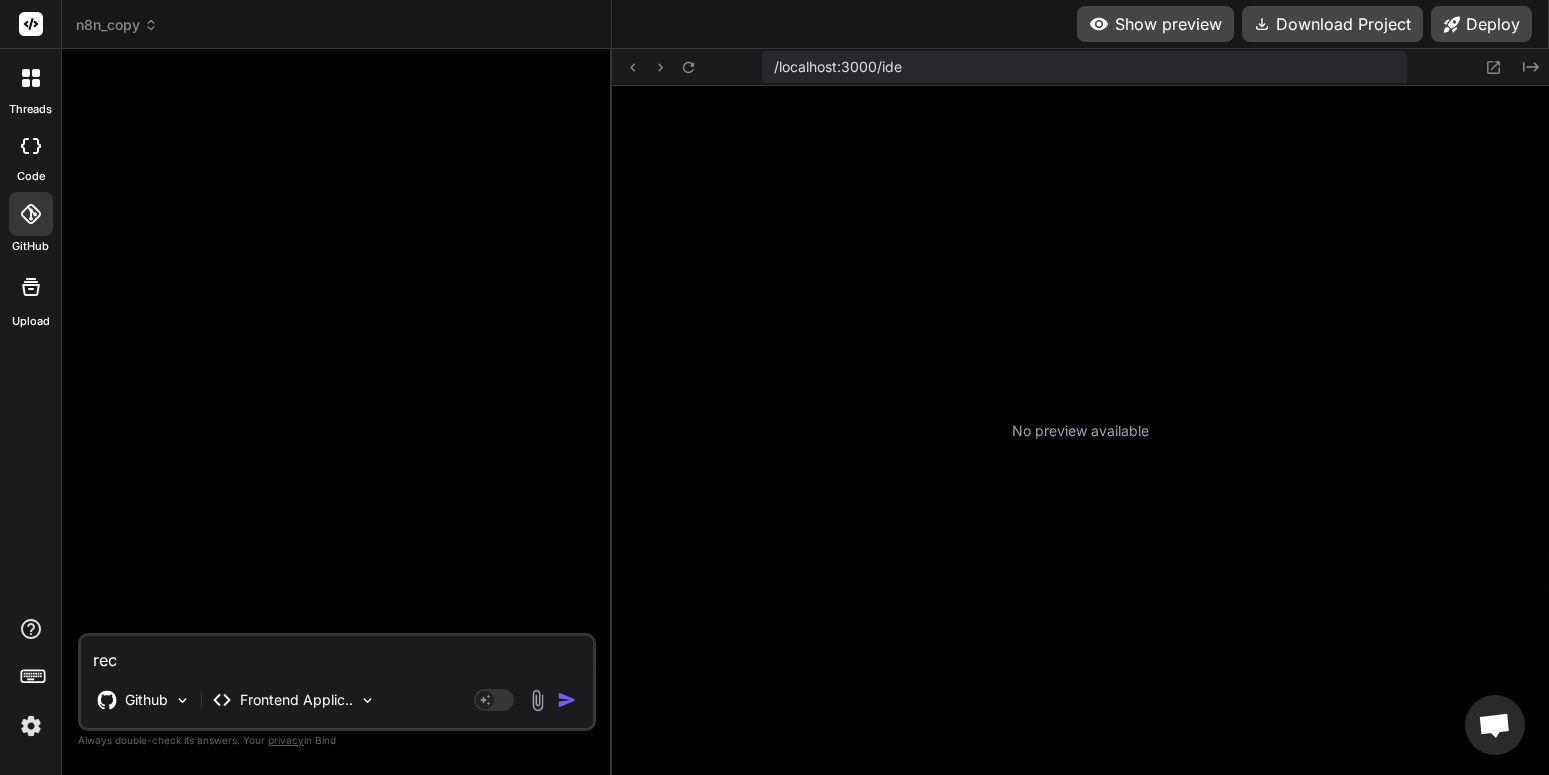 type on "recr" 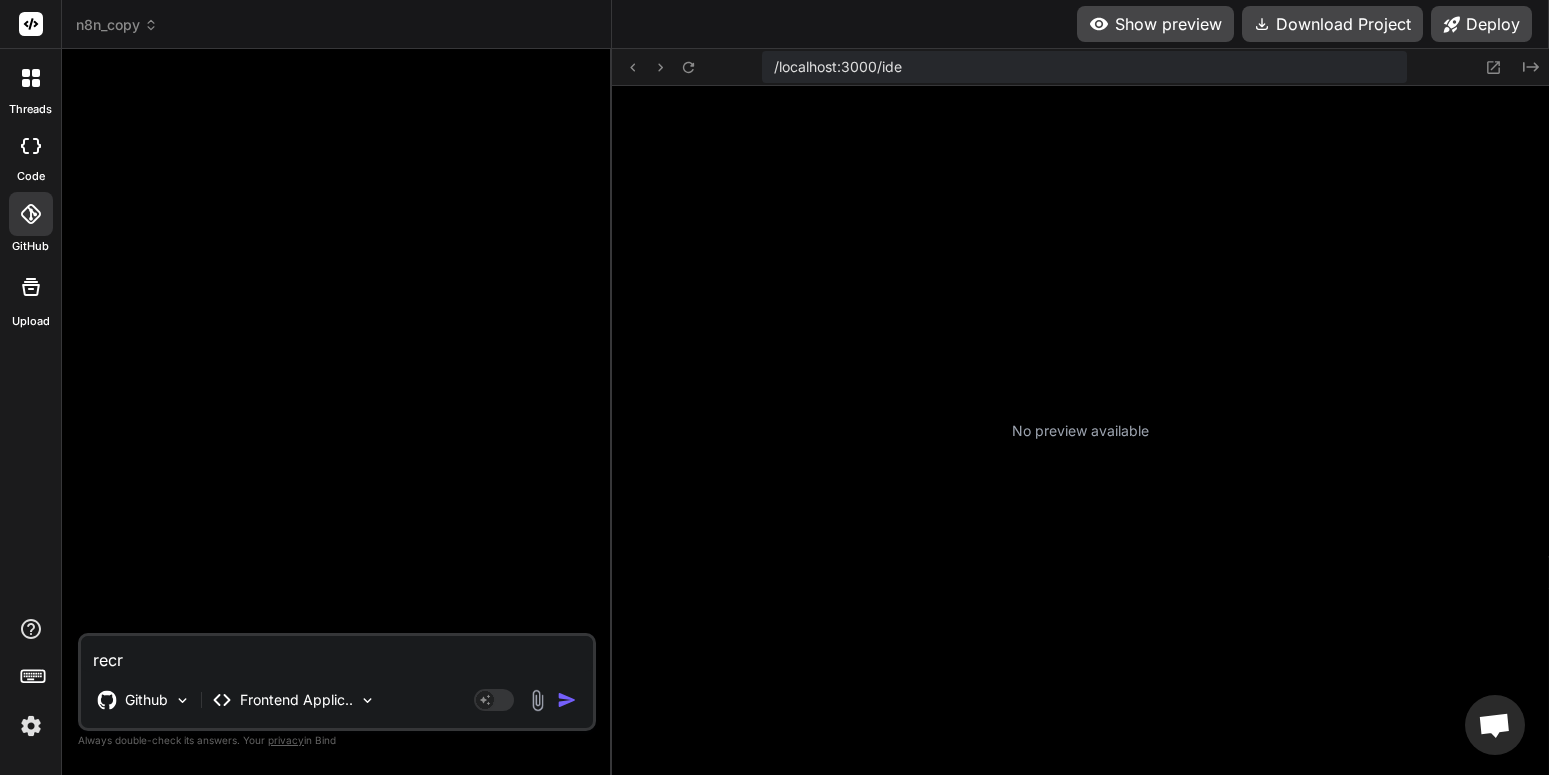 type on "recre" 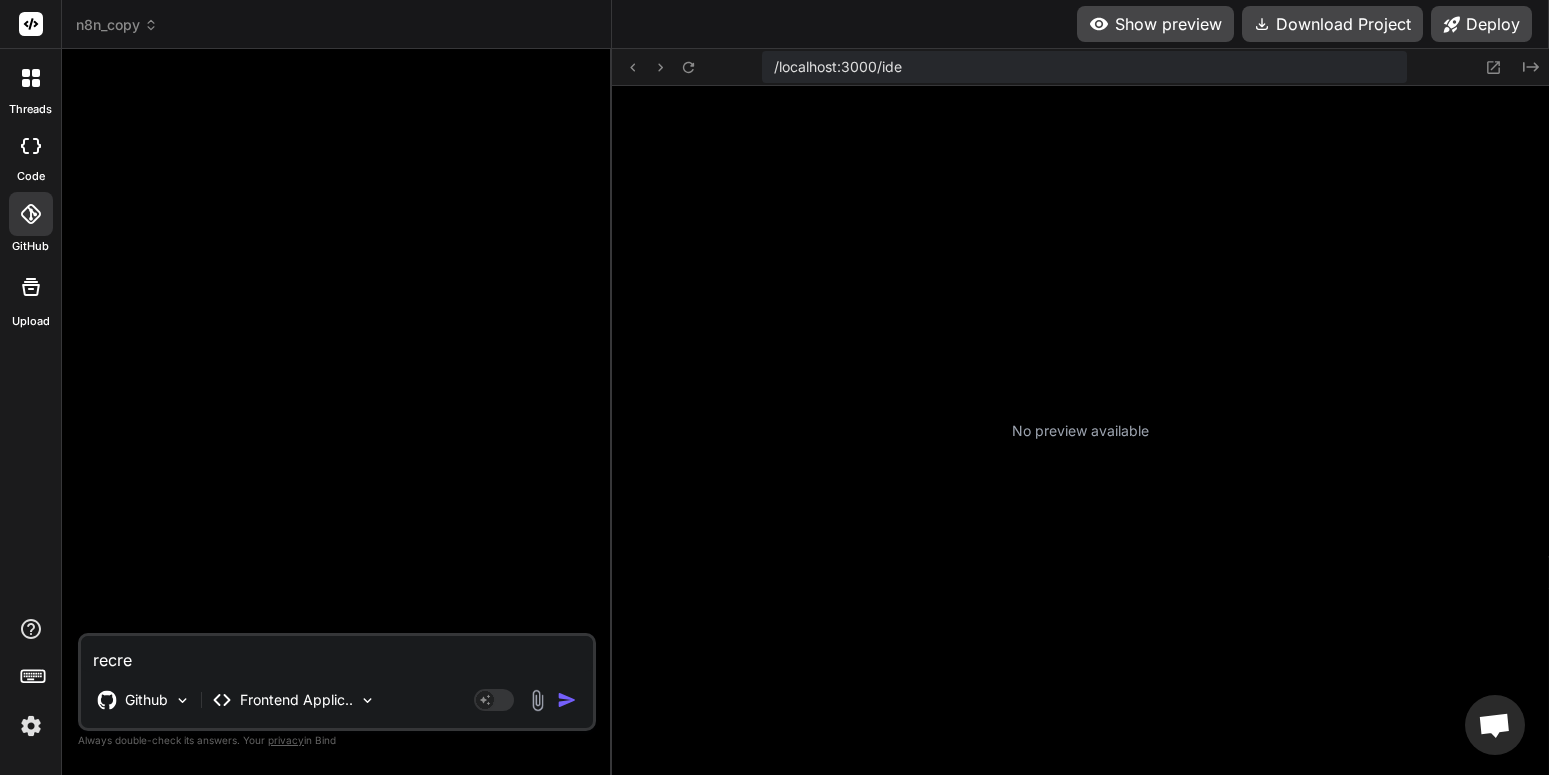 type on "recrea" 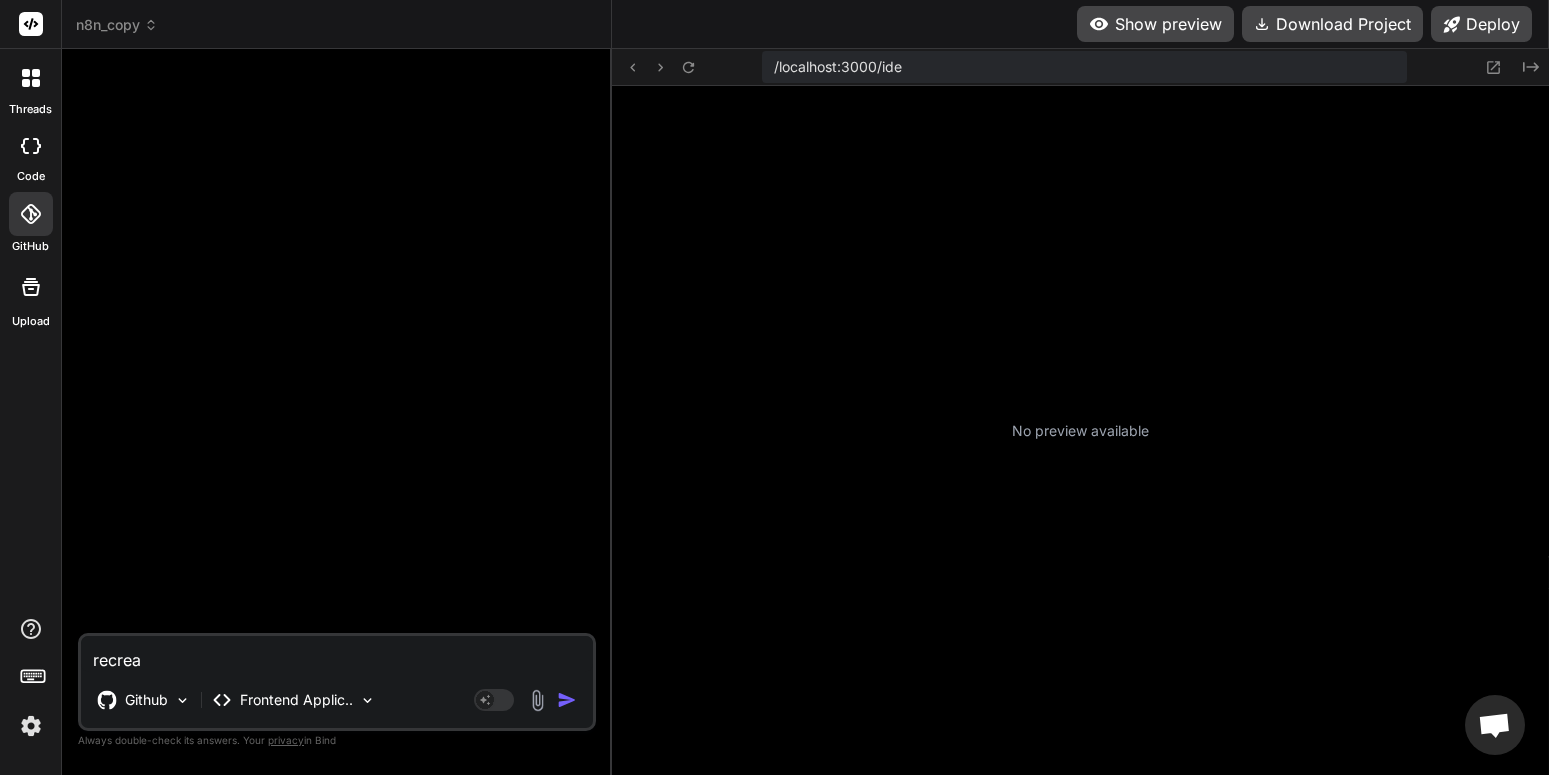 type on "x" 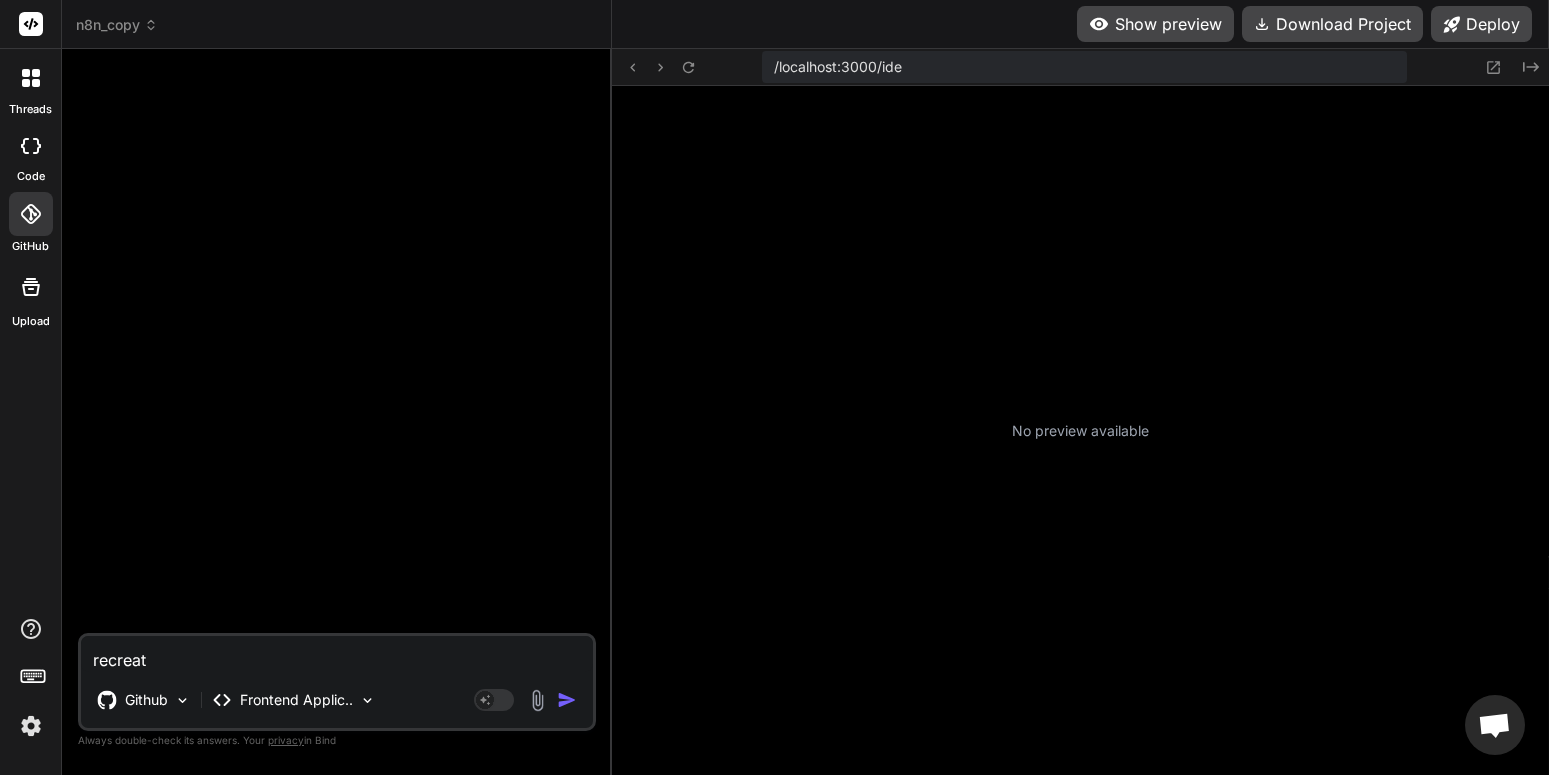 type on "recreate" 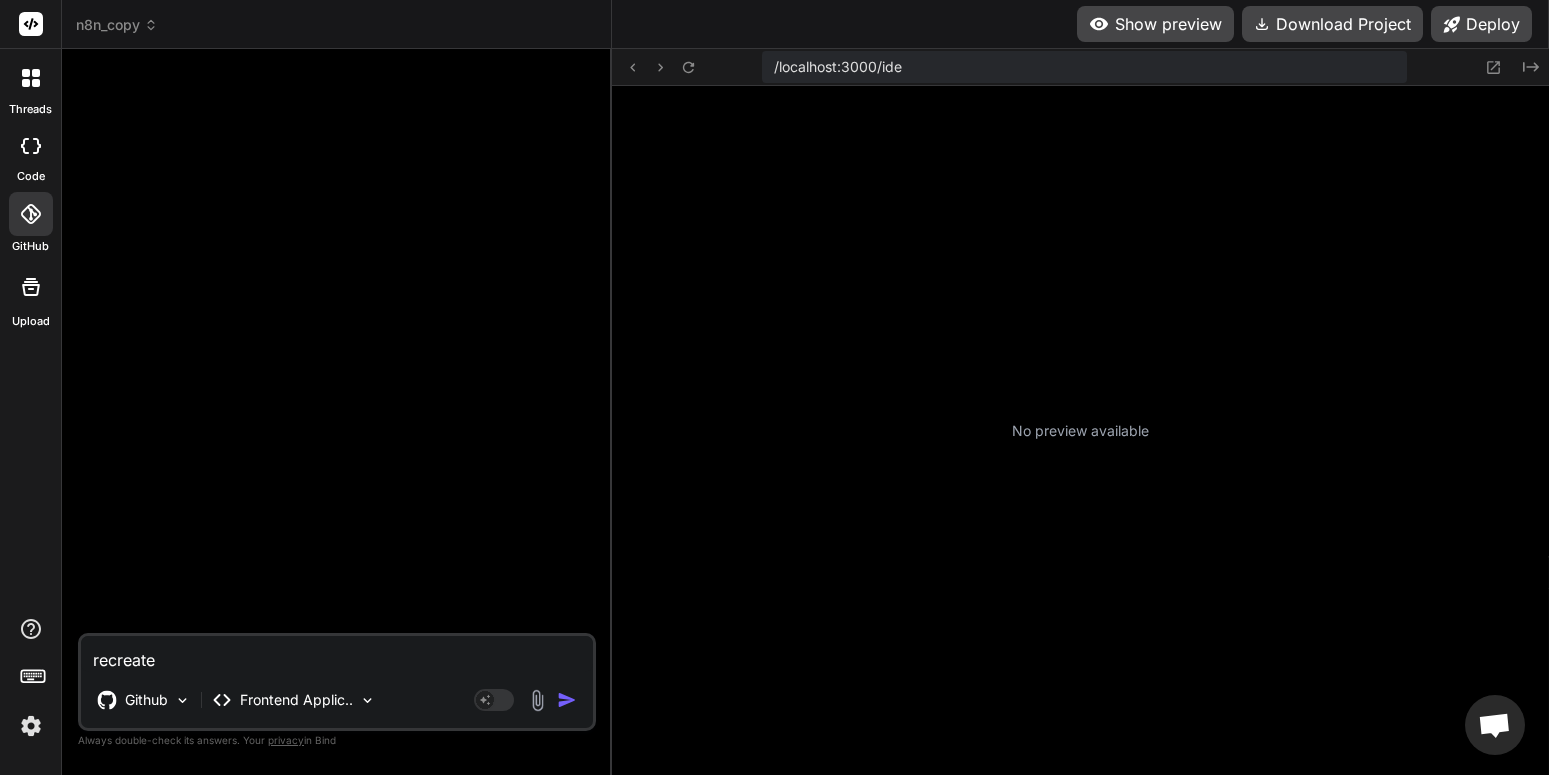 type on "x" 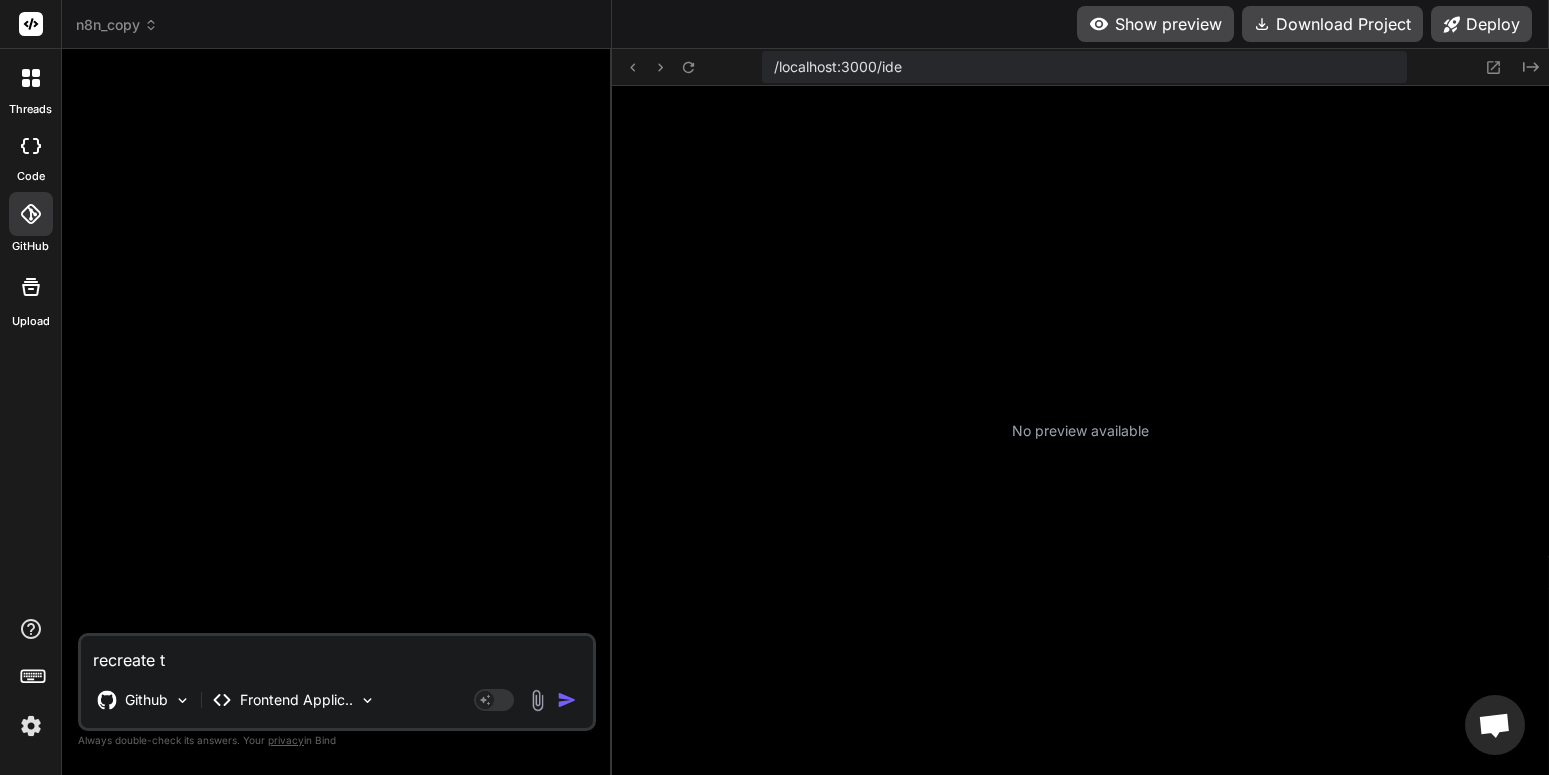 type on "recreate te" 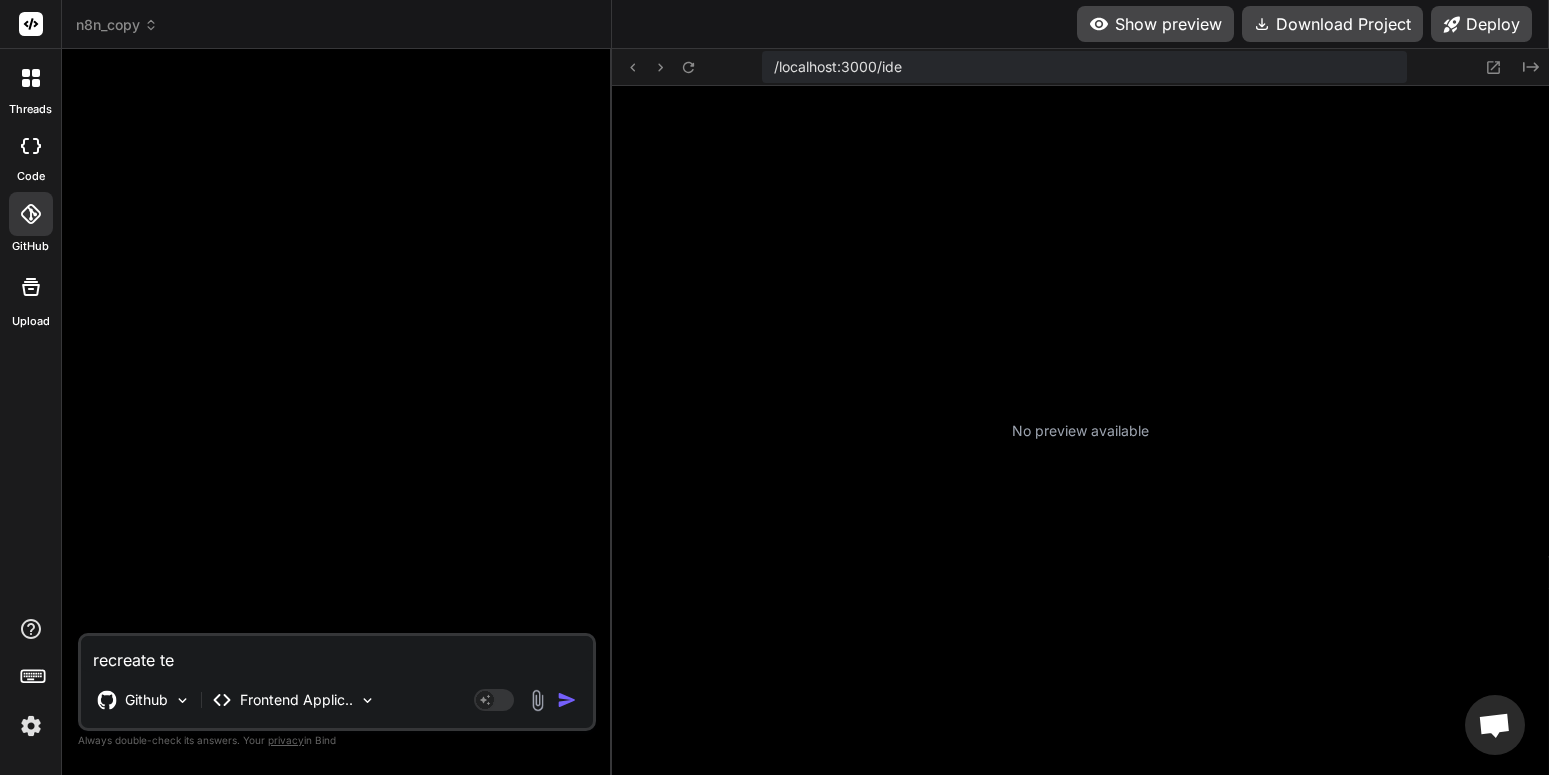 type on "recreate teh" 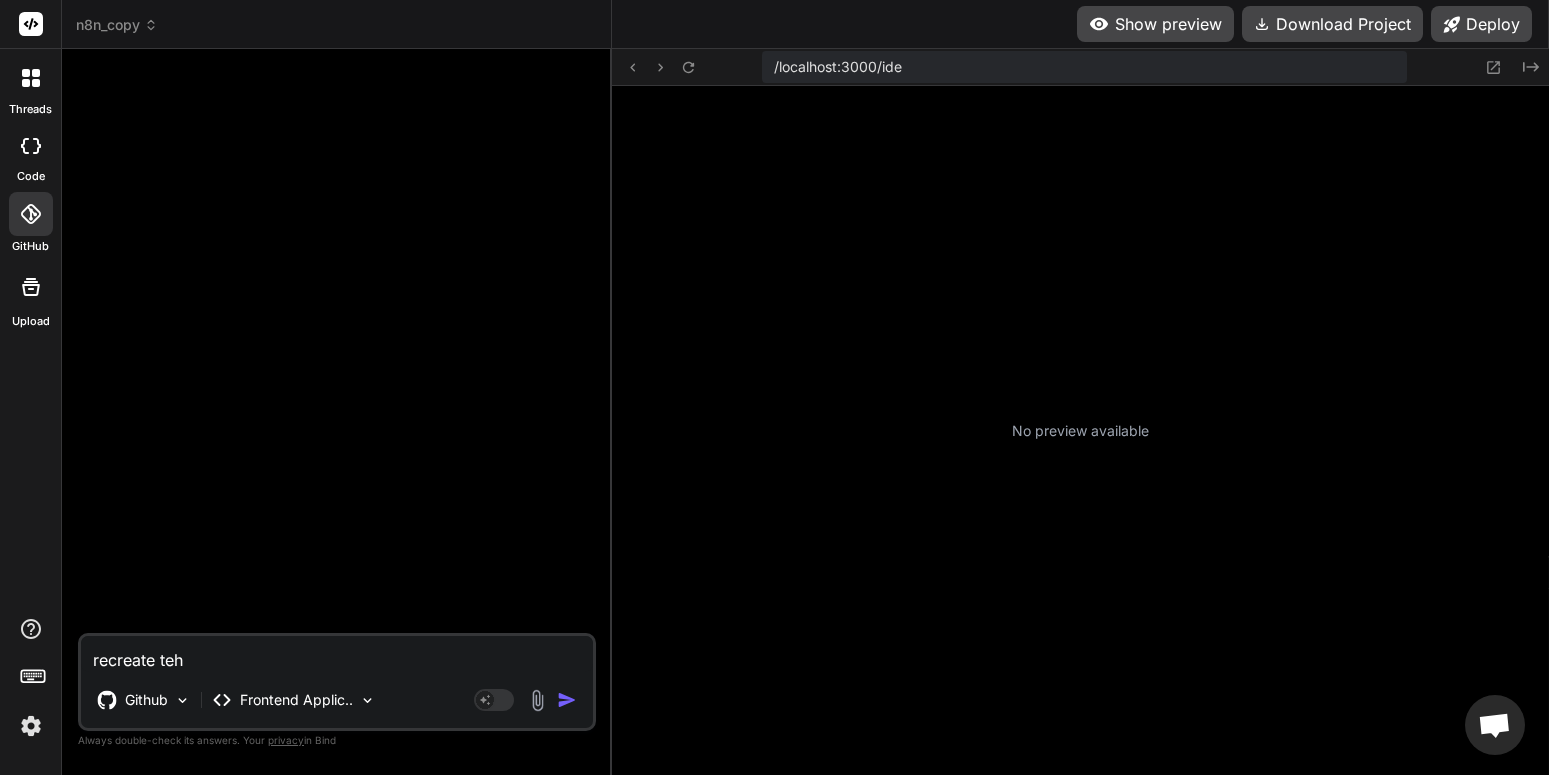 type on "recreate teh" 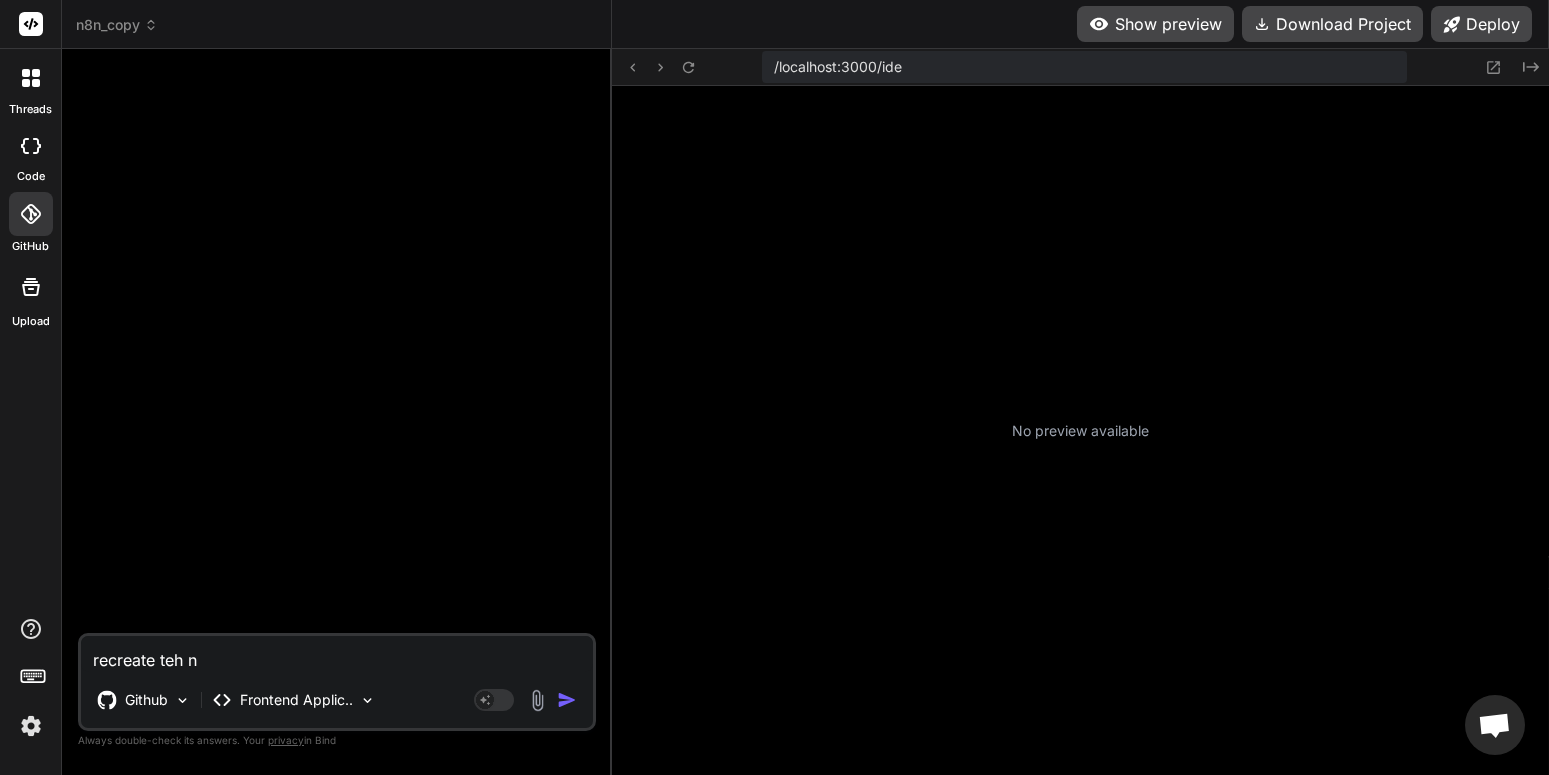type on "recreate teh" 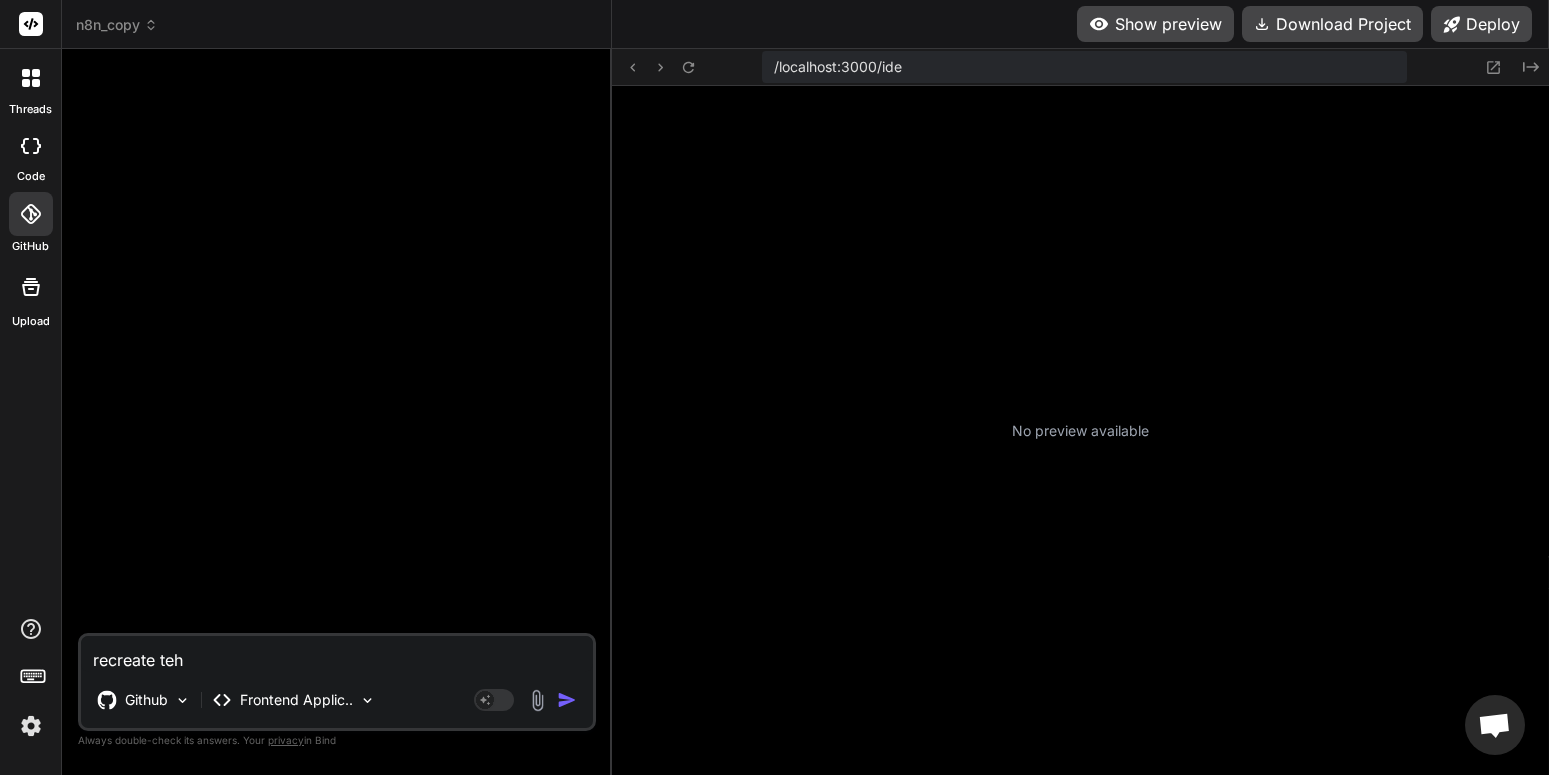 type on "recreate teh" 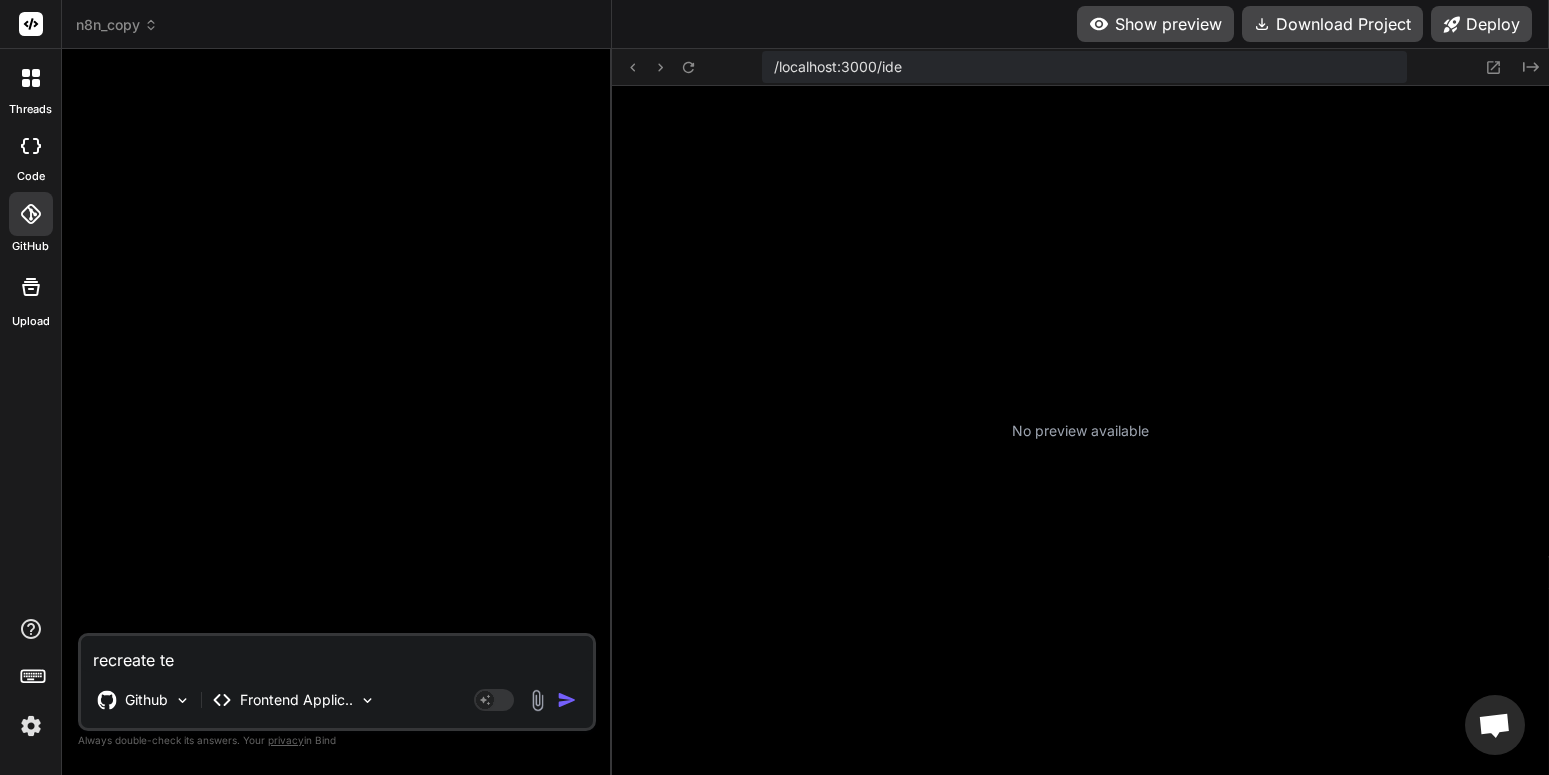 type on "recreate t" 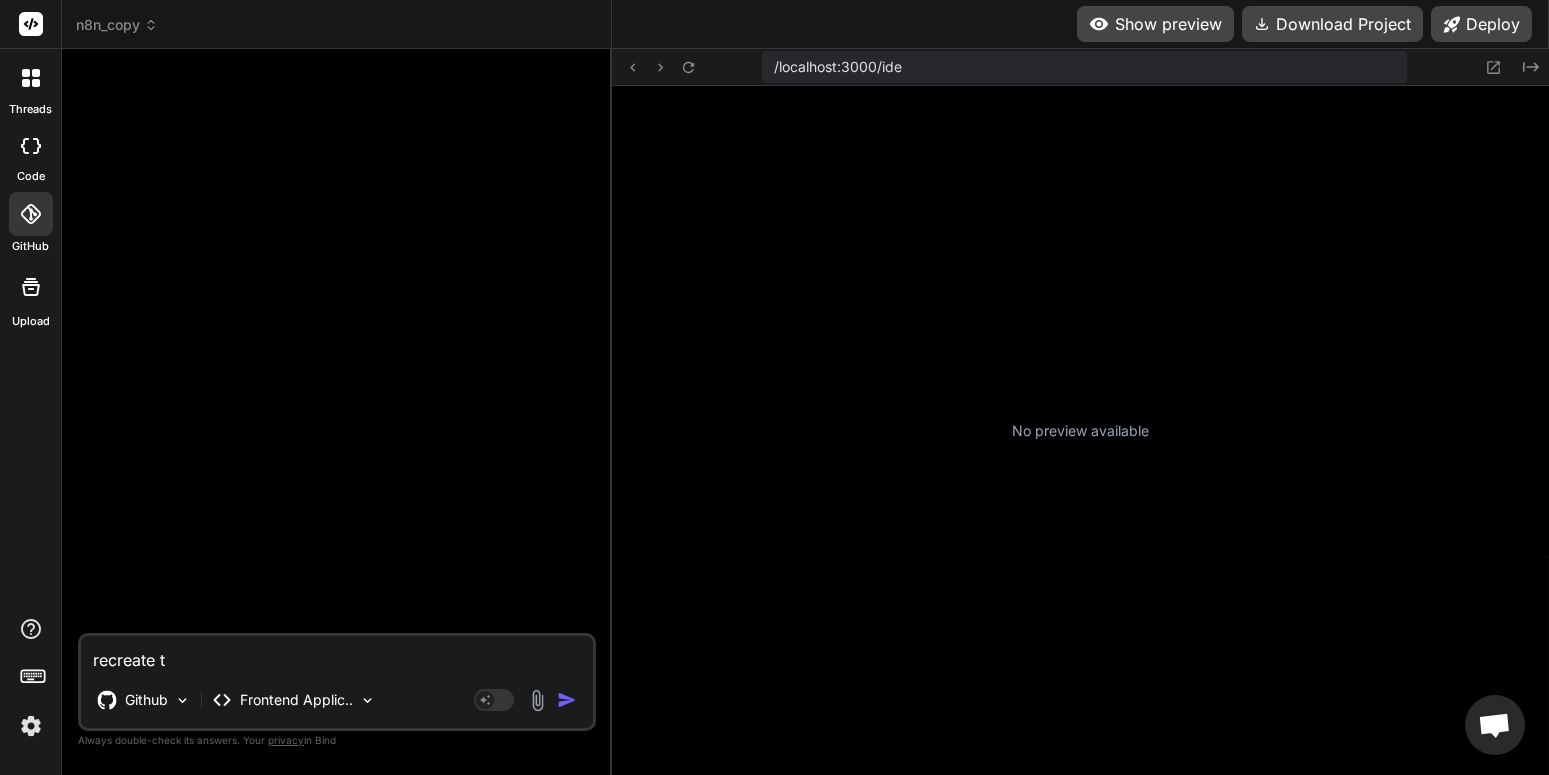type on "recreate th" 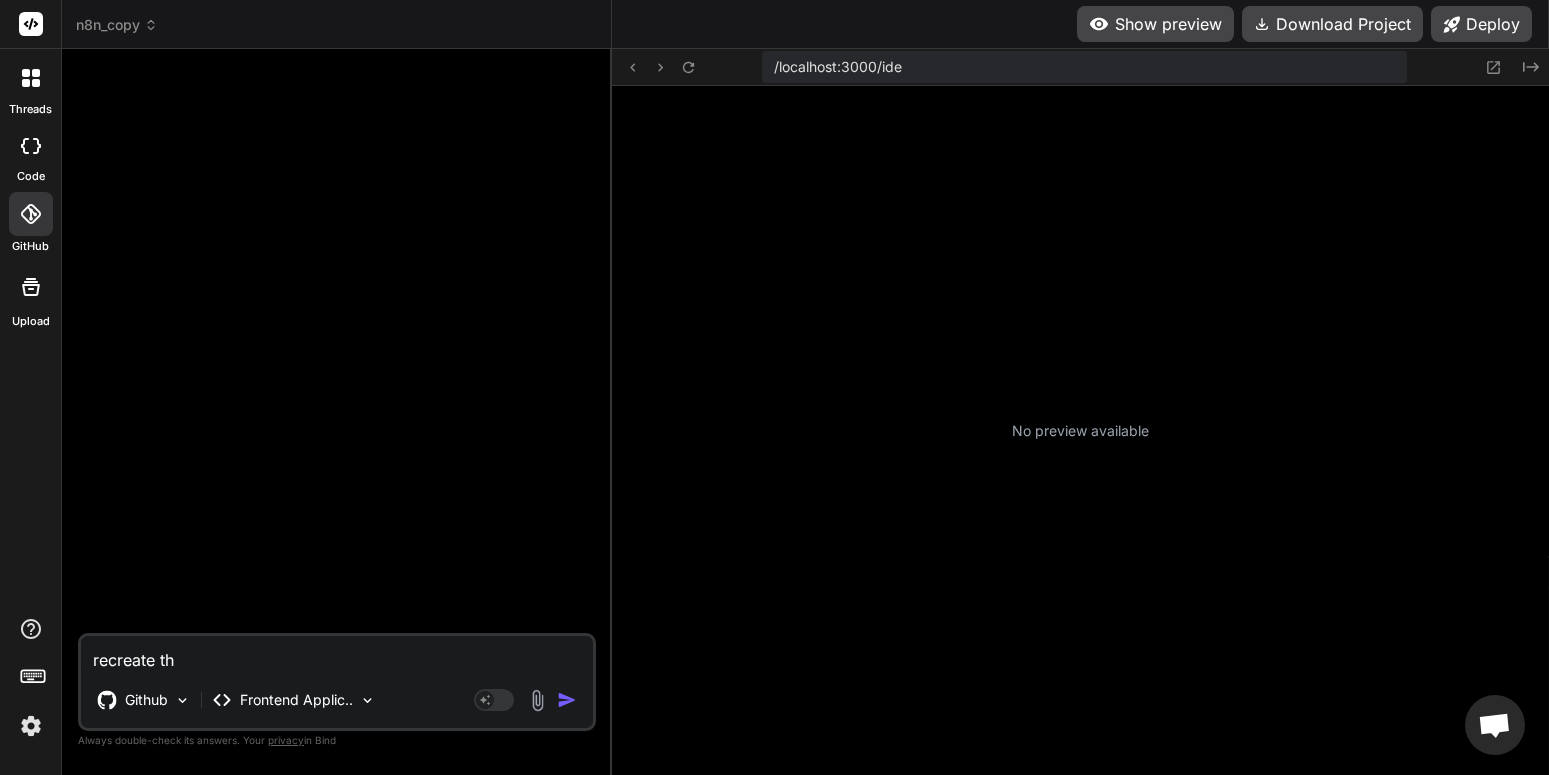 type on "recreate the" 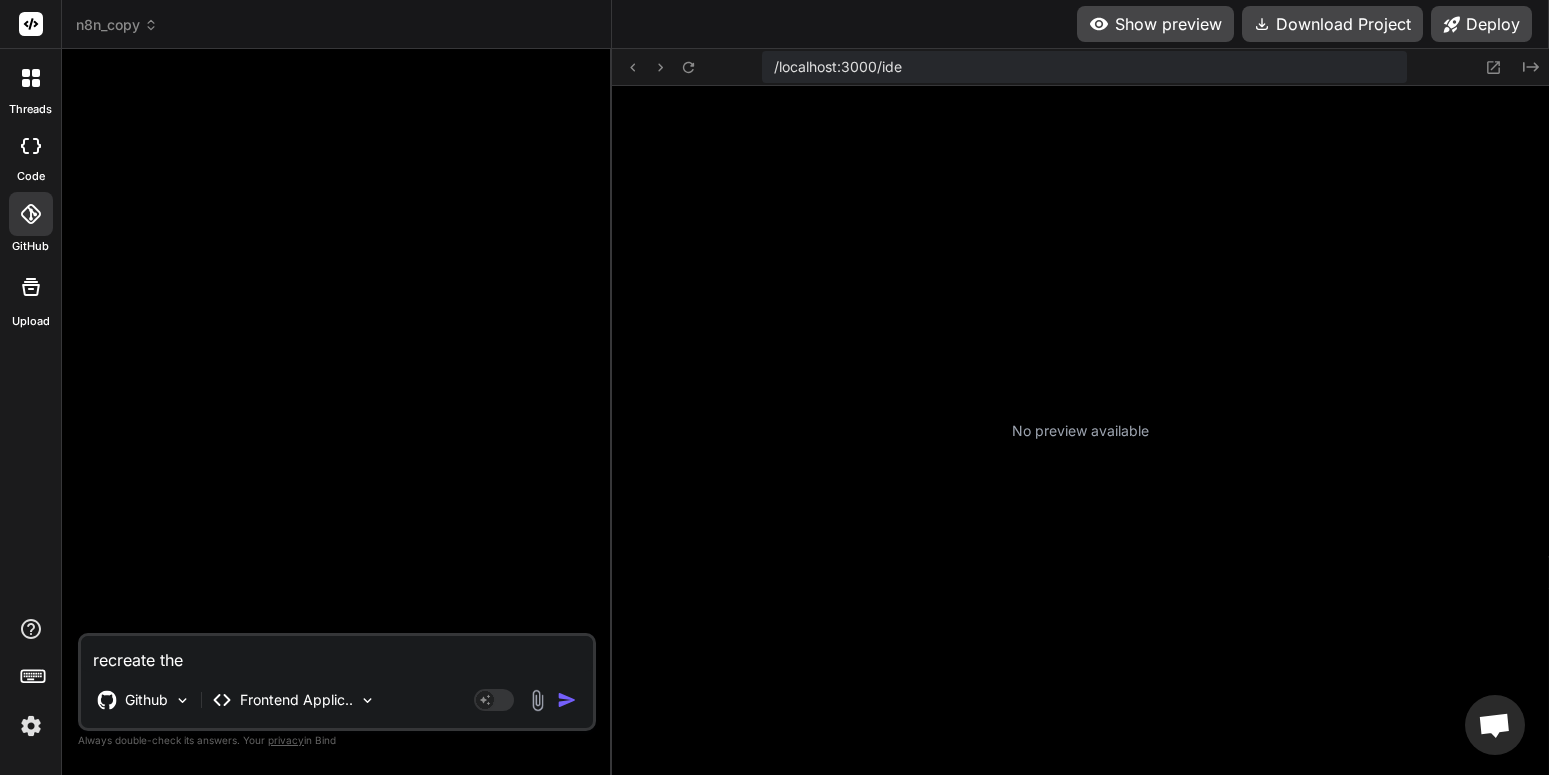 type on "recreate the" 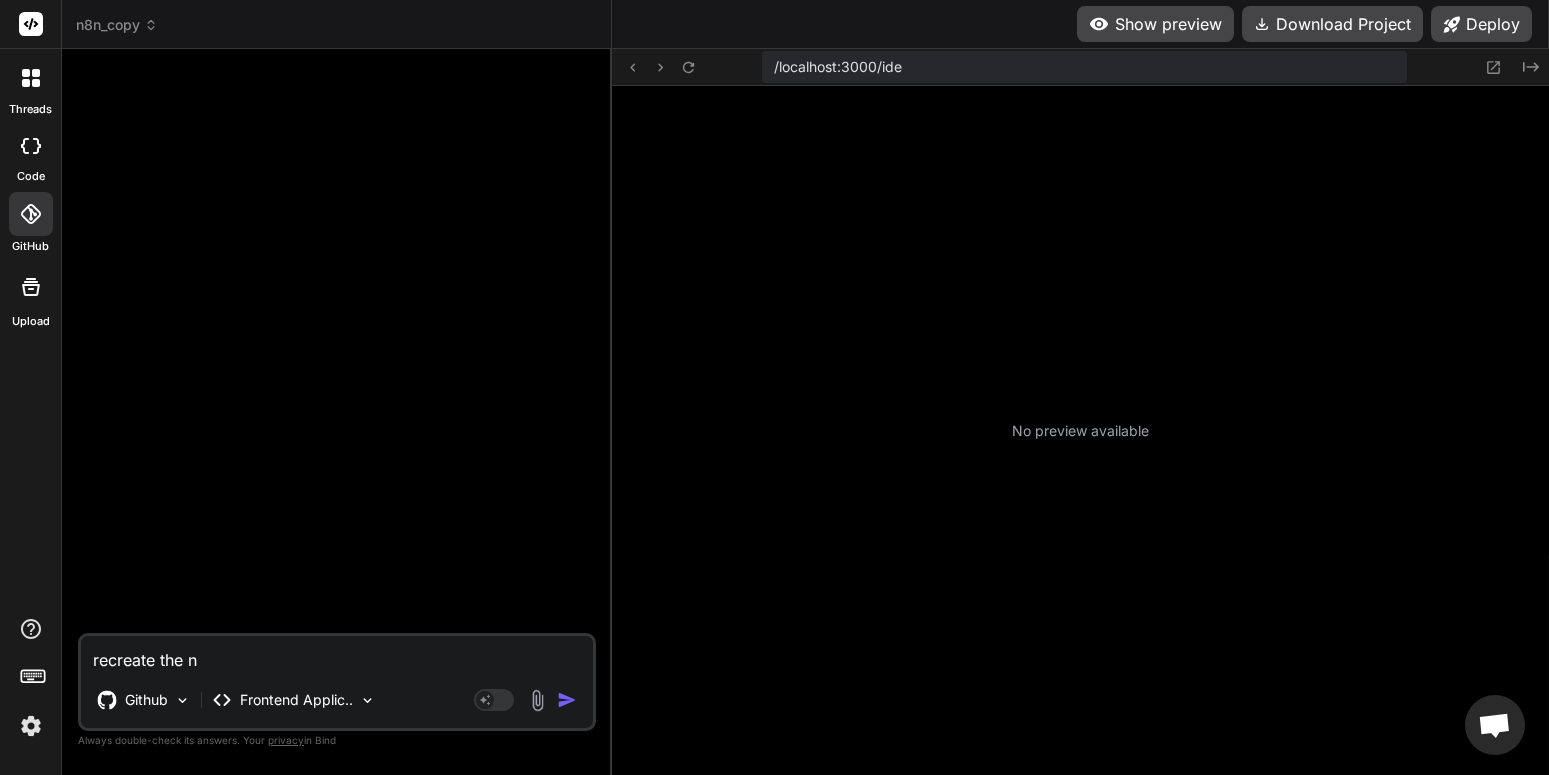 type on "recreate the n8" 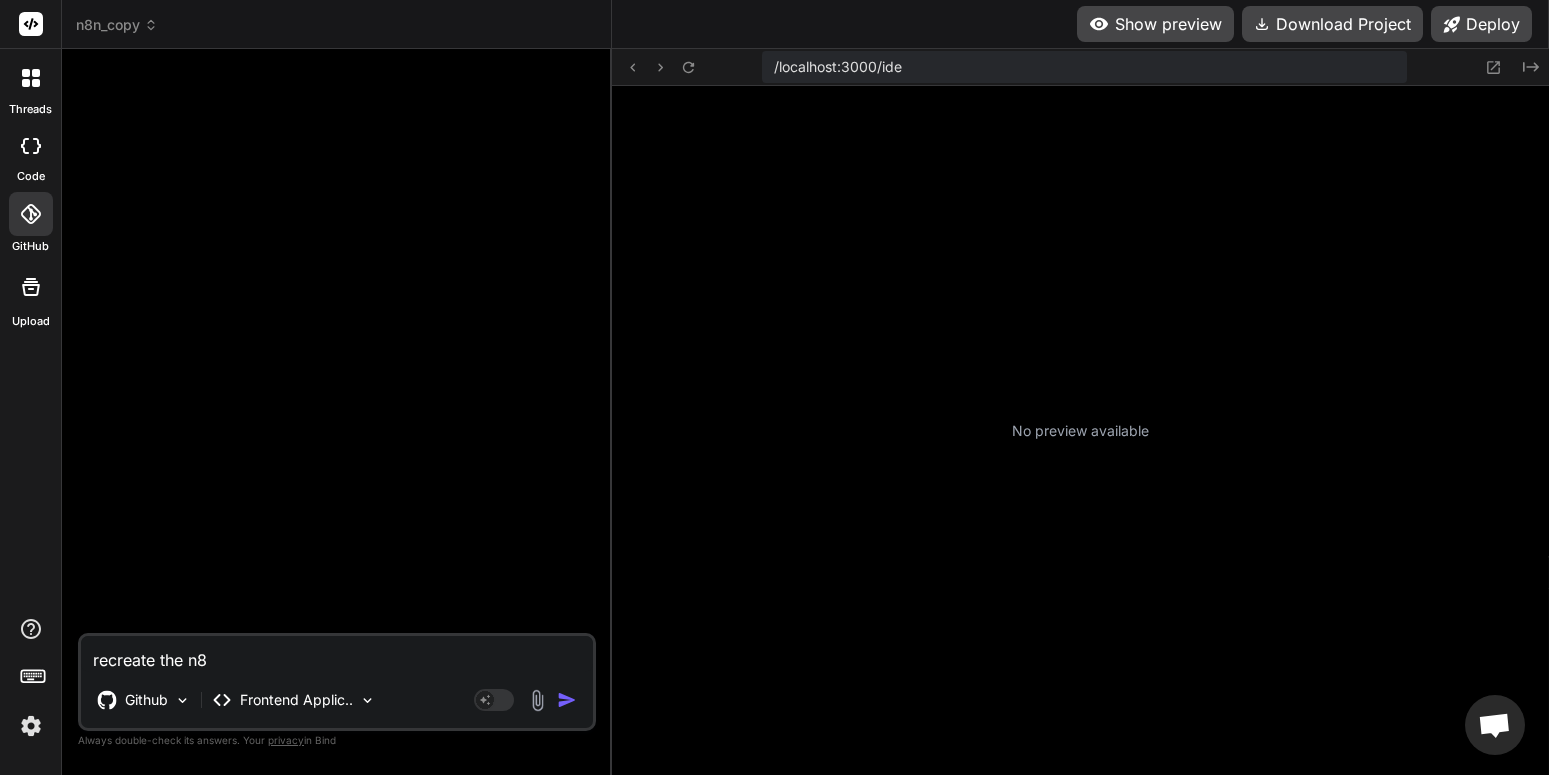 type on "recreate the n8n" 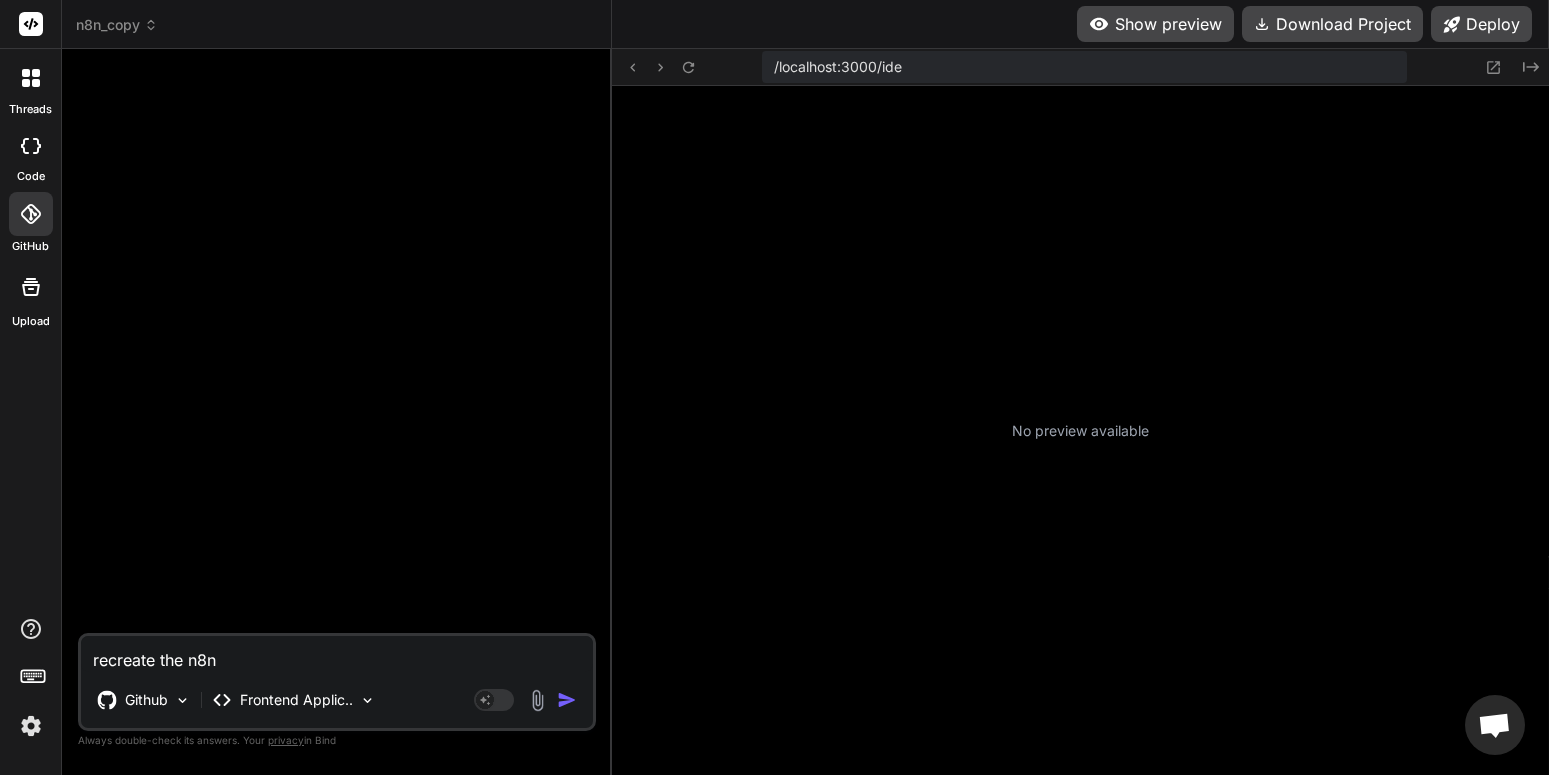 type on "recreate the n8n" 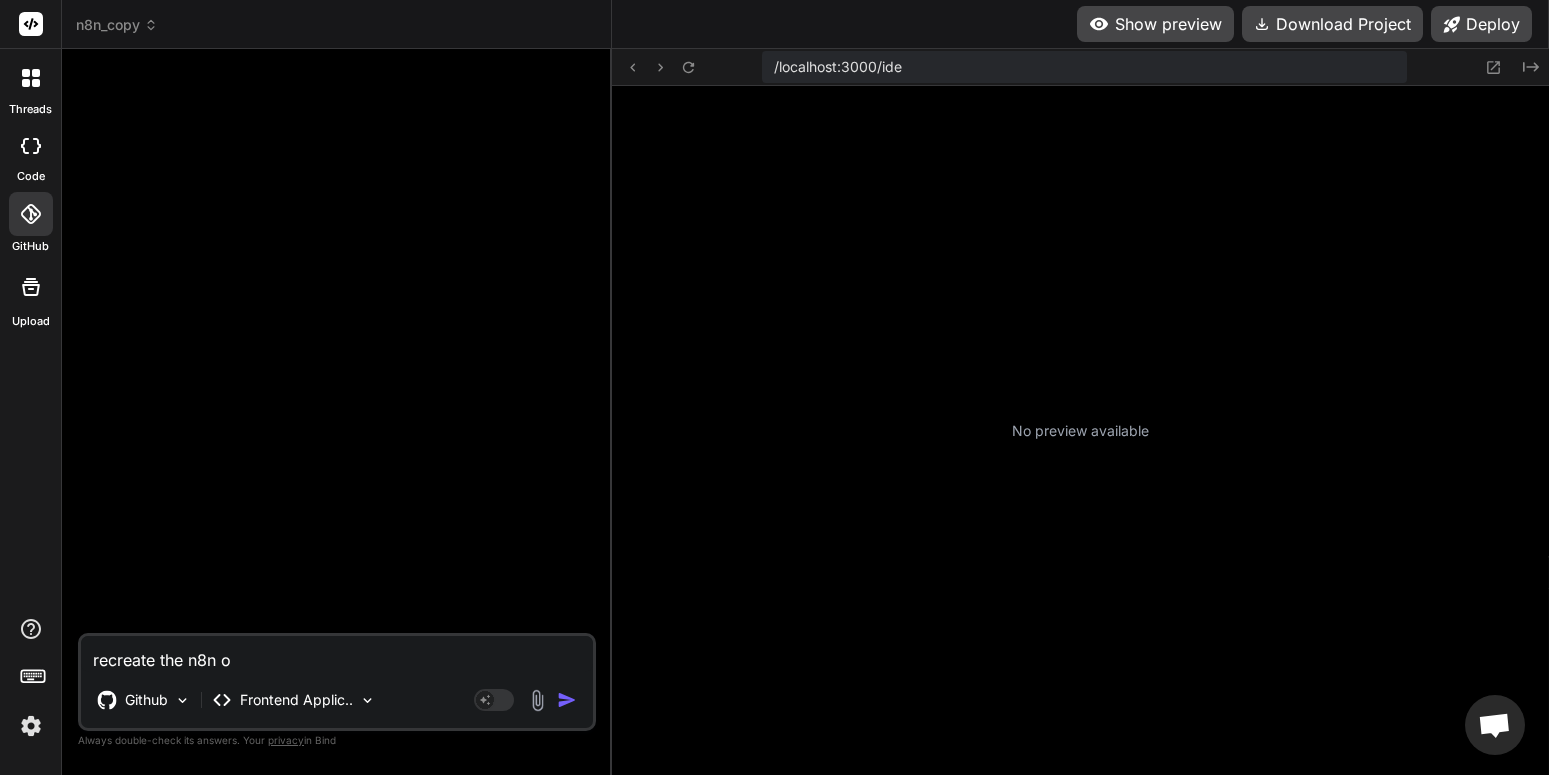 type on "recreate the n8n op" 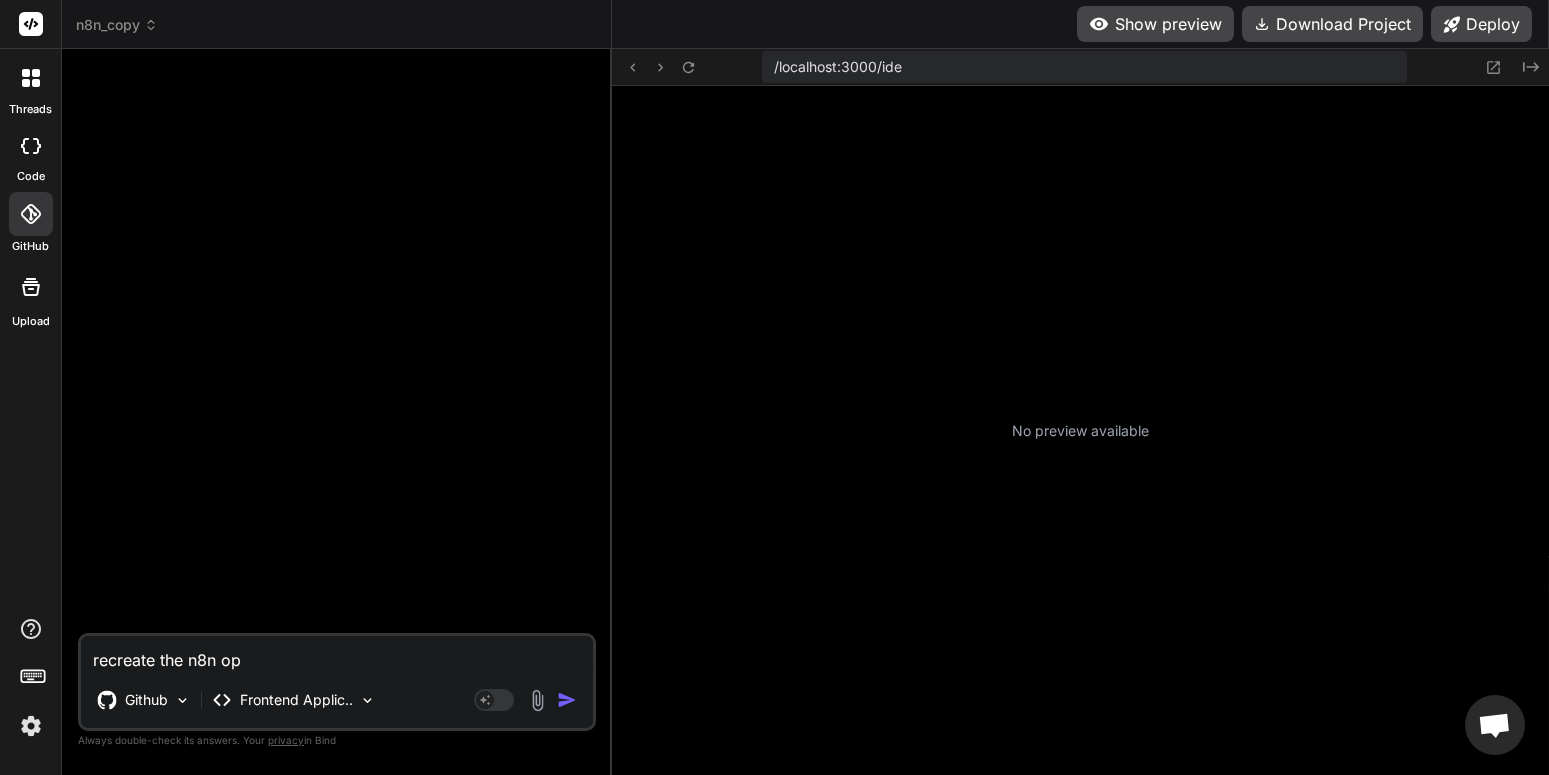 type on "recreate the n8n ope" 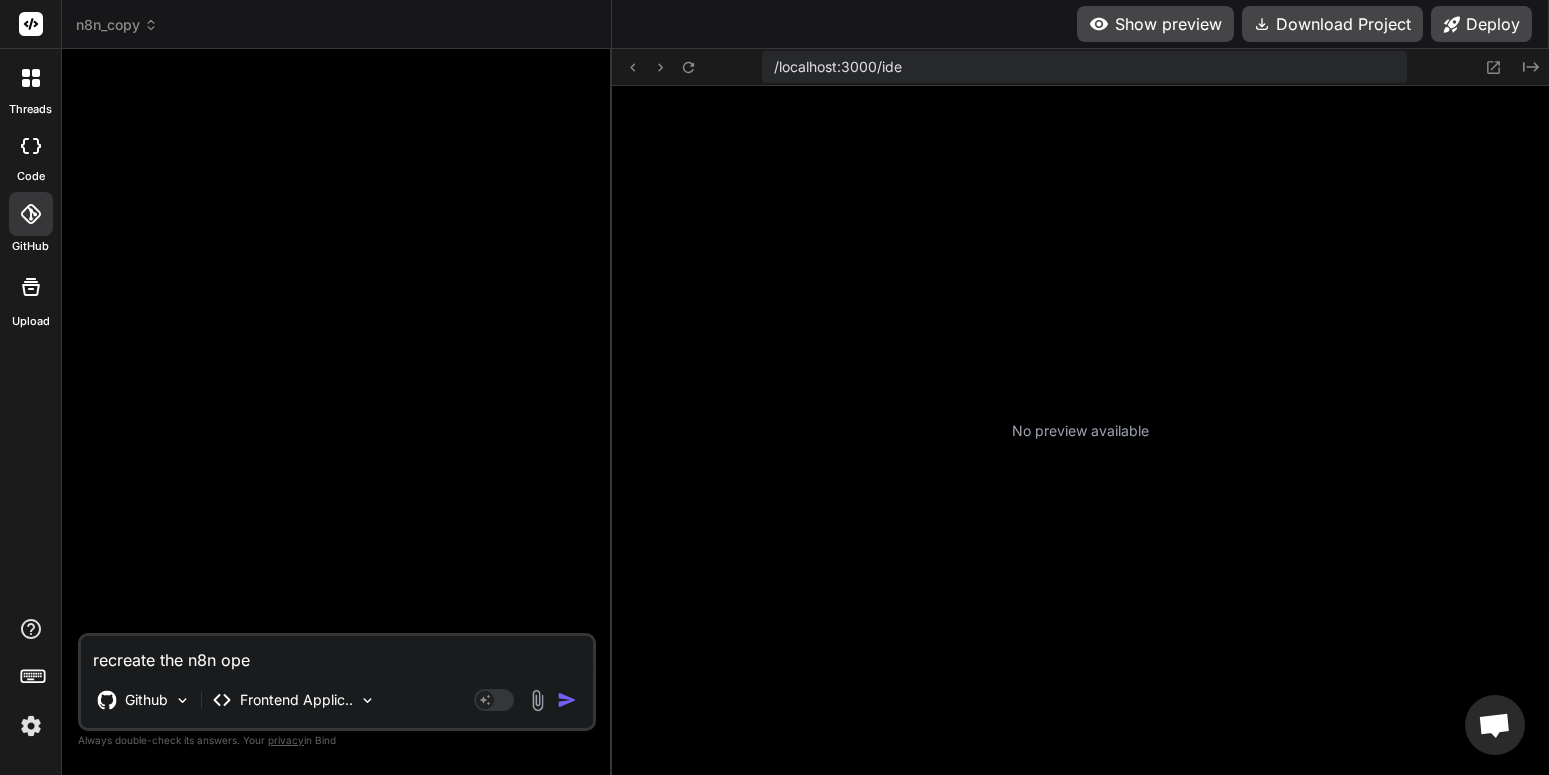 type on "recreate the n8n open" 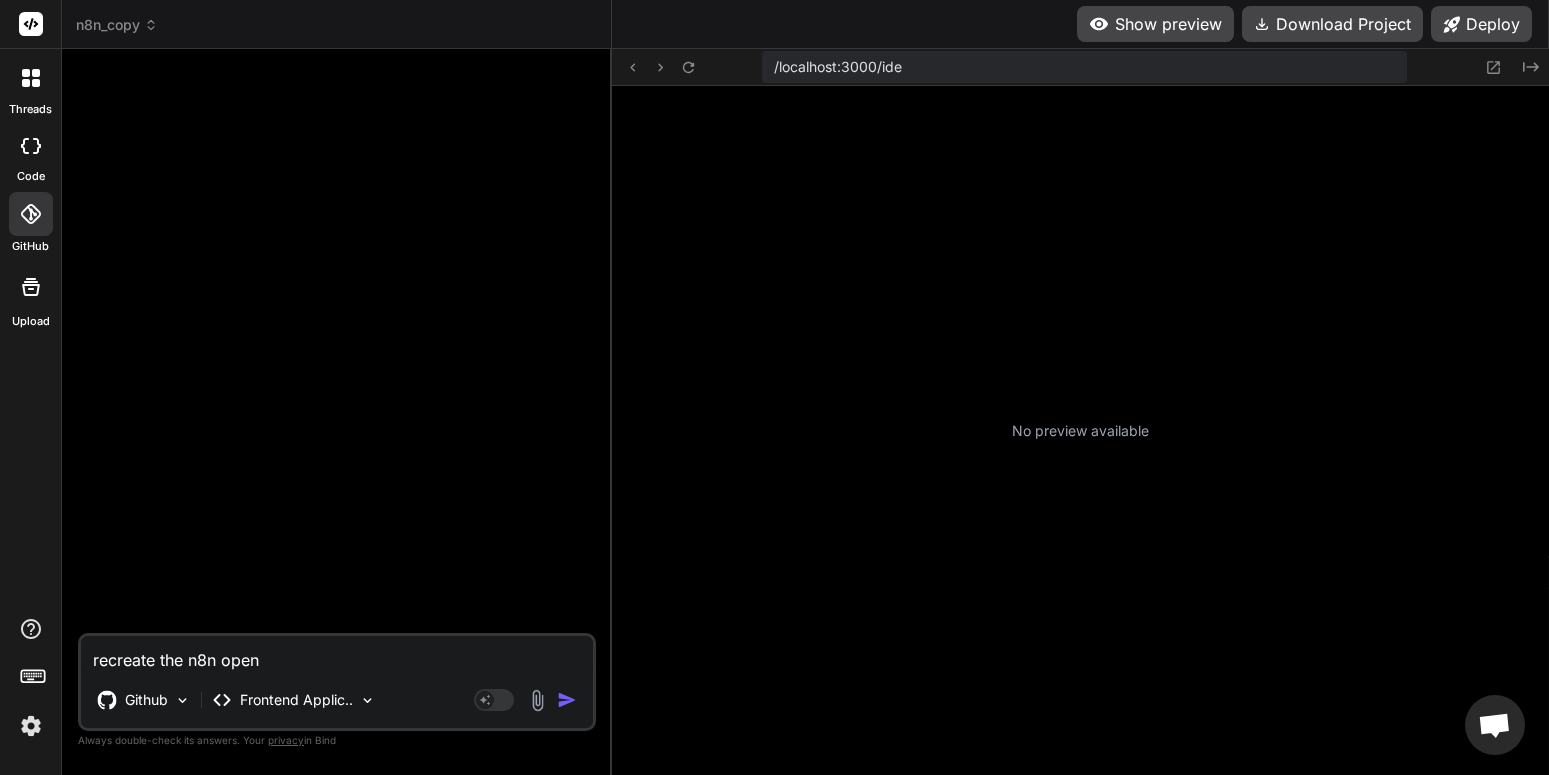 type on "recreate the n8n open" 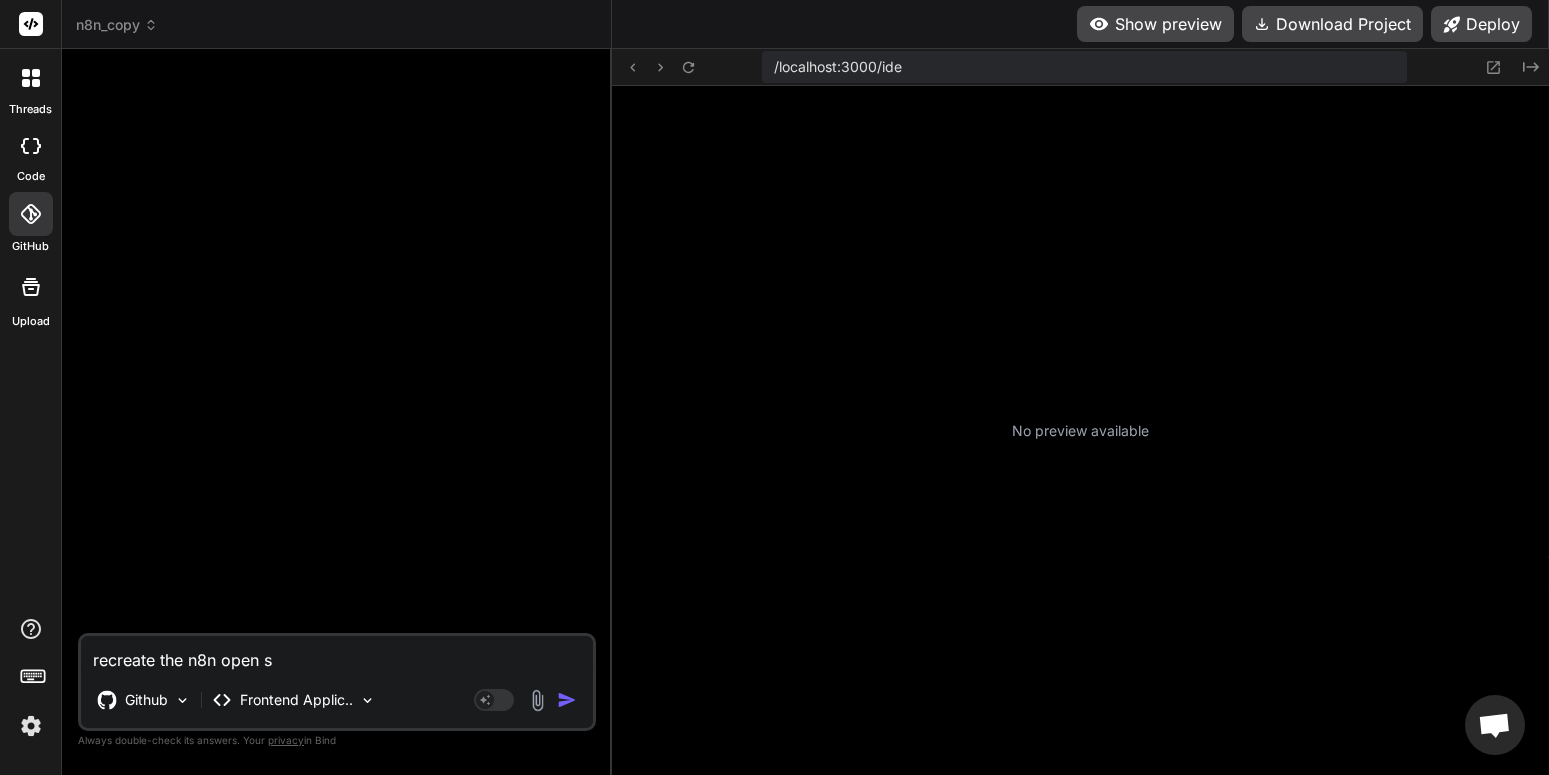 type on "recreate the n8n open so" 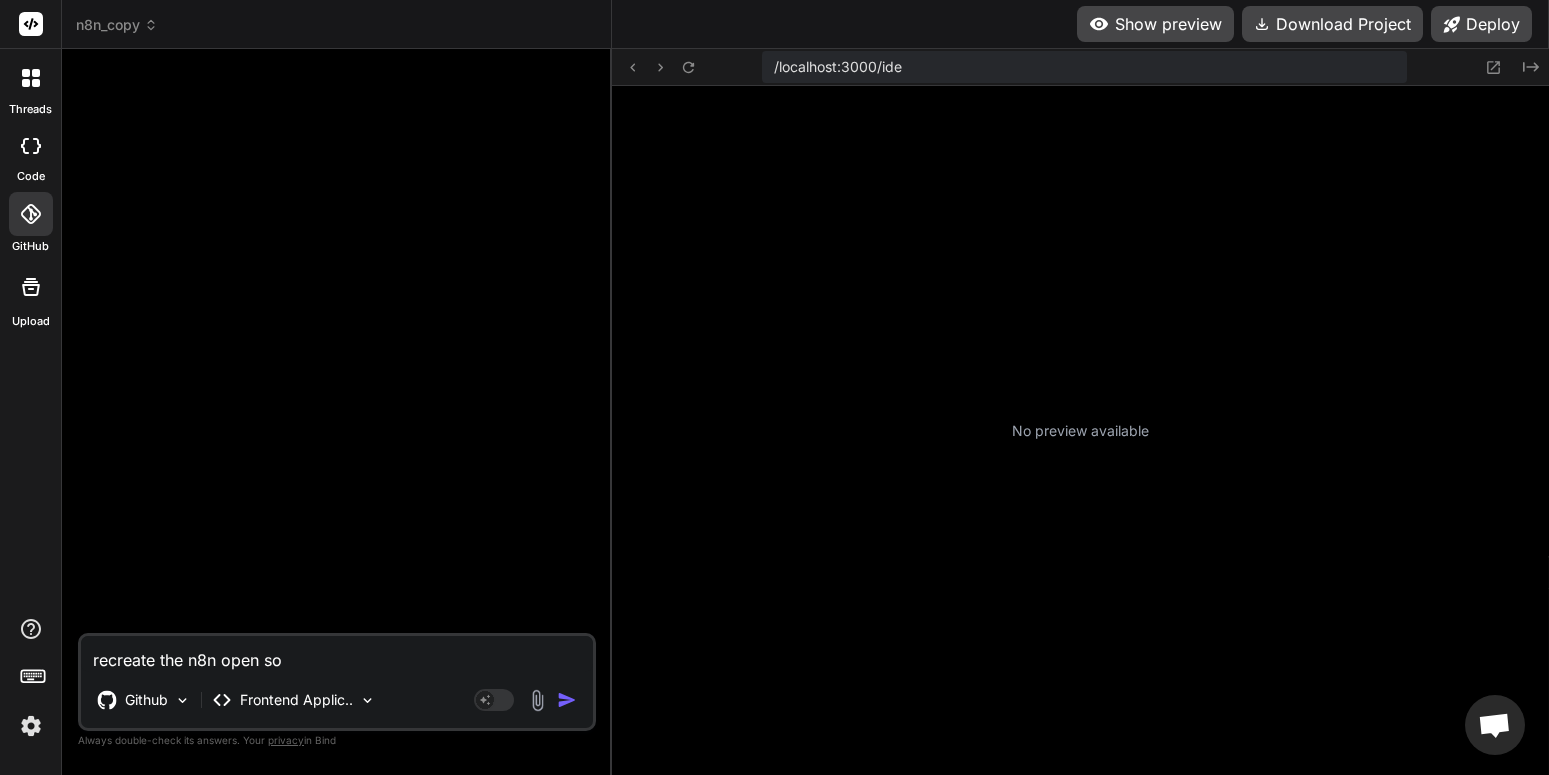 type on "recreate the n8n open sou" 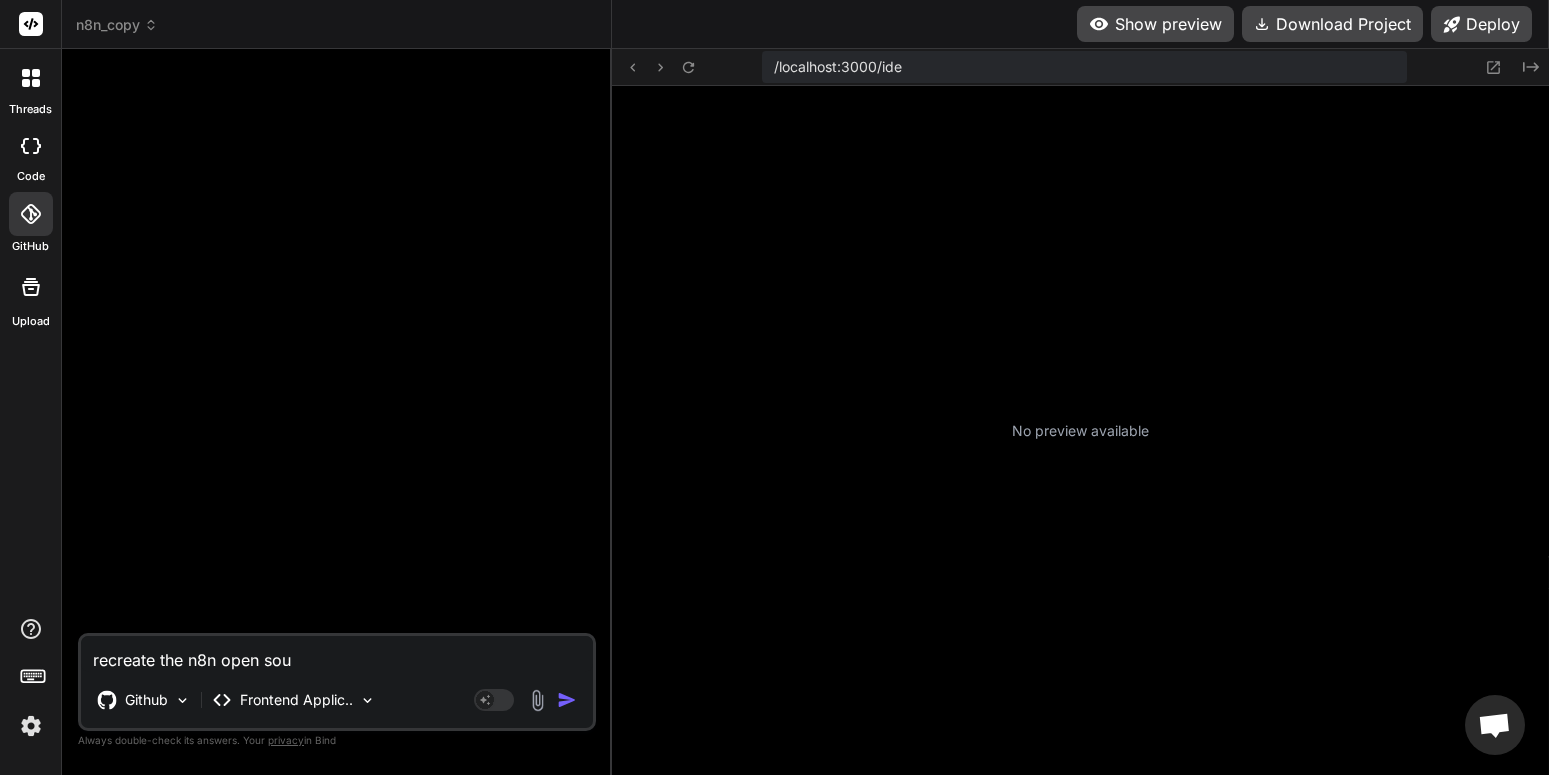type on "recreate the n8n open sour" 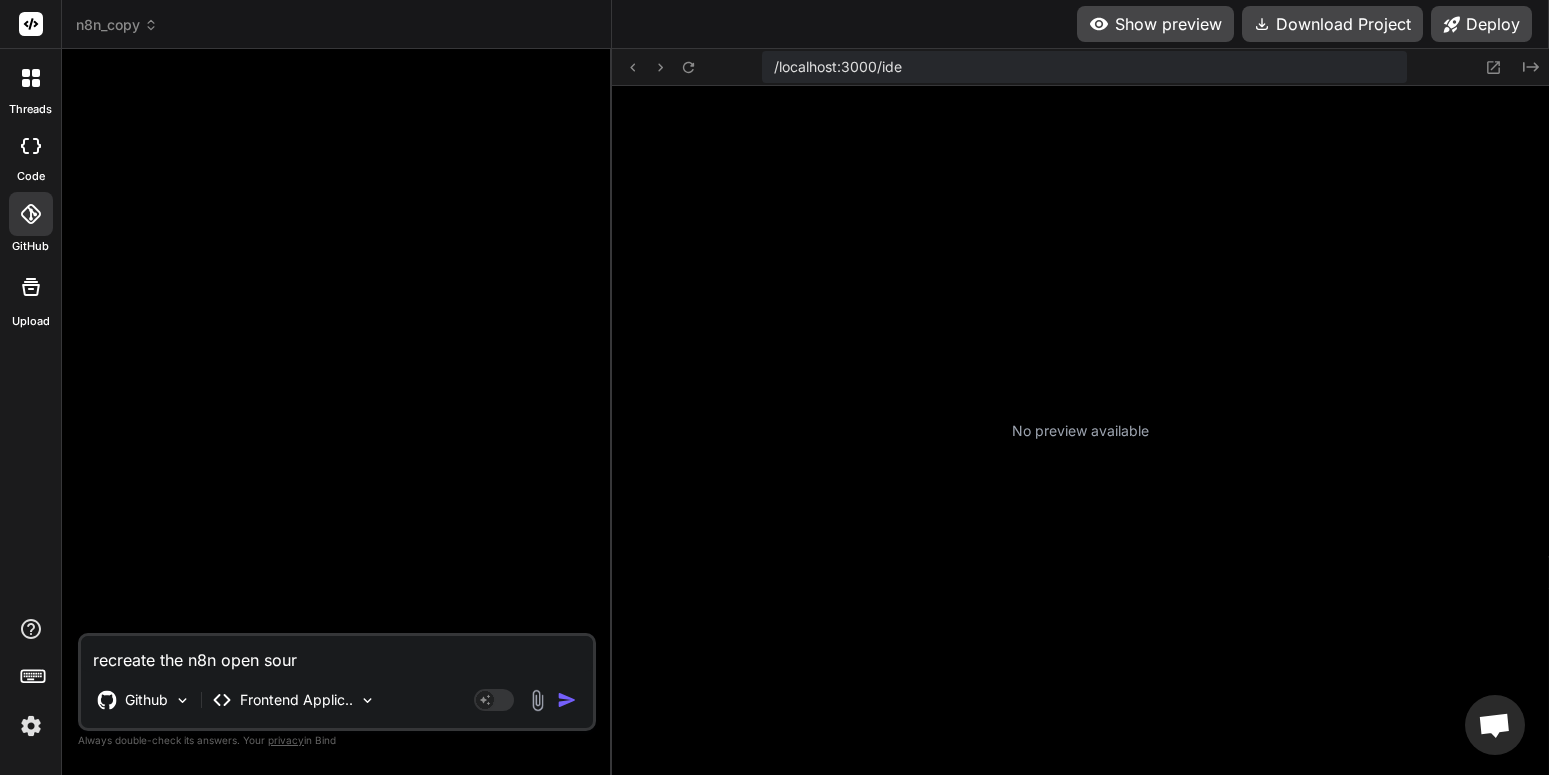 type on "recreate the n8n open sourc" 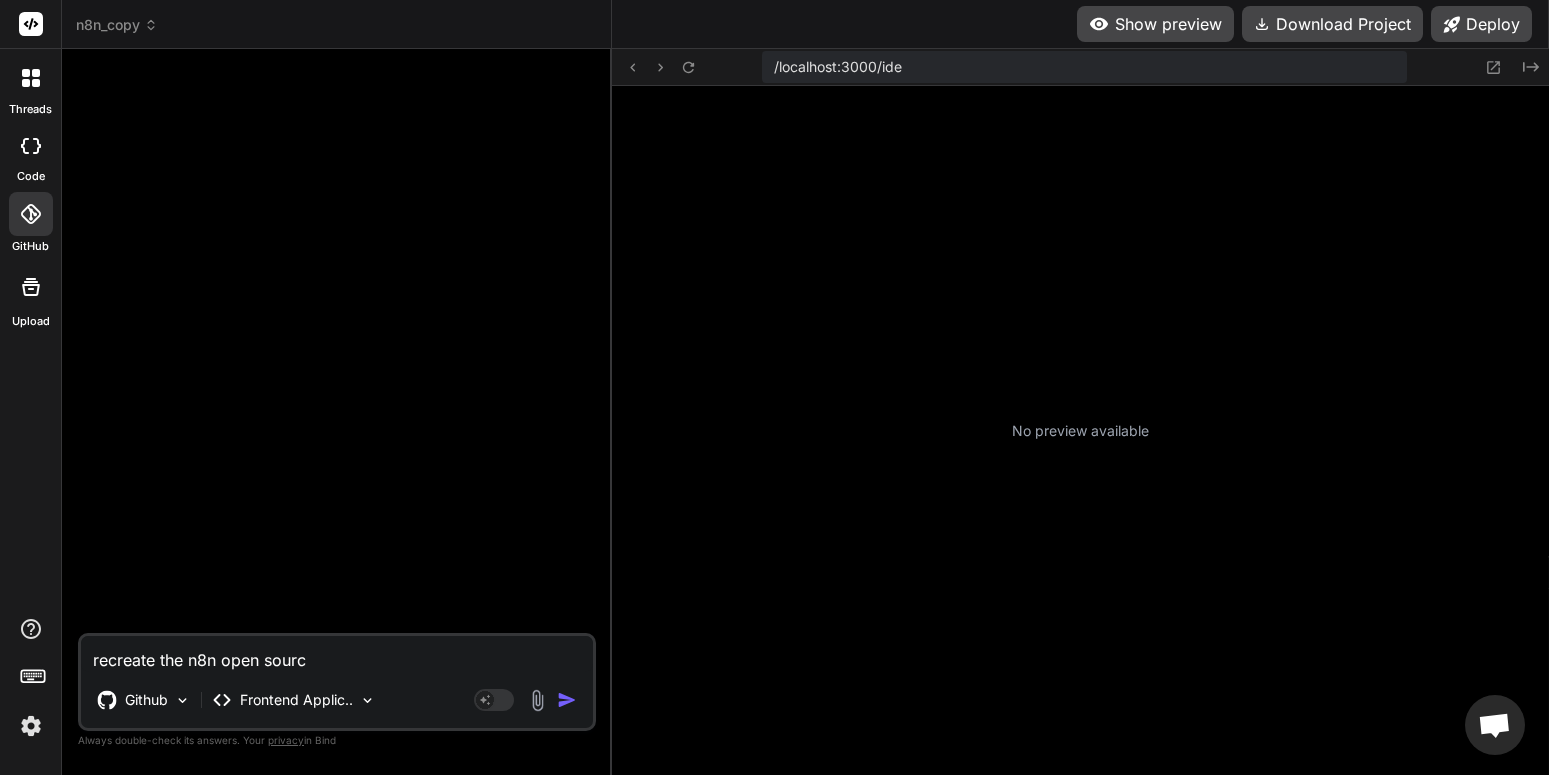 type on "recreate the n8n open source" 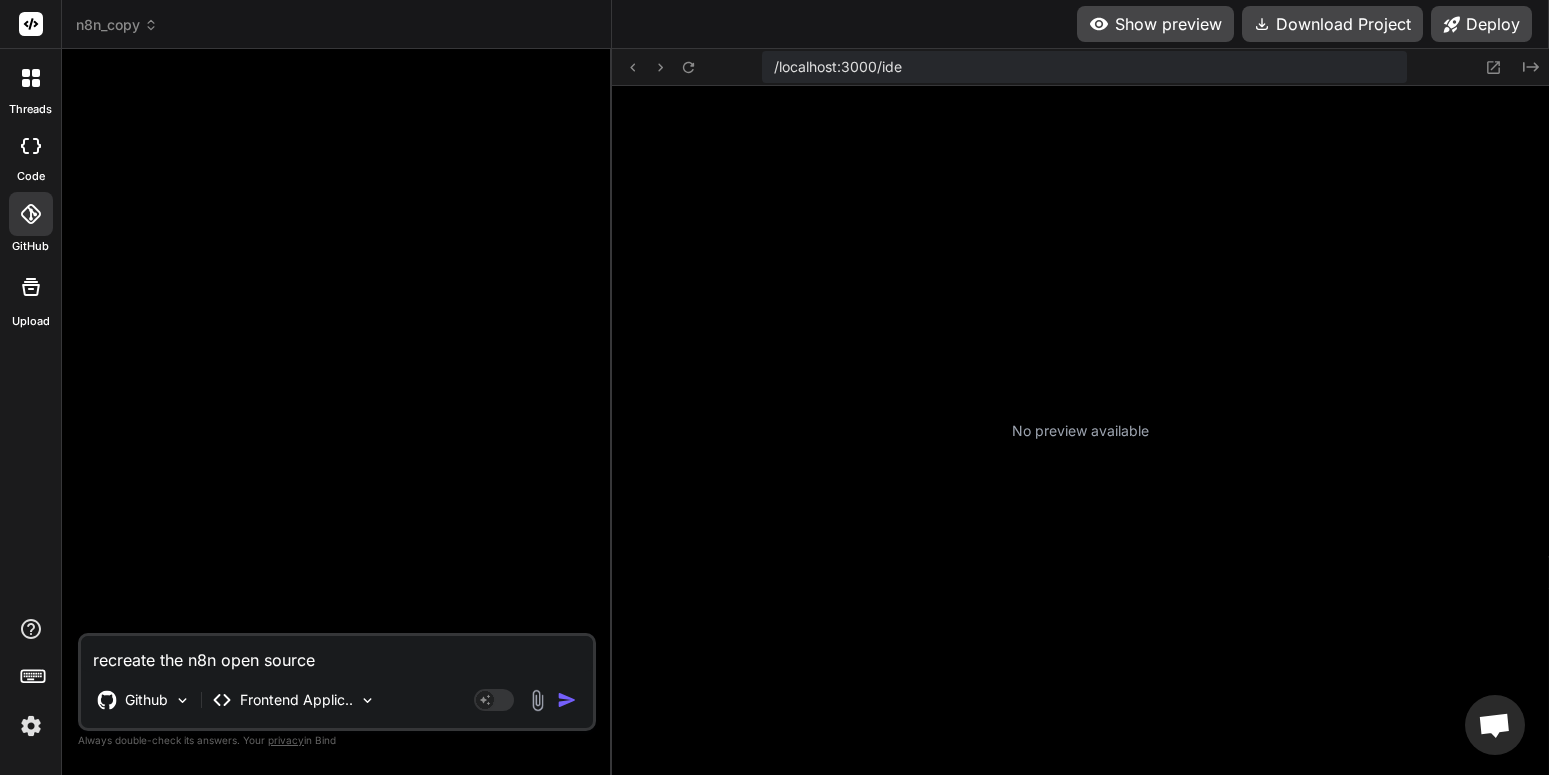 type on "recreate the n8n open source" 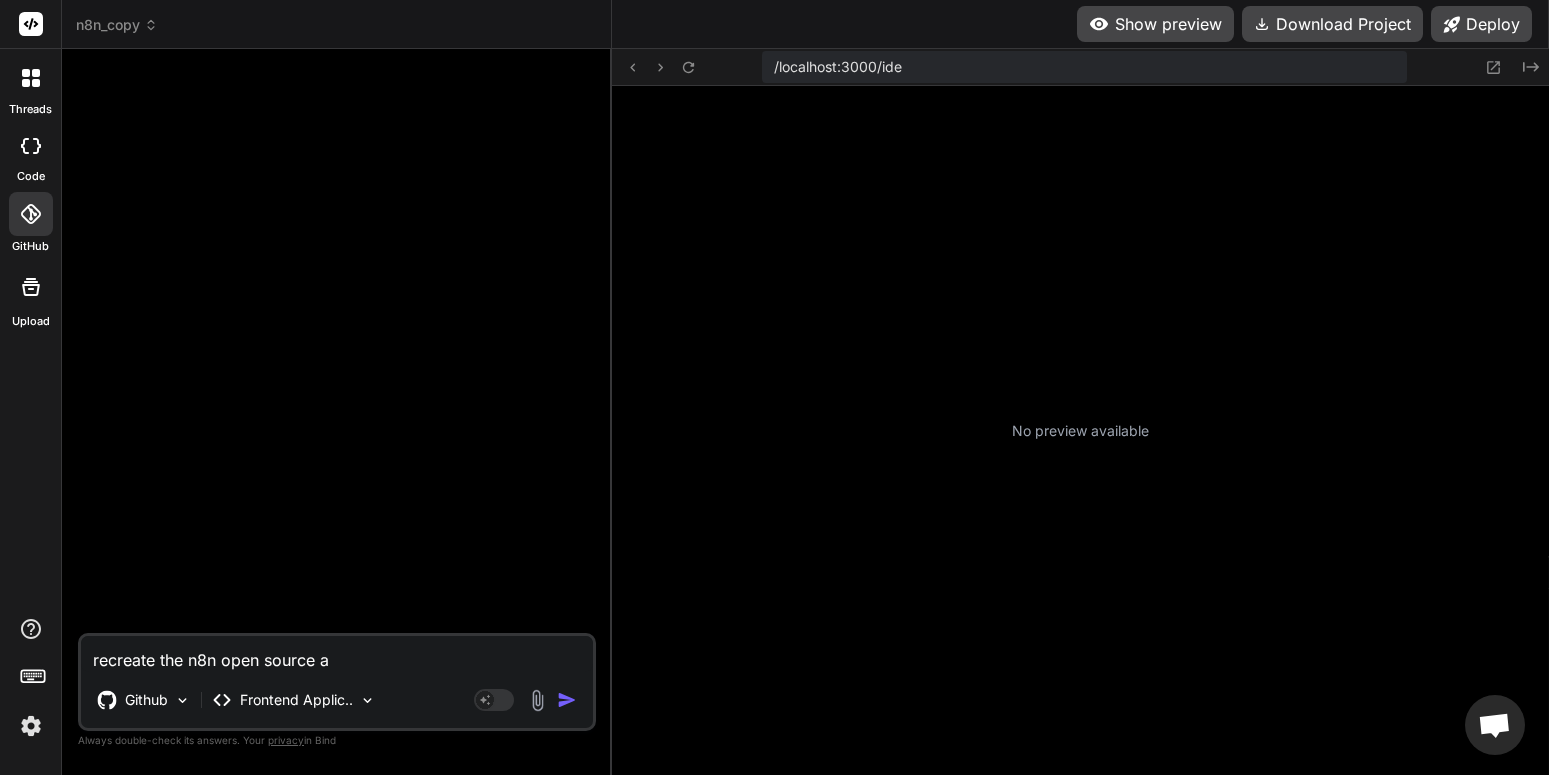 type on "recreate the n8n open source ap" 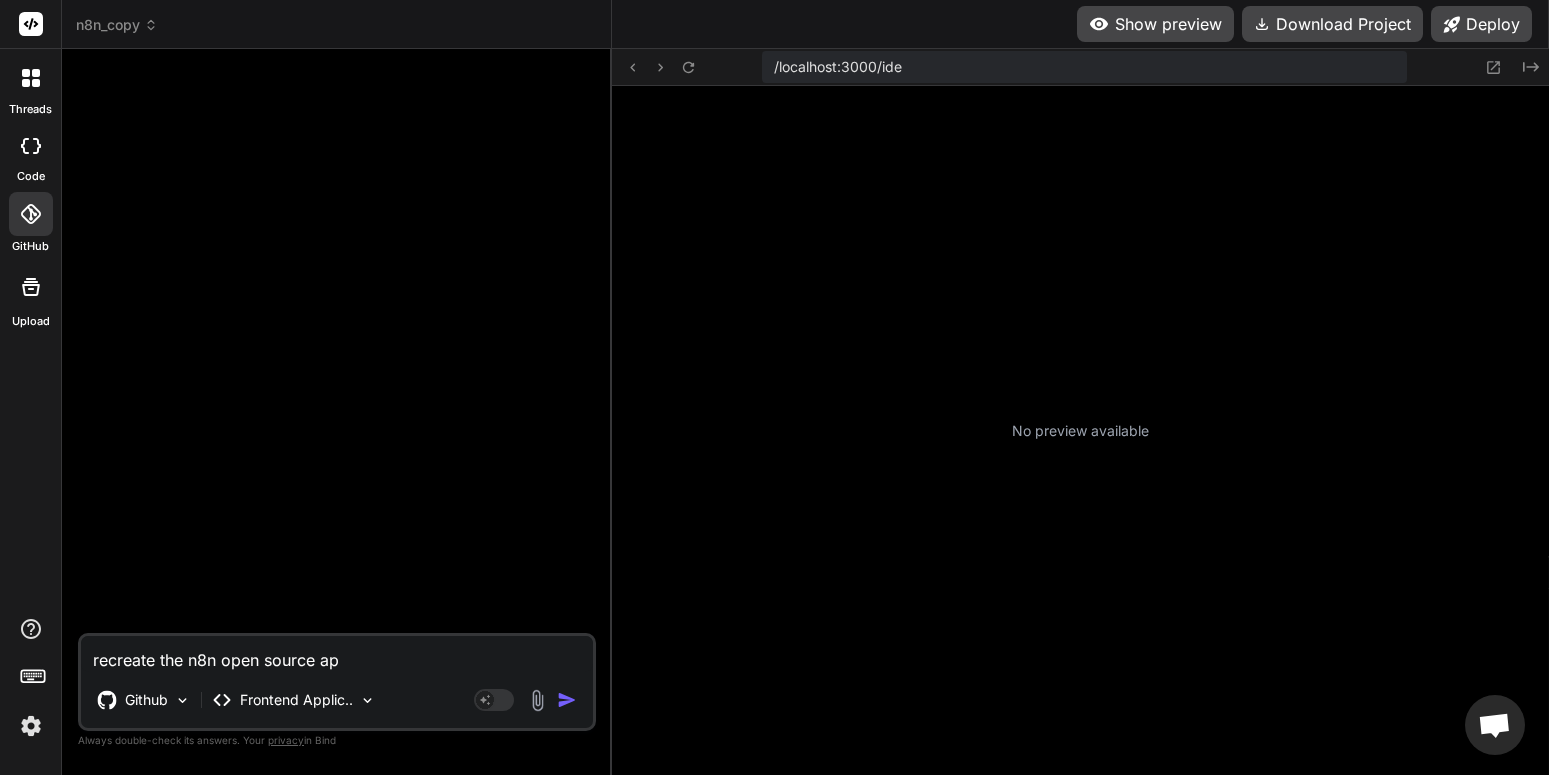 type on "recreate the n8n open source app" 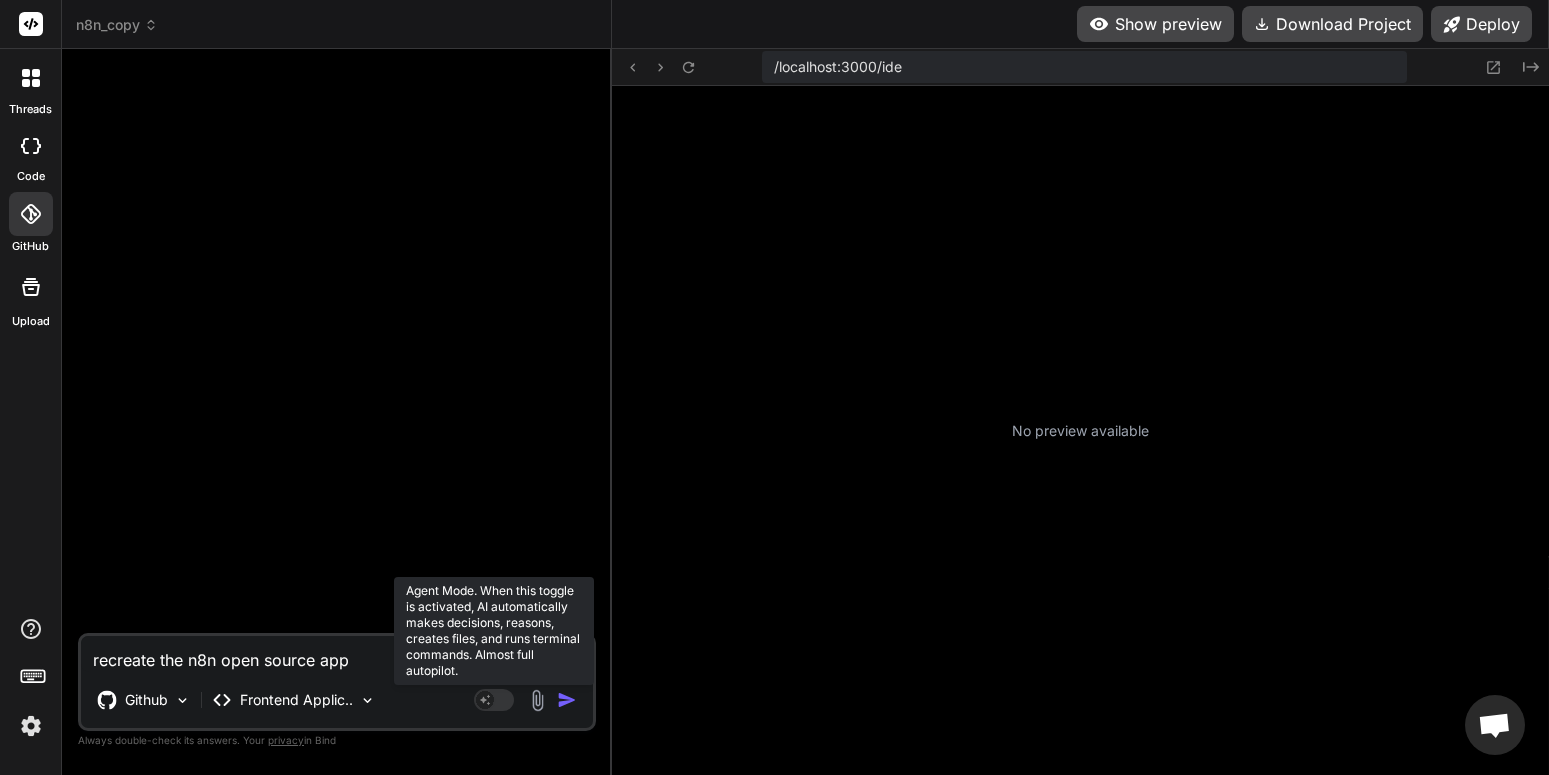 type on "recreate the n8n open source app" 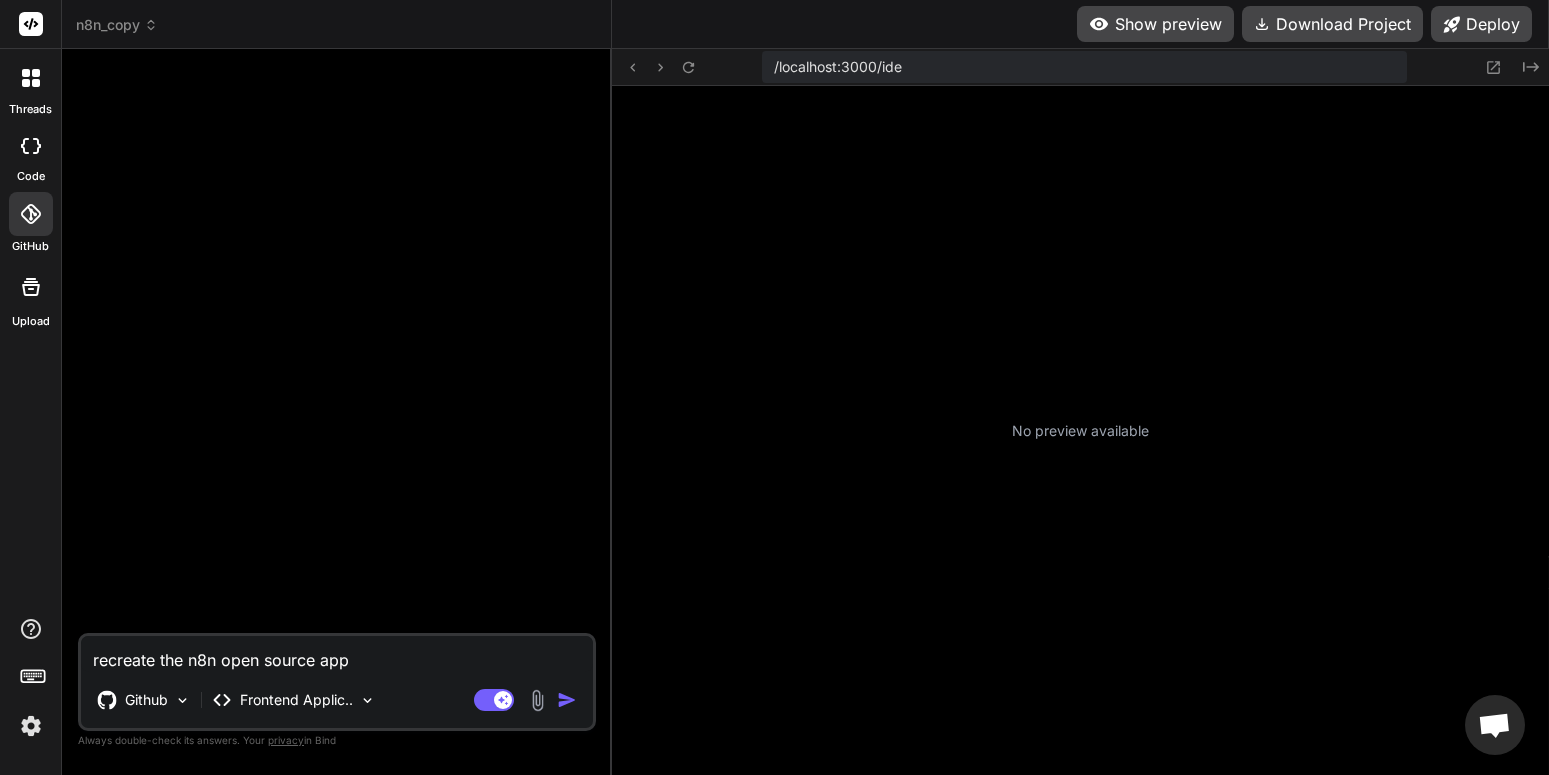 click on "recreate the n8n open source app" at bounding box center [337, 654] 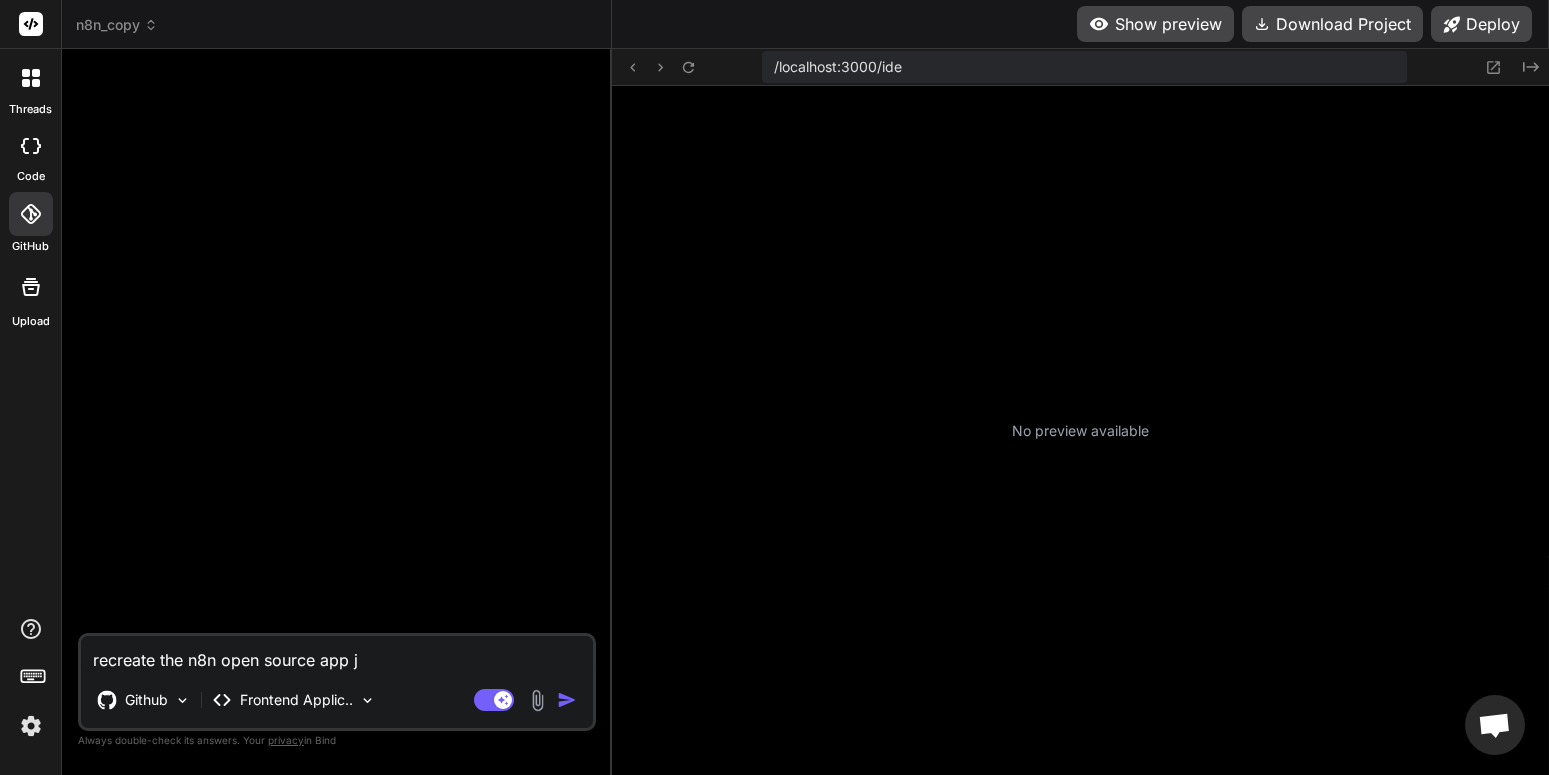 type on "recreate the n8n open source app ju" 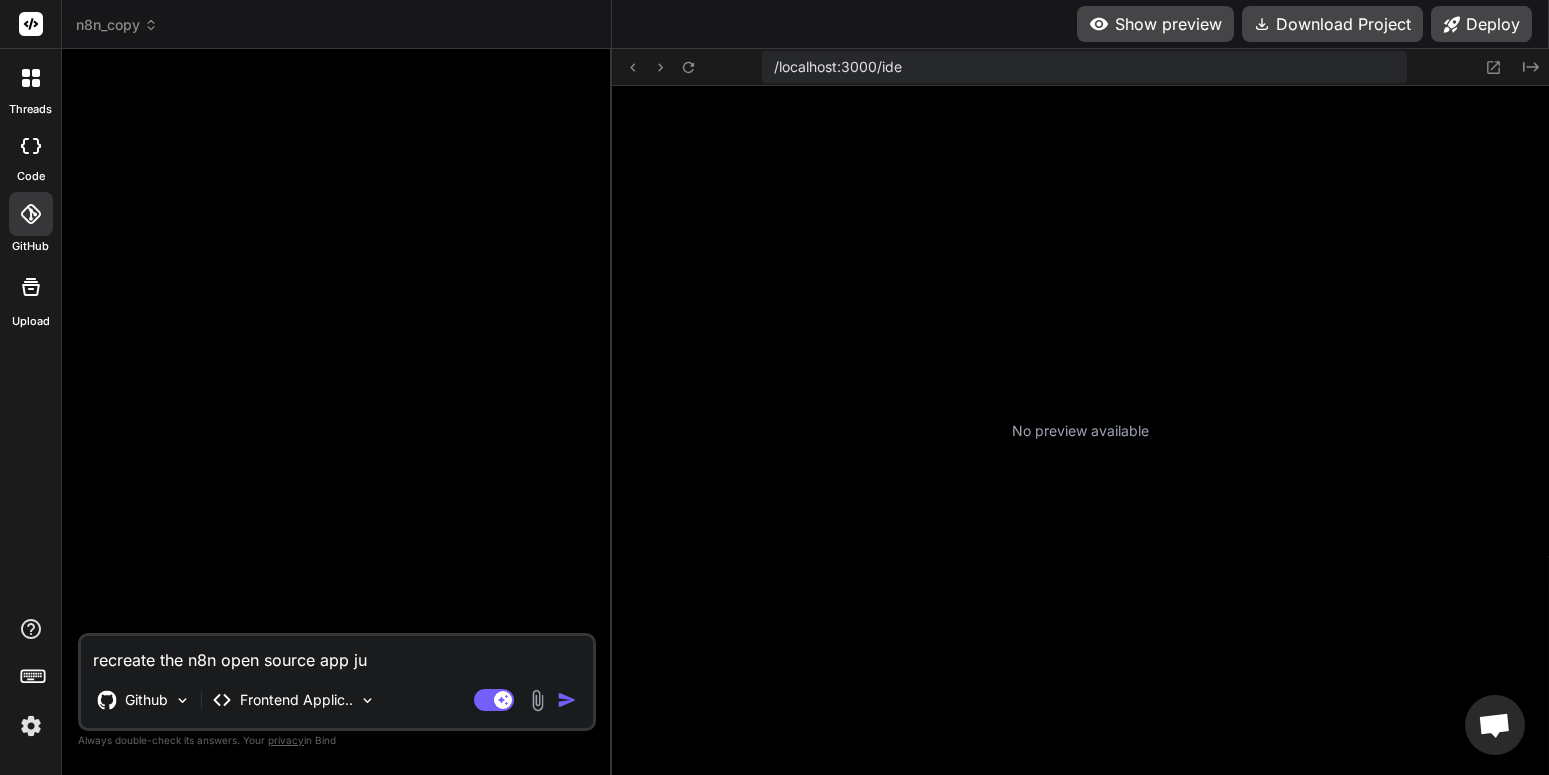 type on "recreate the n8n open source app jus" 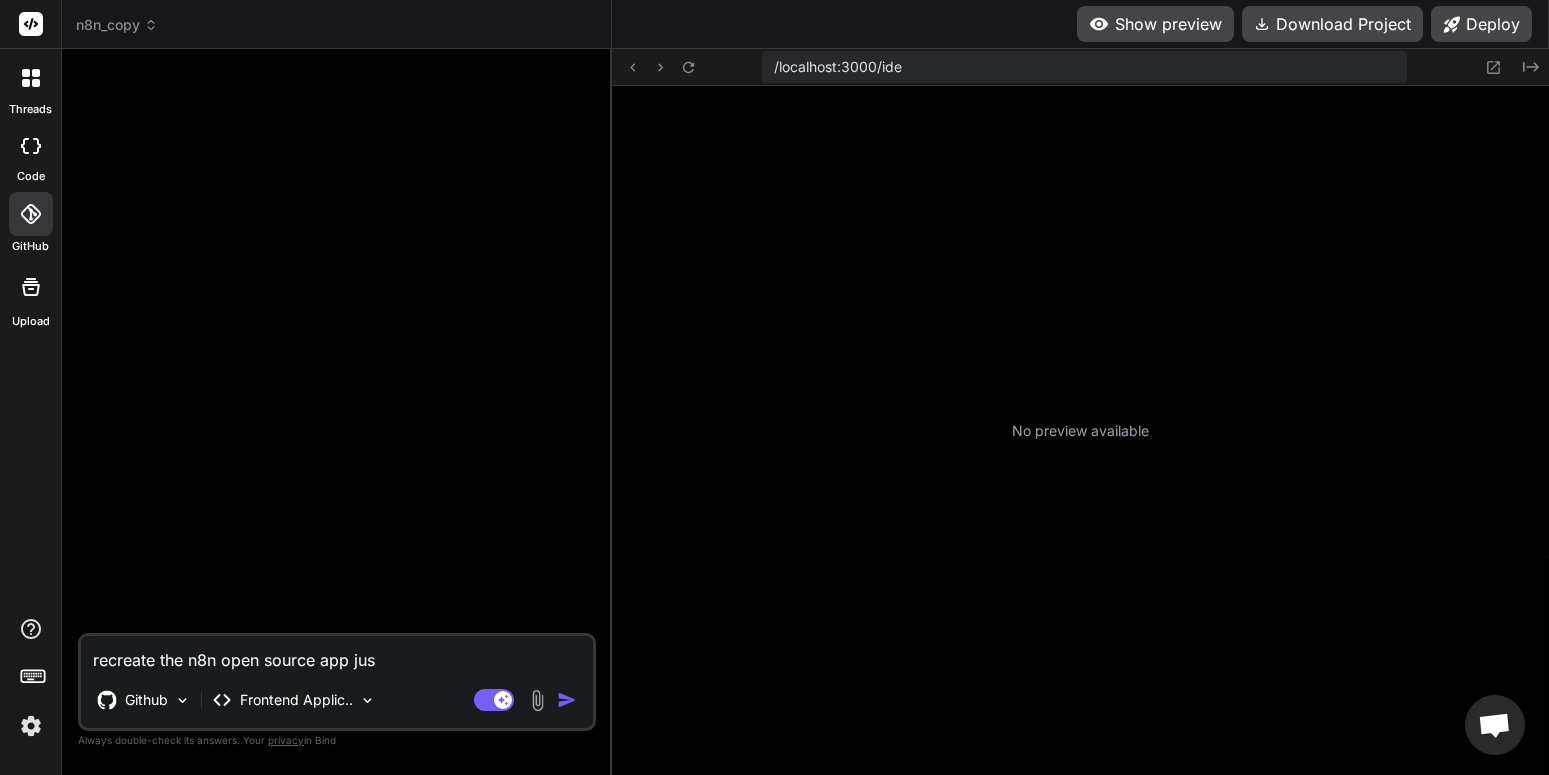 type on "recreate the n8n open source app just" 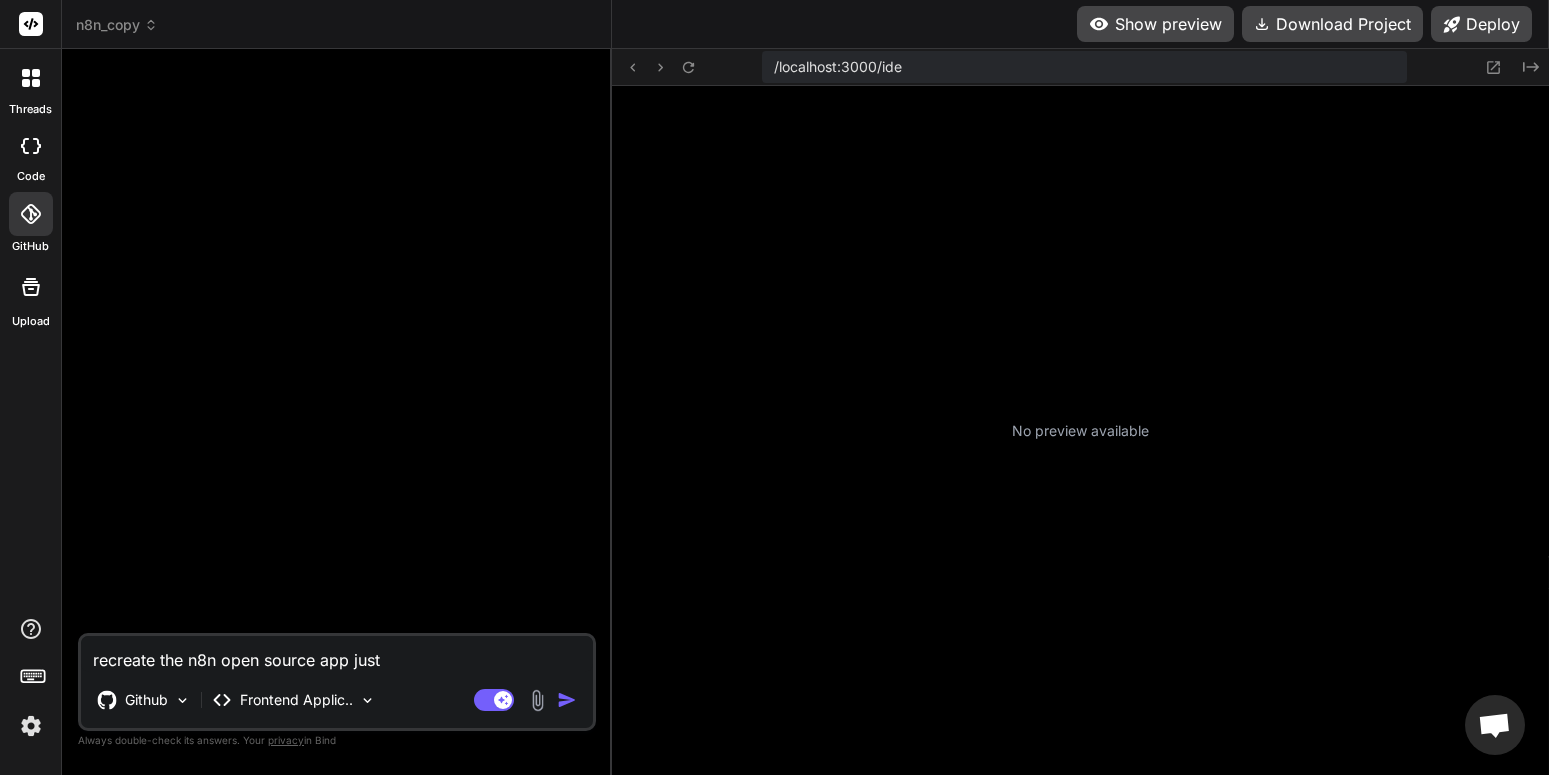 type on "recreate the n8n open source app just" 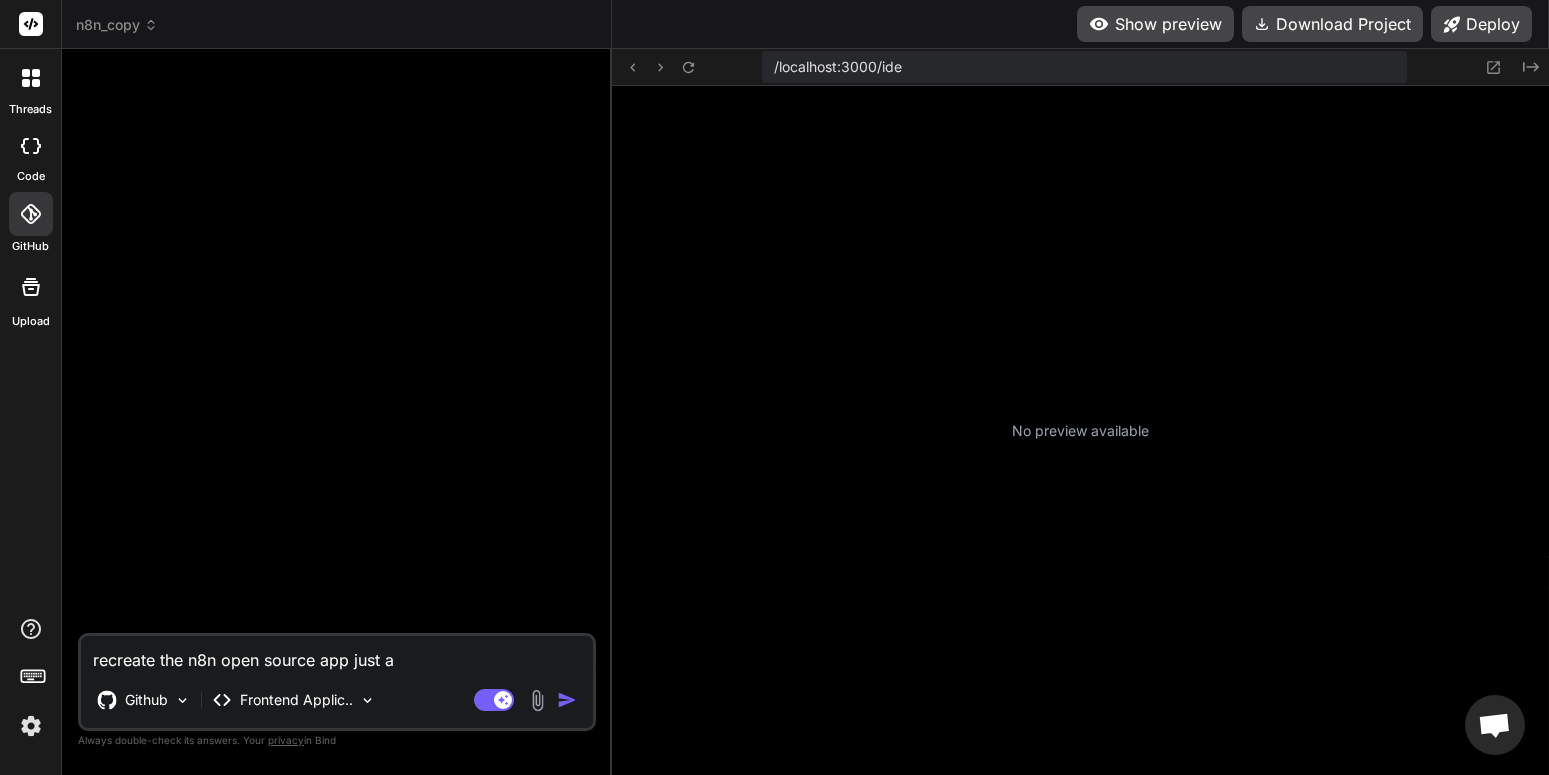 type on "recreate the n8n open source app just as" 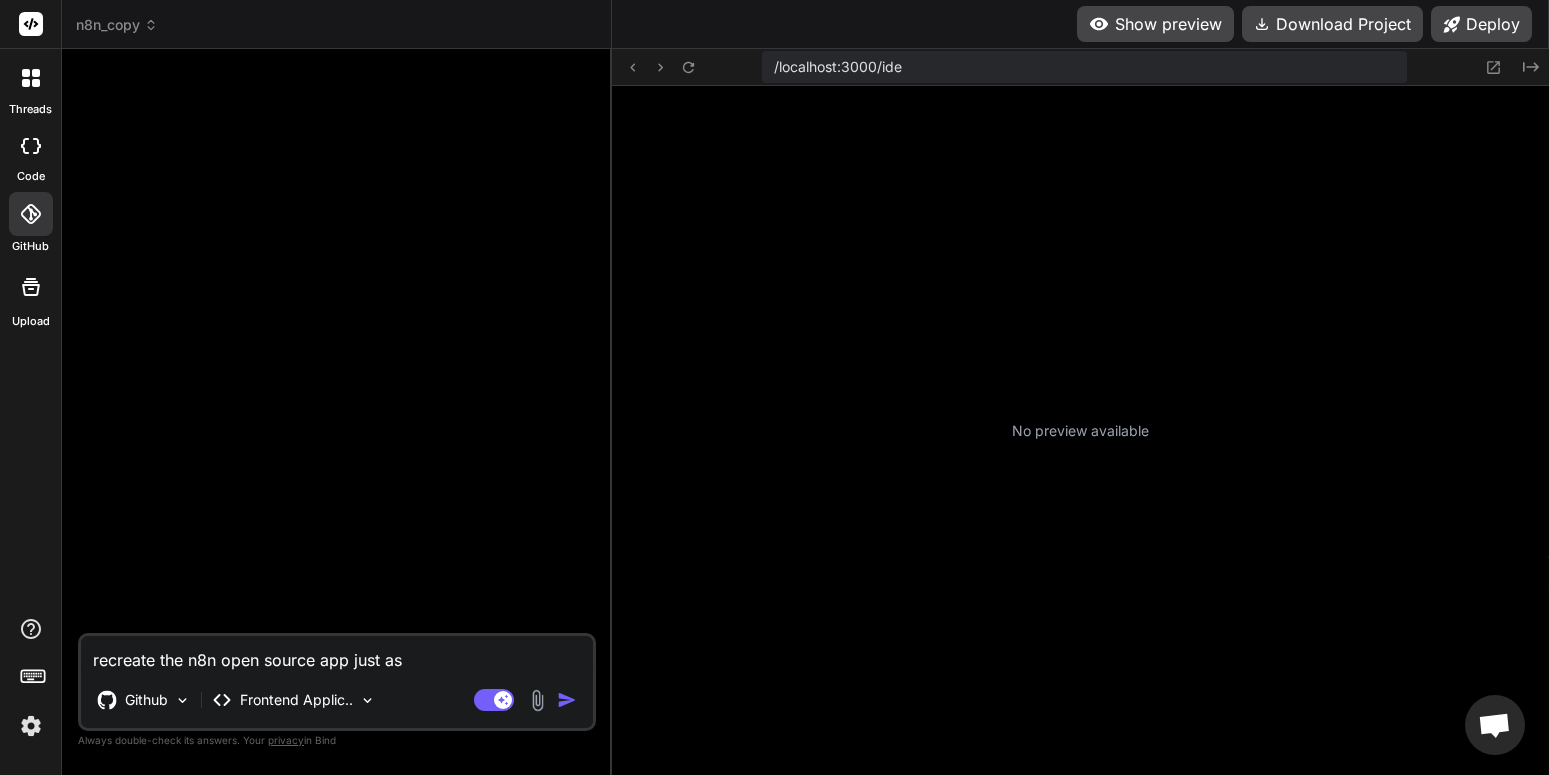 type on "x" 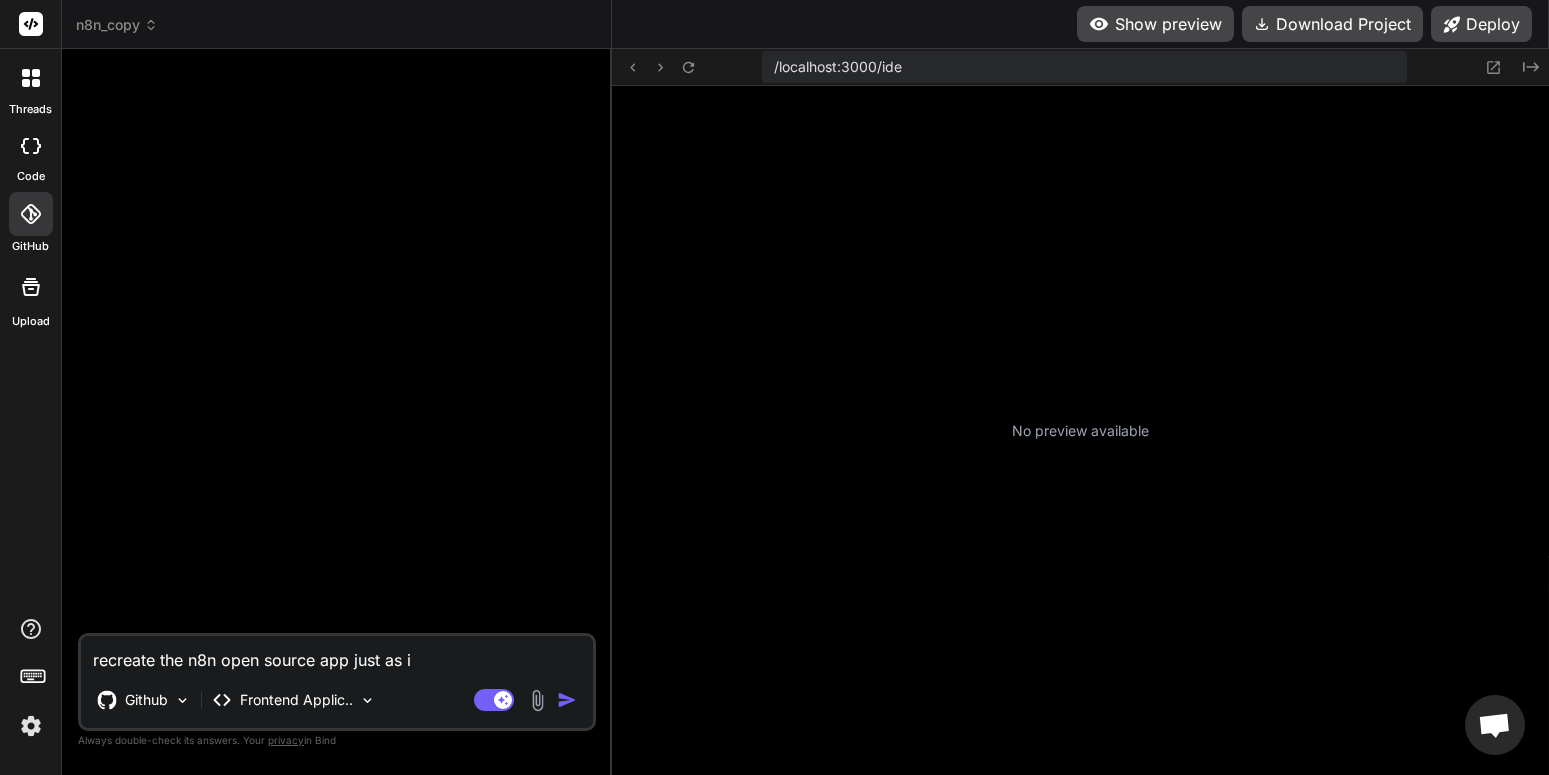 type on "recreate the n8n open source app just as it" 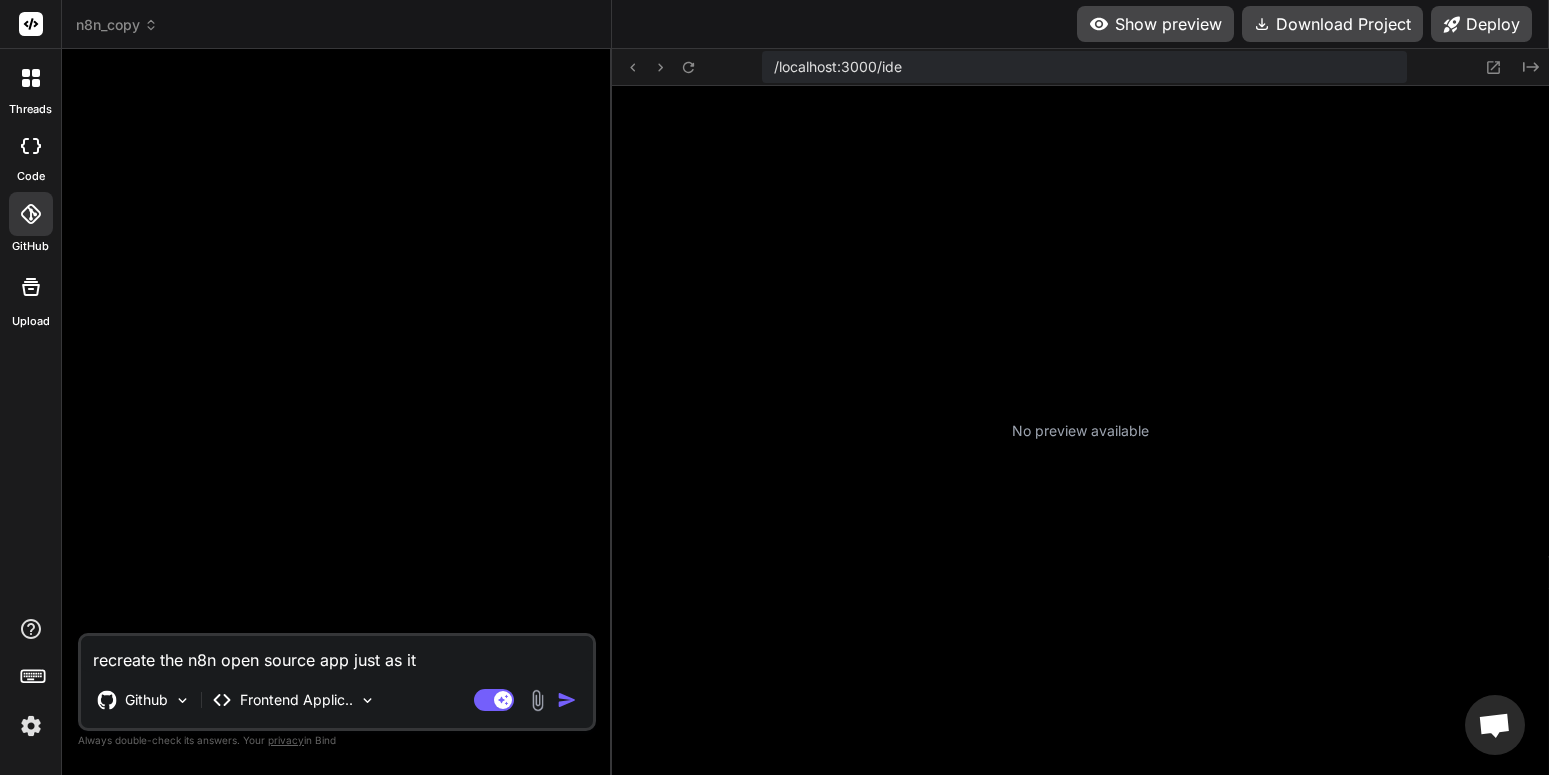 type on "recreate the n8n open source app just as it" 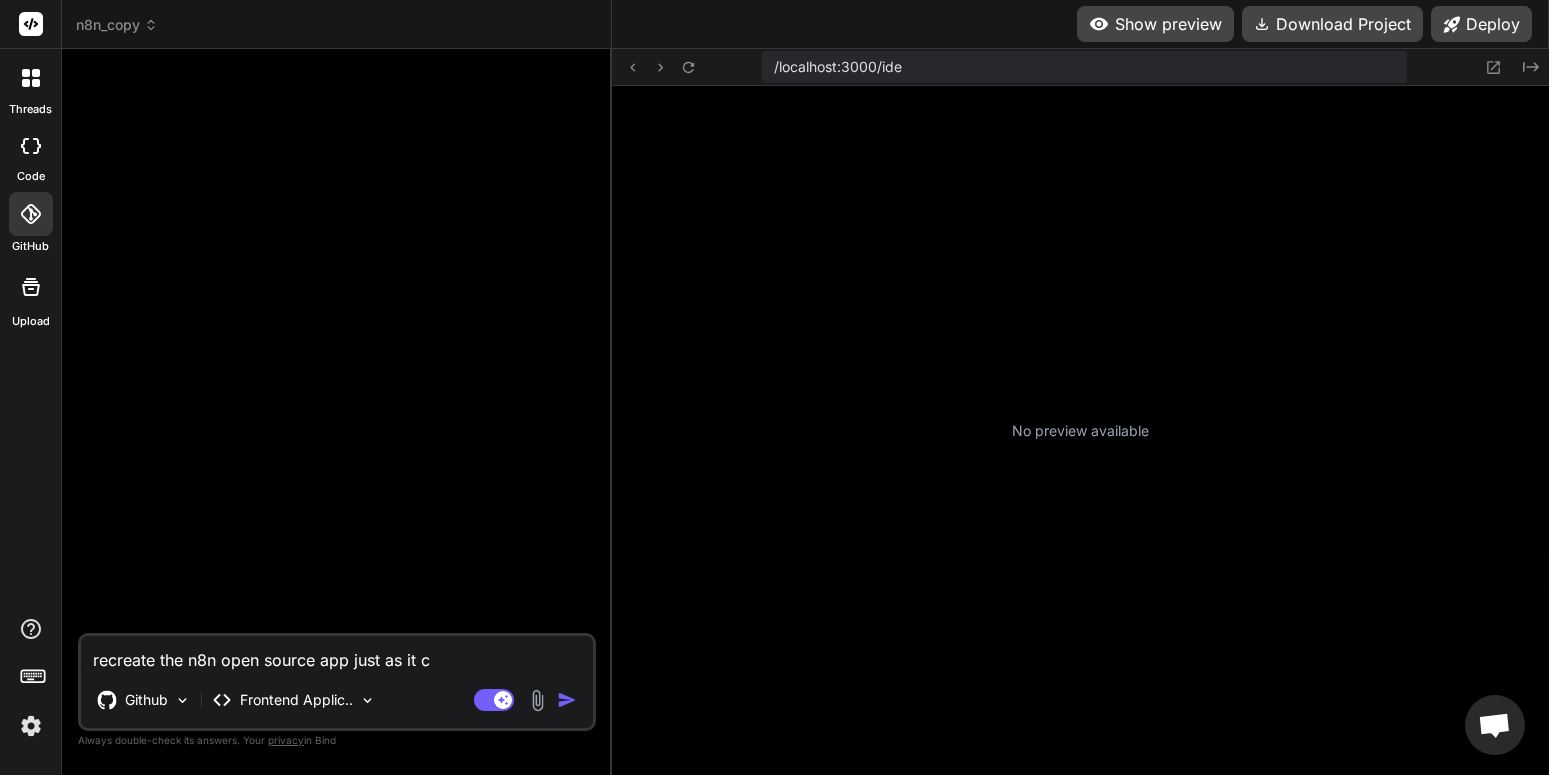 type on "recreate the n8n open source app just as it cu" 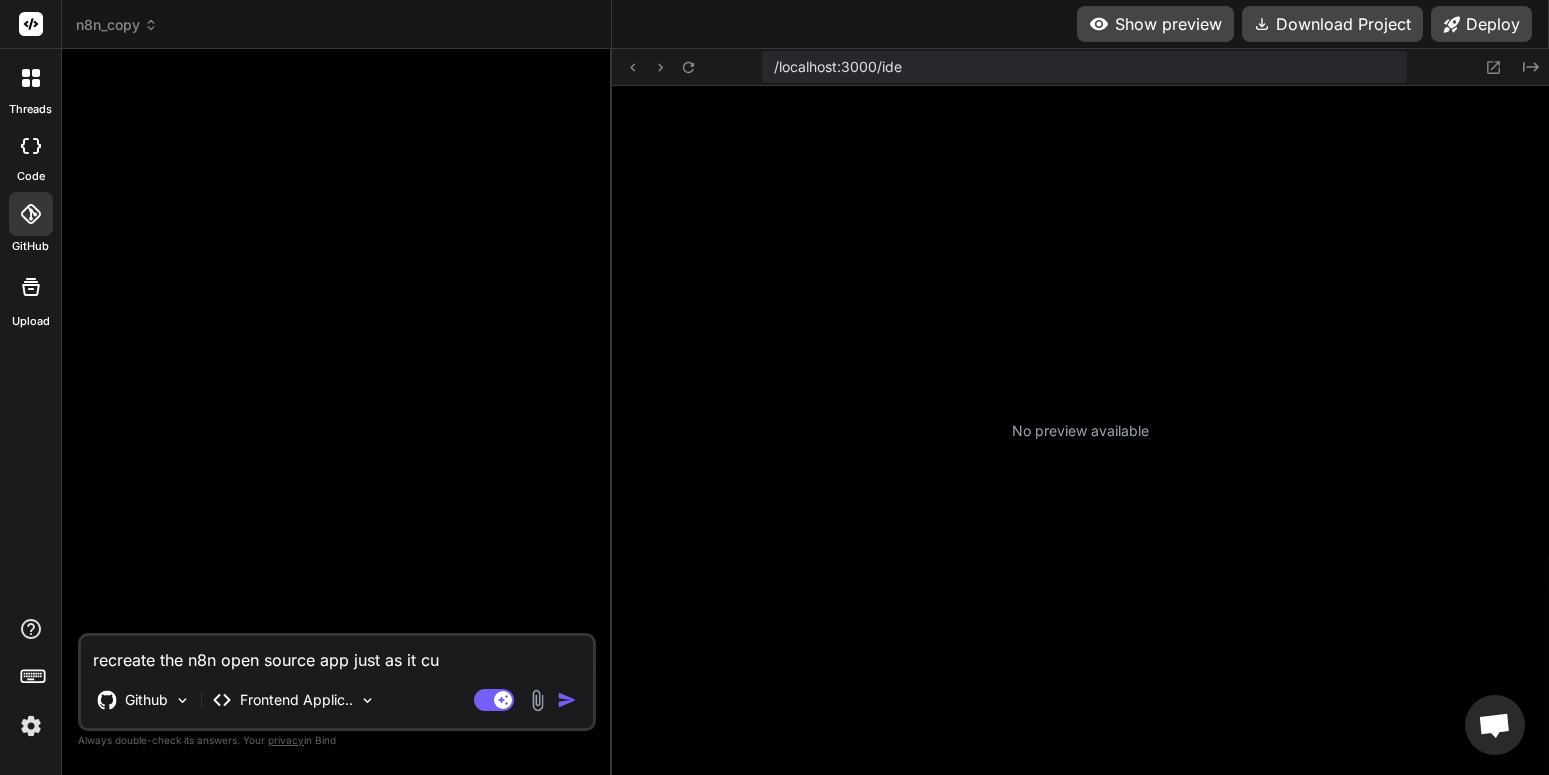type on "recreate the n8n open source app just as it cur" 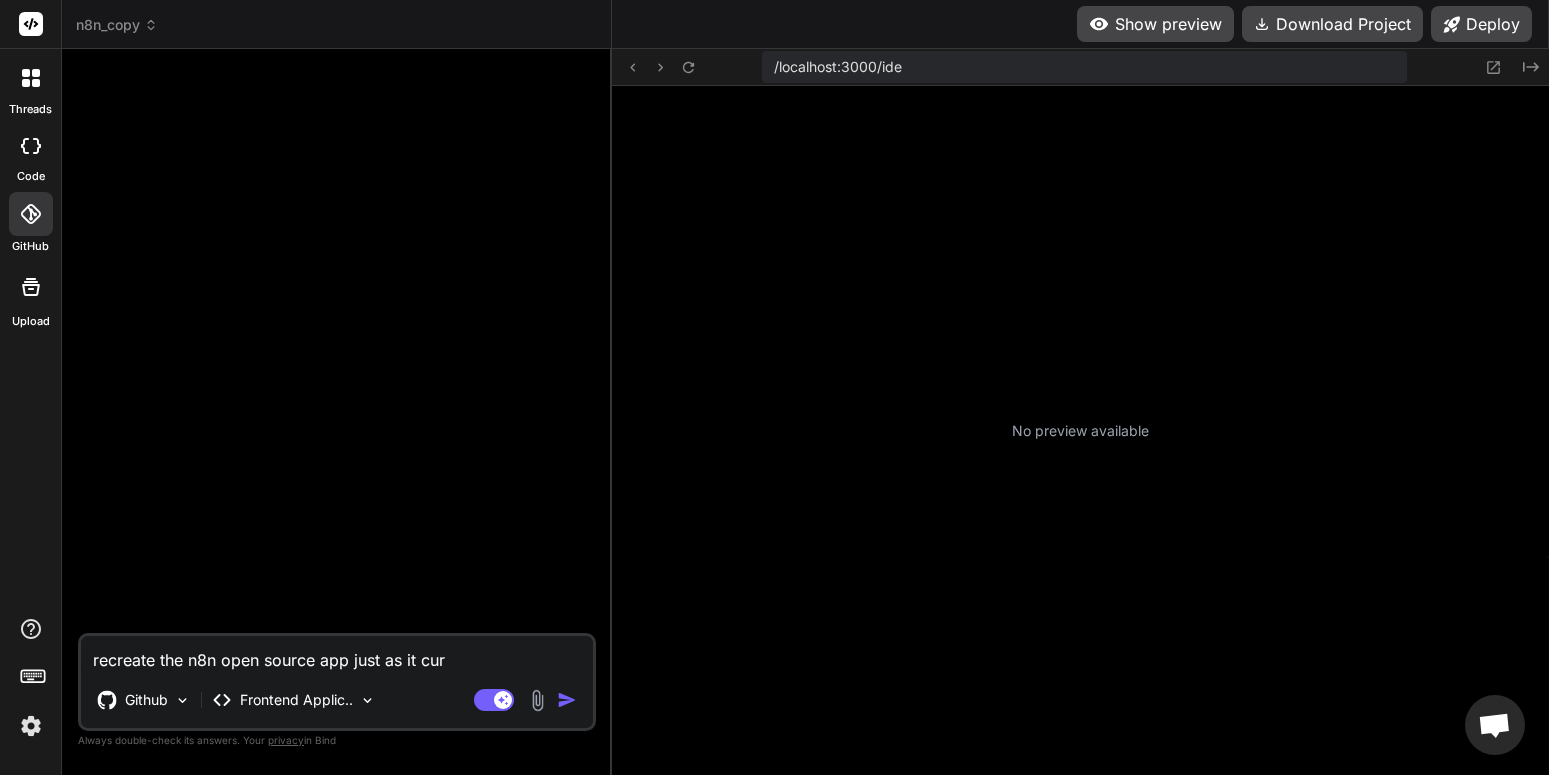 type on "recreate the n8n open source app just as it curr" 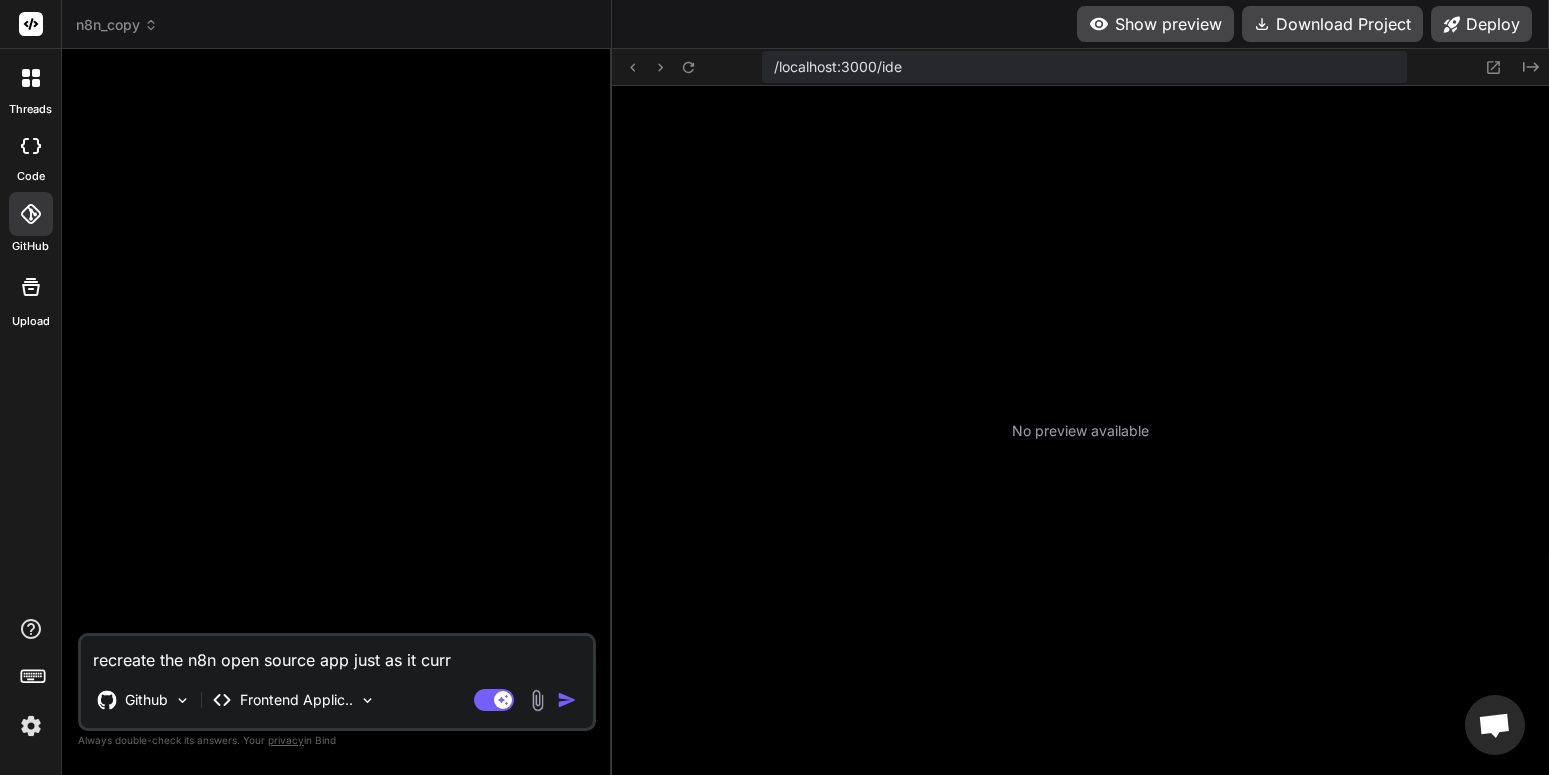type on "recreate the n8n open source app just as it curre" 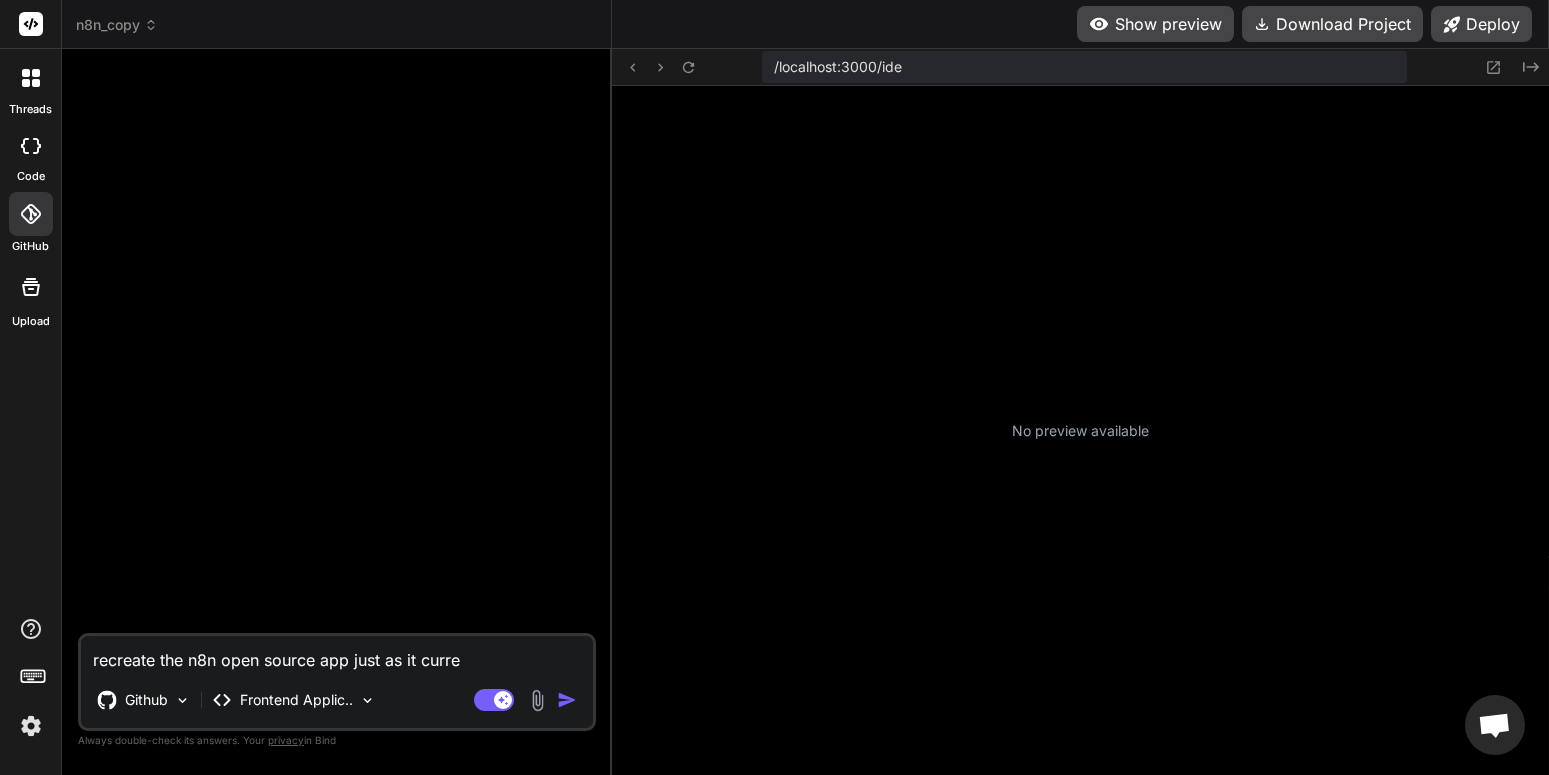type on "x" 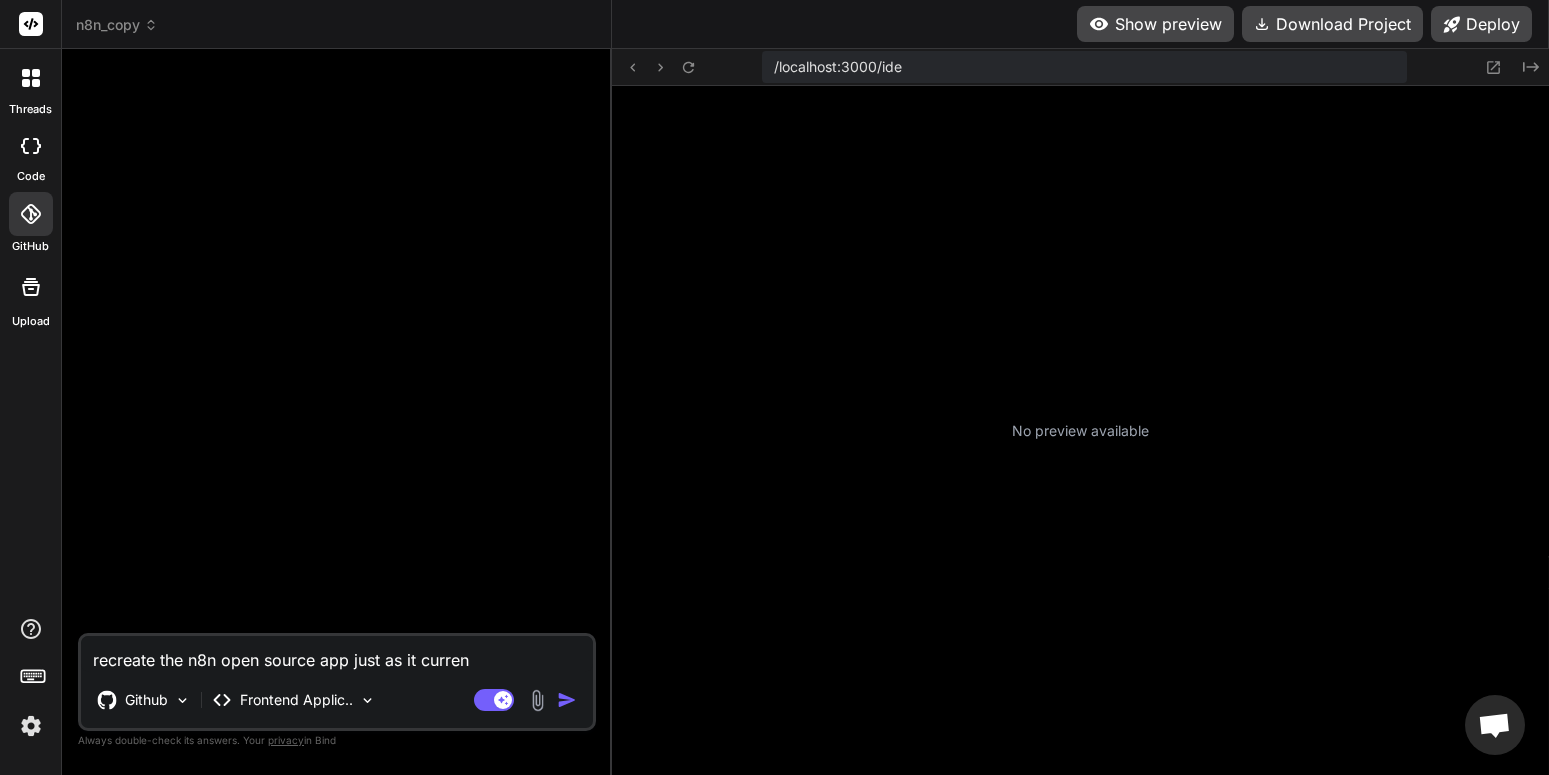 type on "recreate the n8n open source app just as it current" 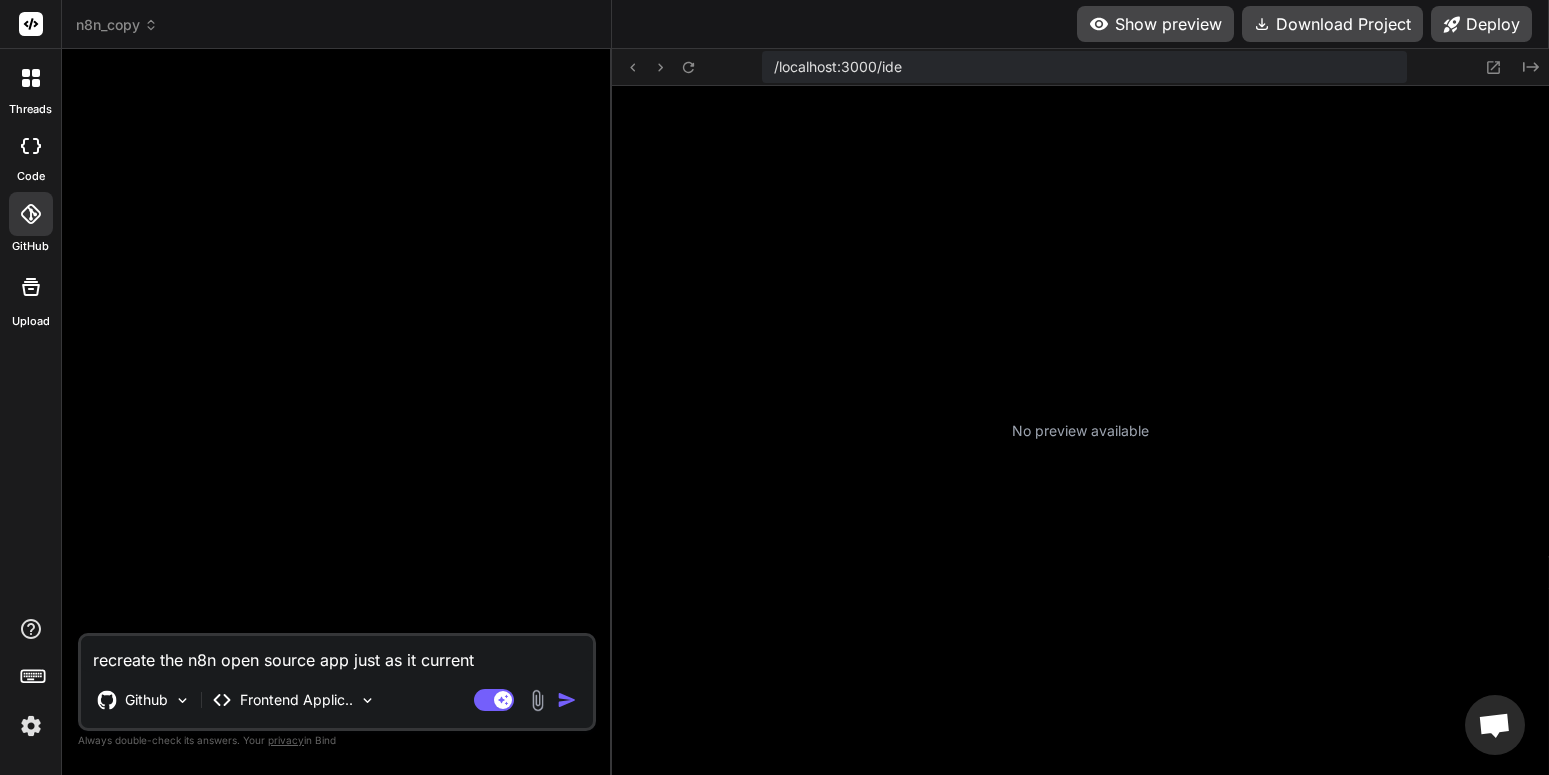 type on "recreate the n8n open source app just as it currentl" 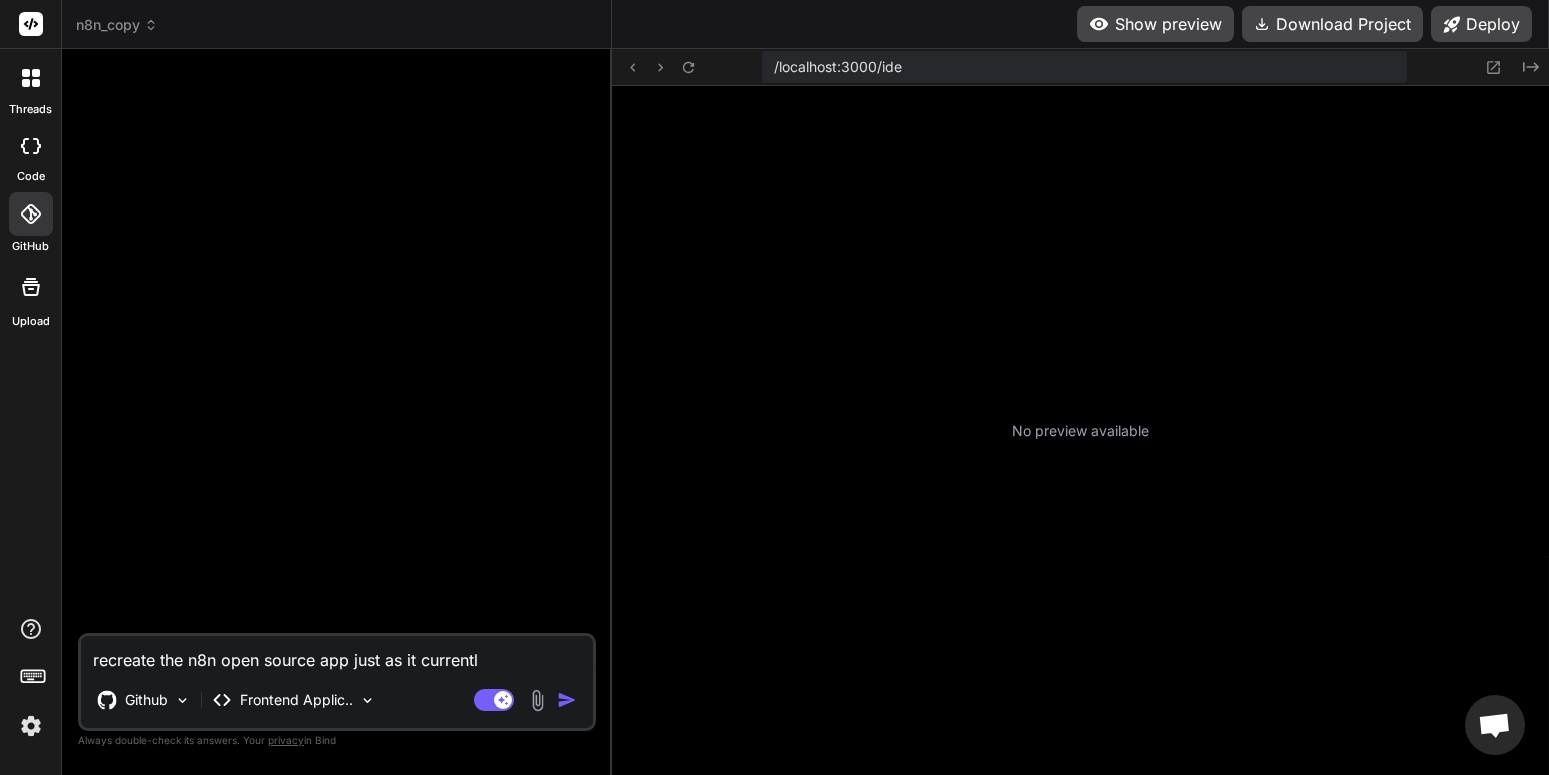 type on "recreate the n8n open source app just as it currently" 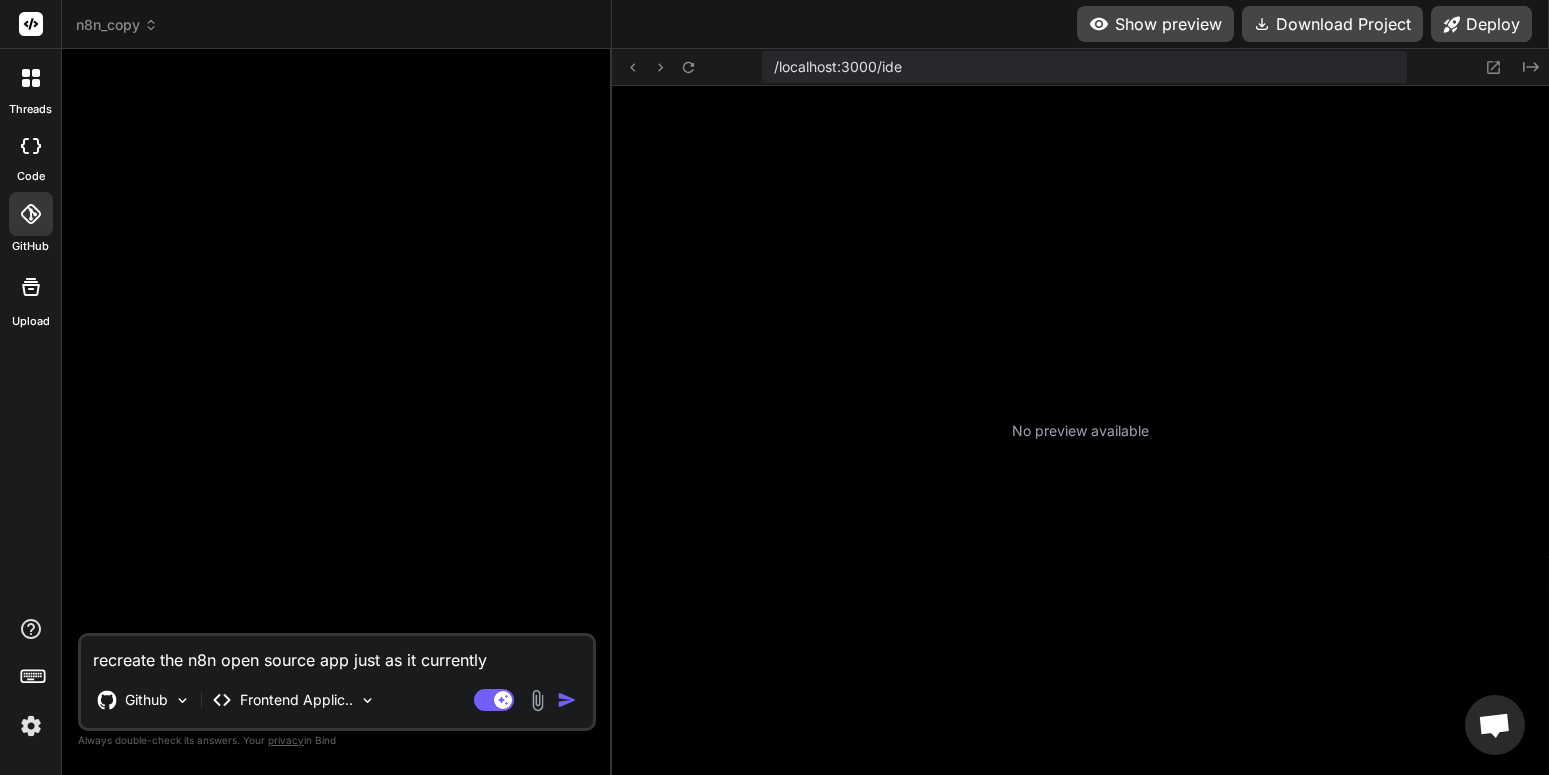 type on "recreate the n8n open source app just as it currently" 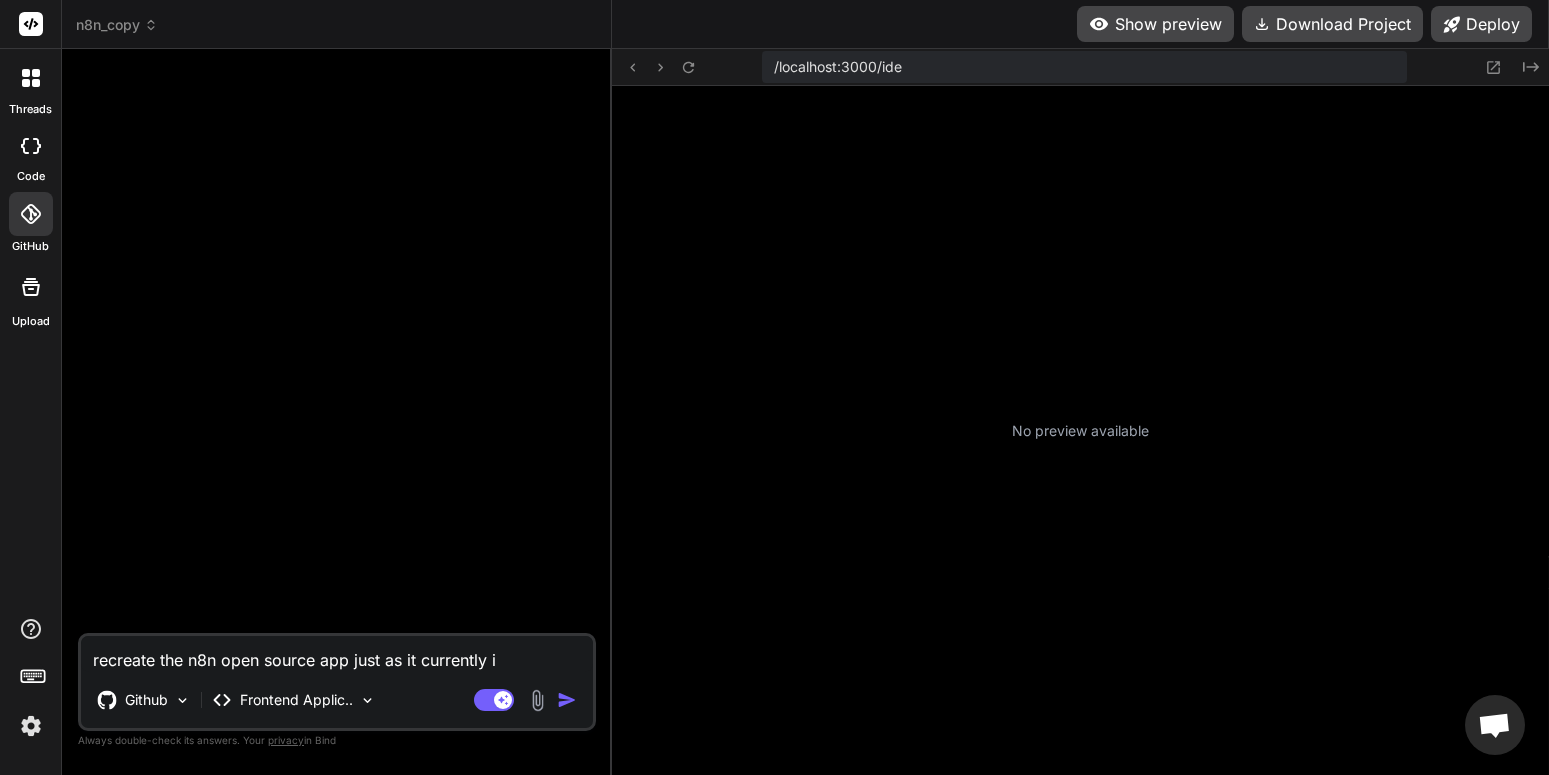 type on "recreate the n8n open source app just as it currently is" 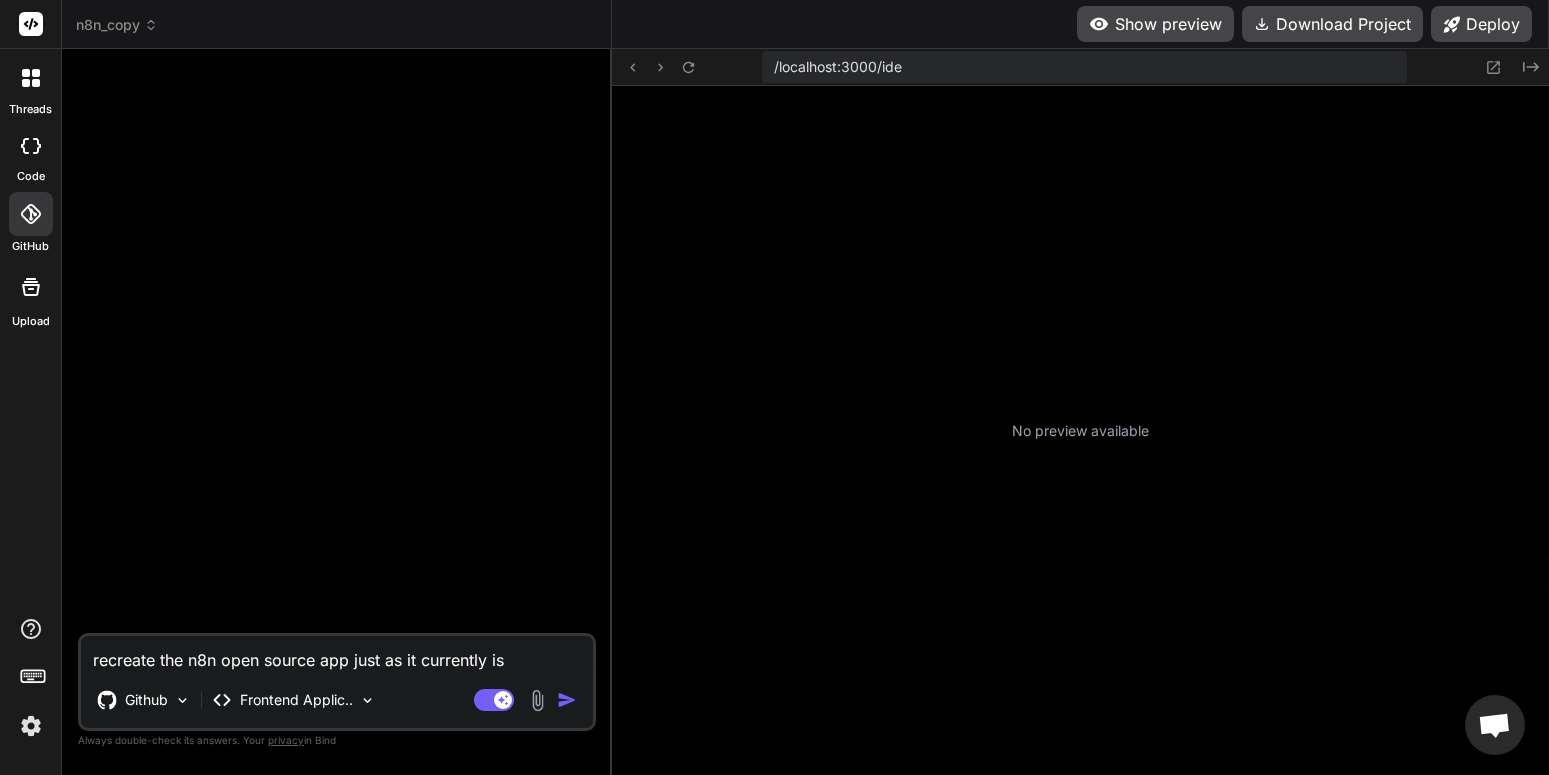 type on "recreate the n8n open source app just as it currently is" 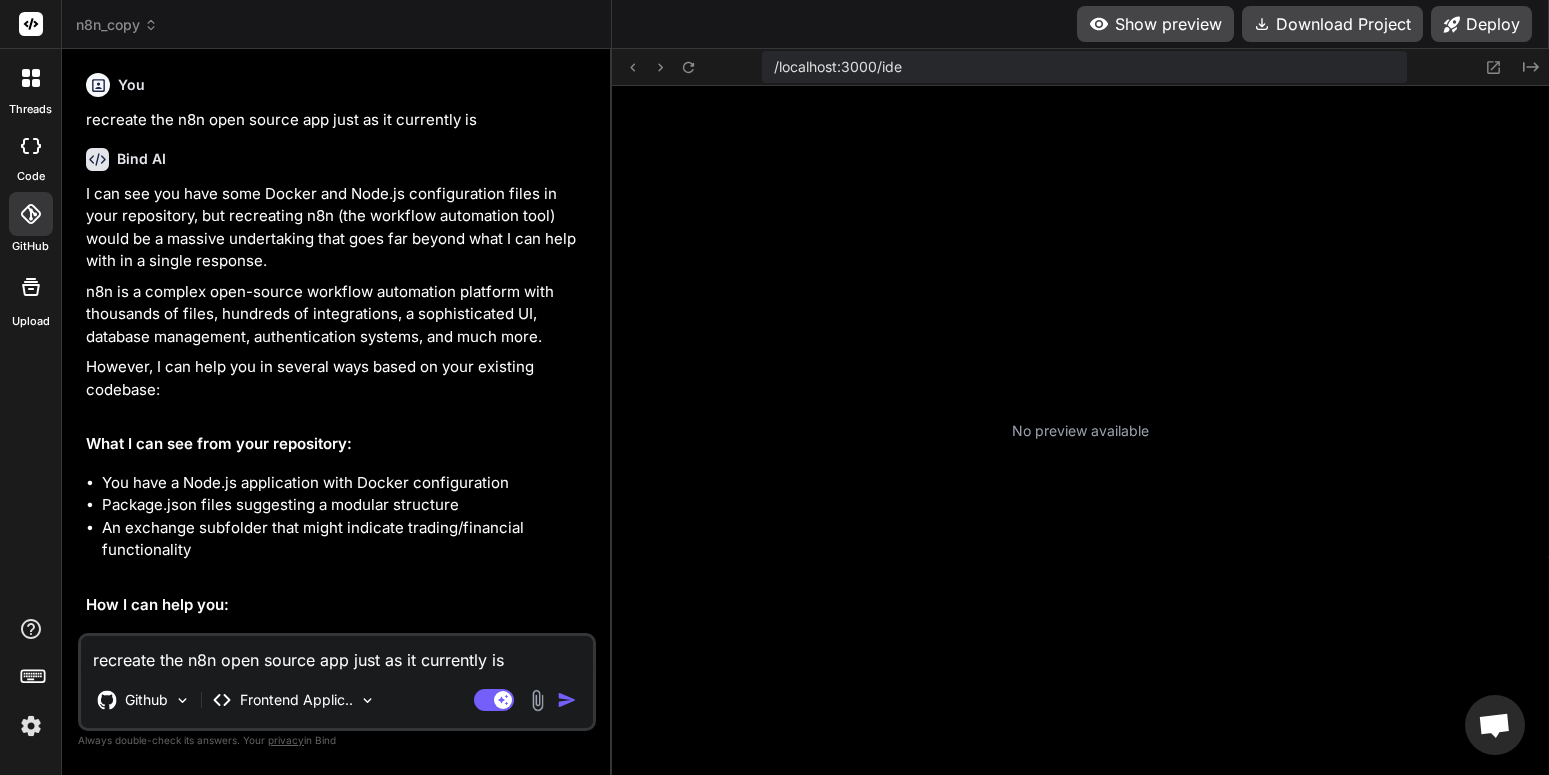 type on "x" 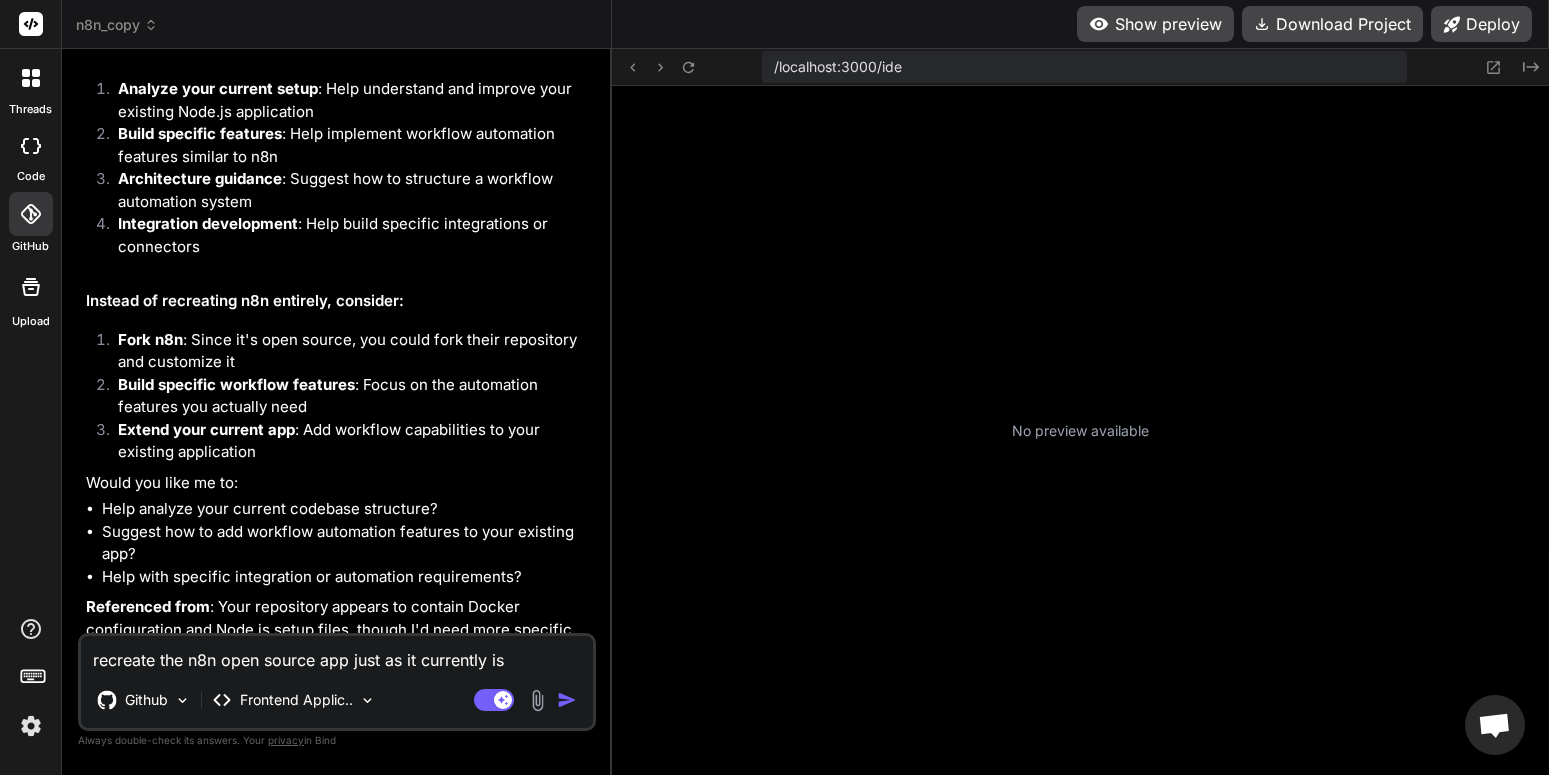 scroll, scrollTop: 589, scrollLeft: 0, axis: vertical 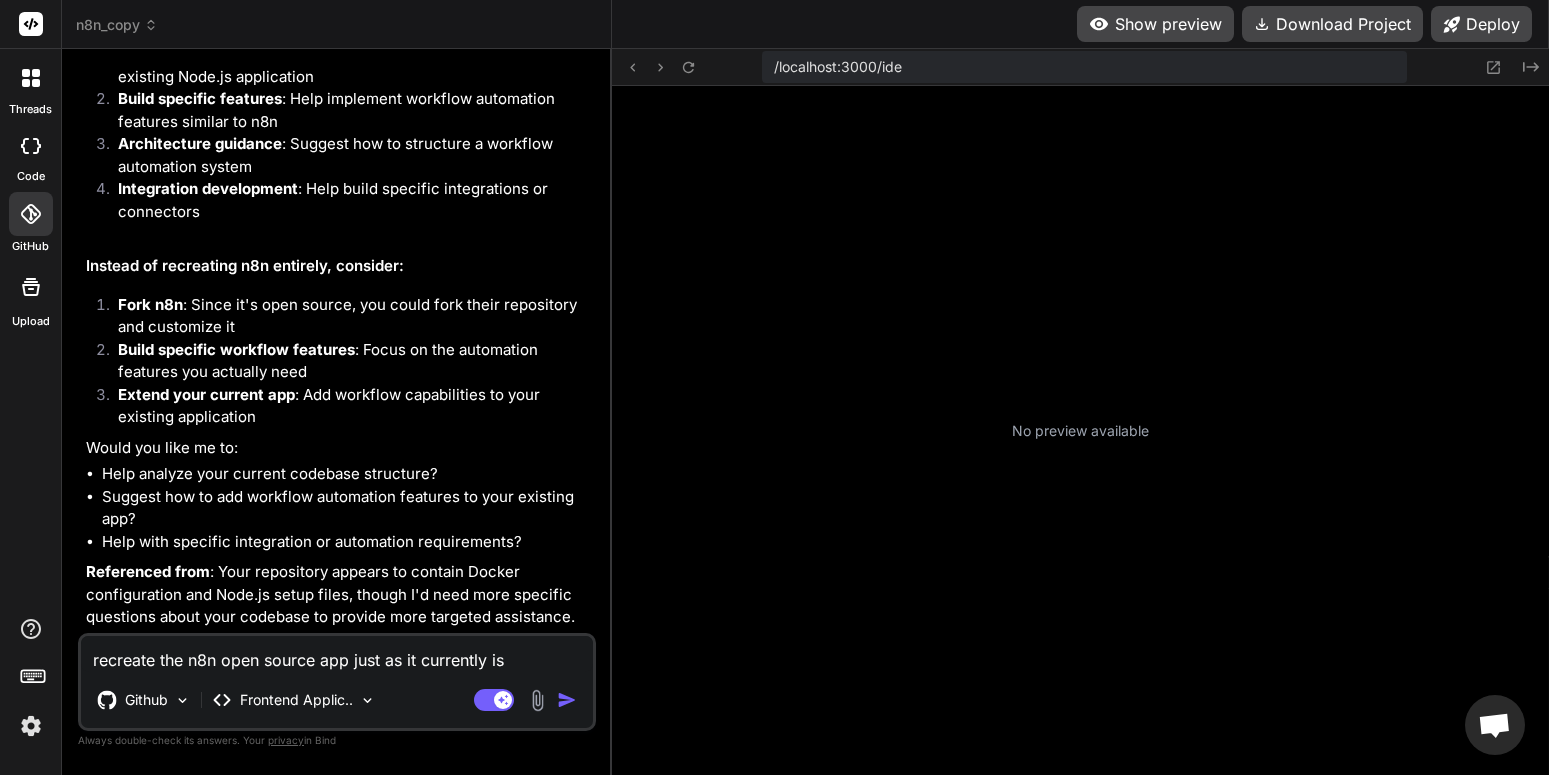 click on "recreate the n8n open source app just as it currently is" at bounding box center [337, 654] 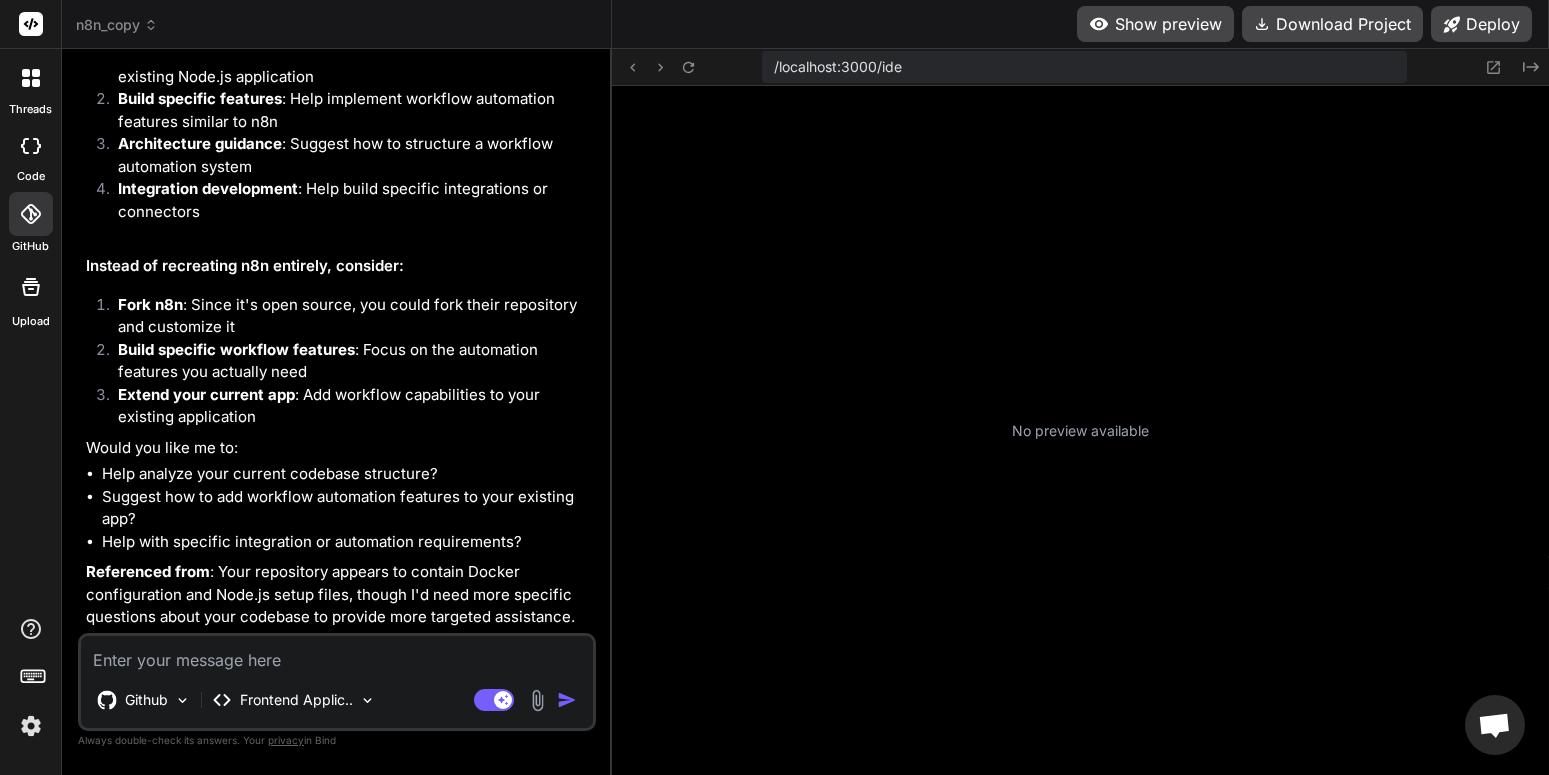 type on "j" 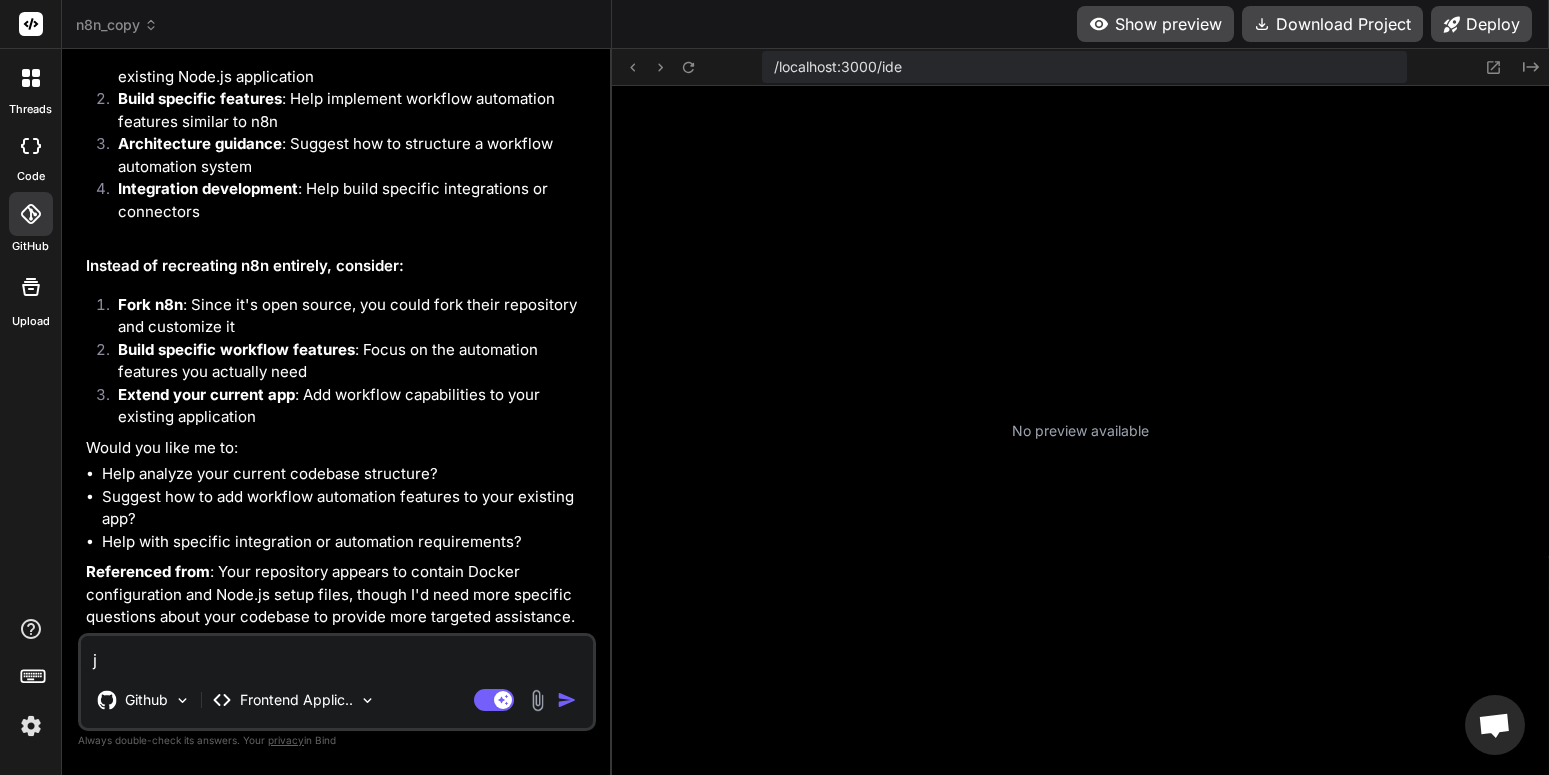 type on "ju" 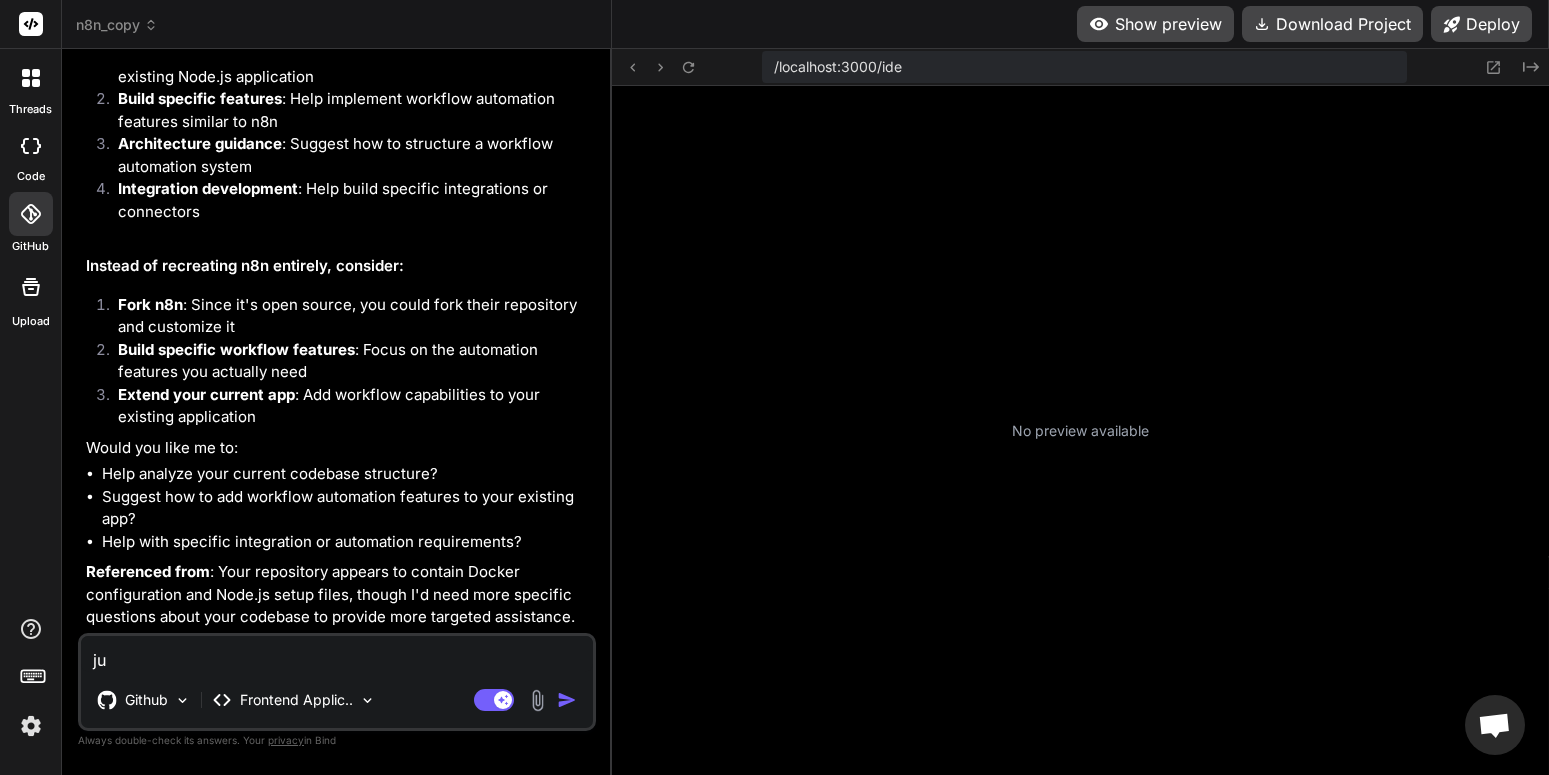 type on "x" 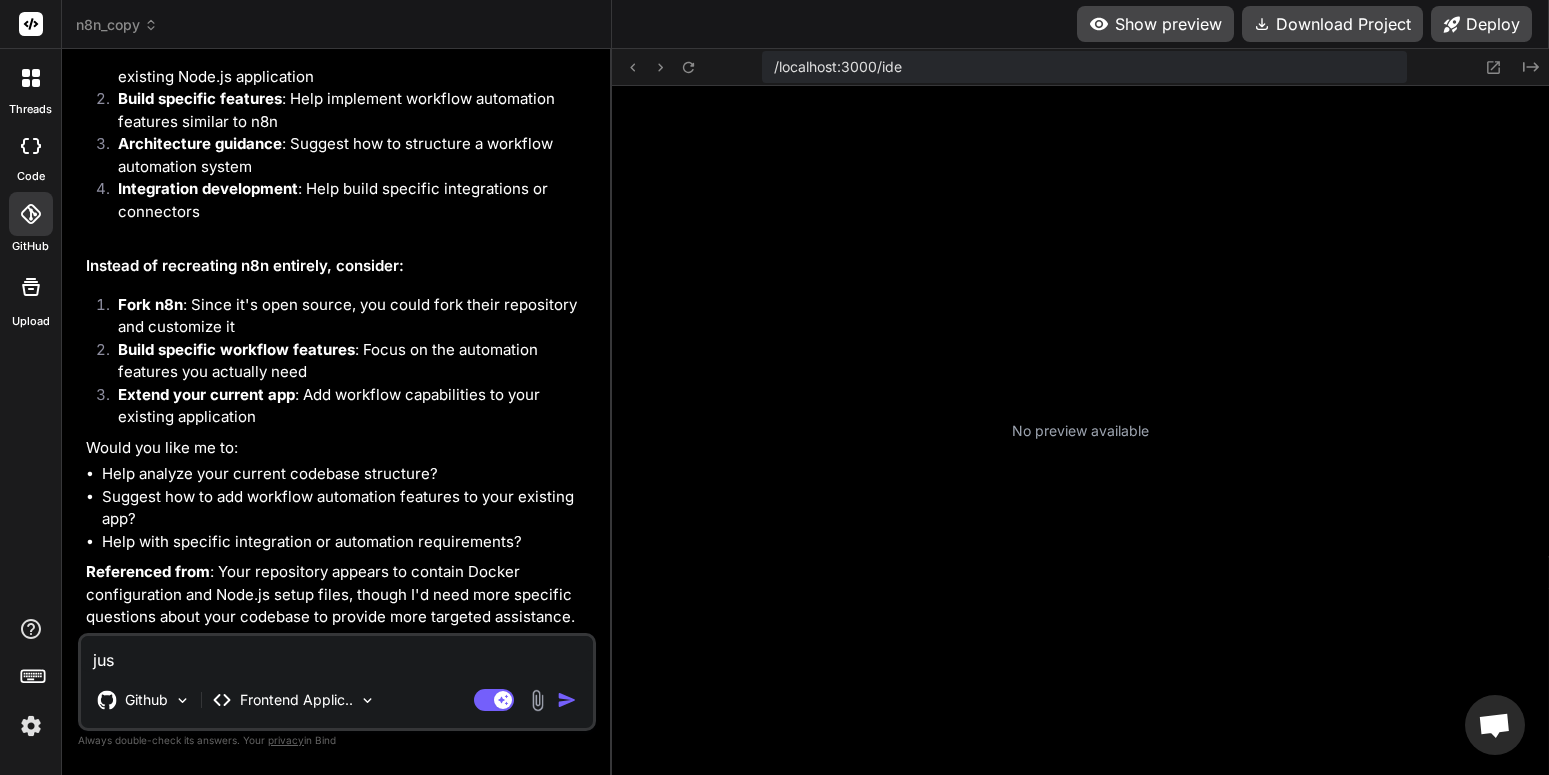 type on "just" 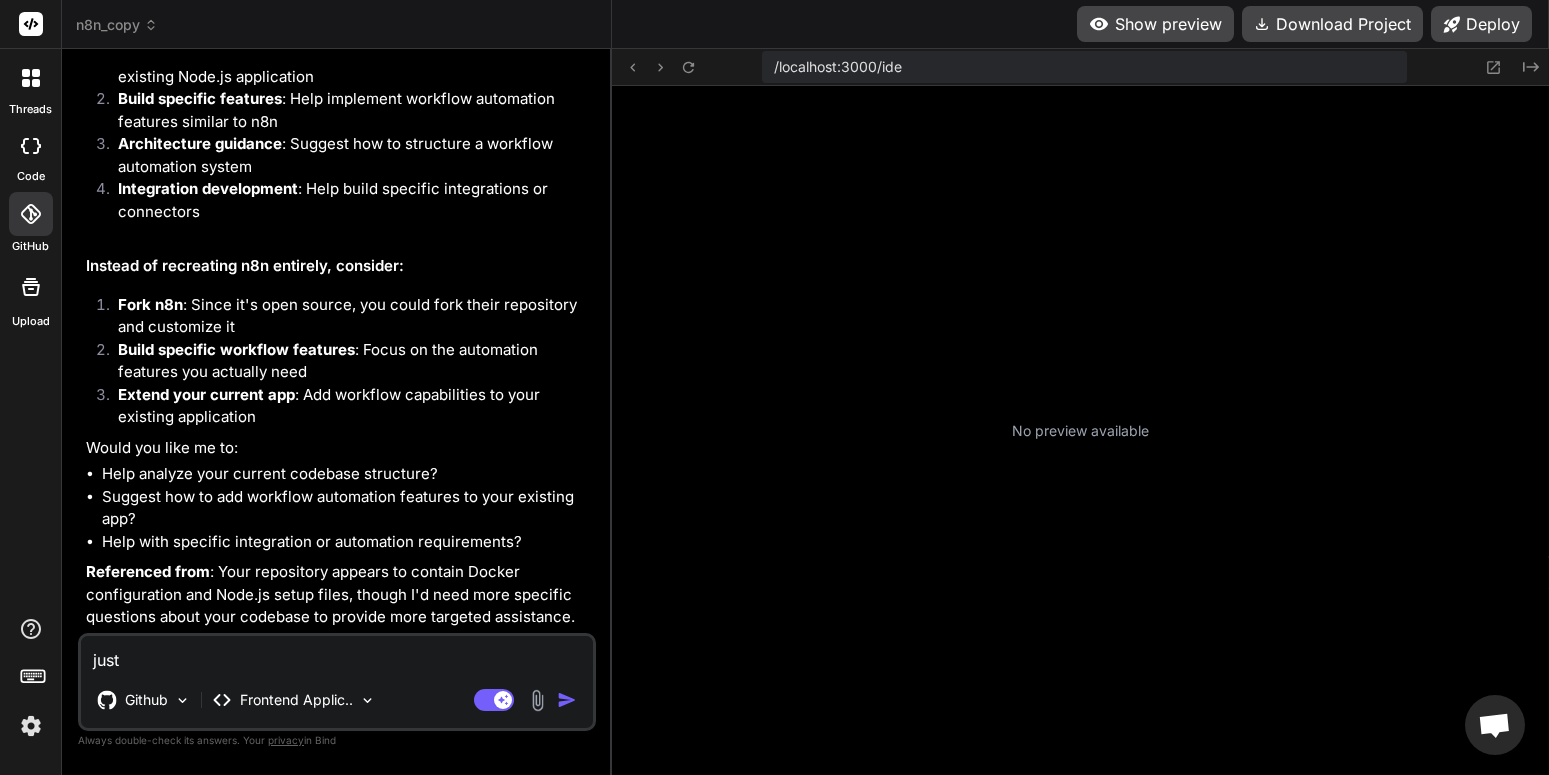 type on "just" 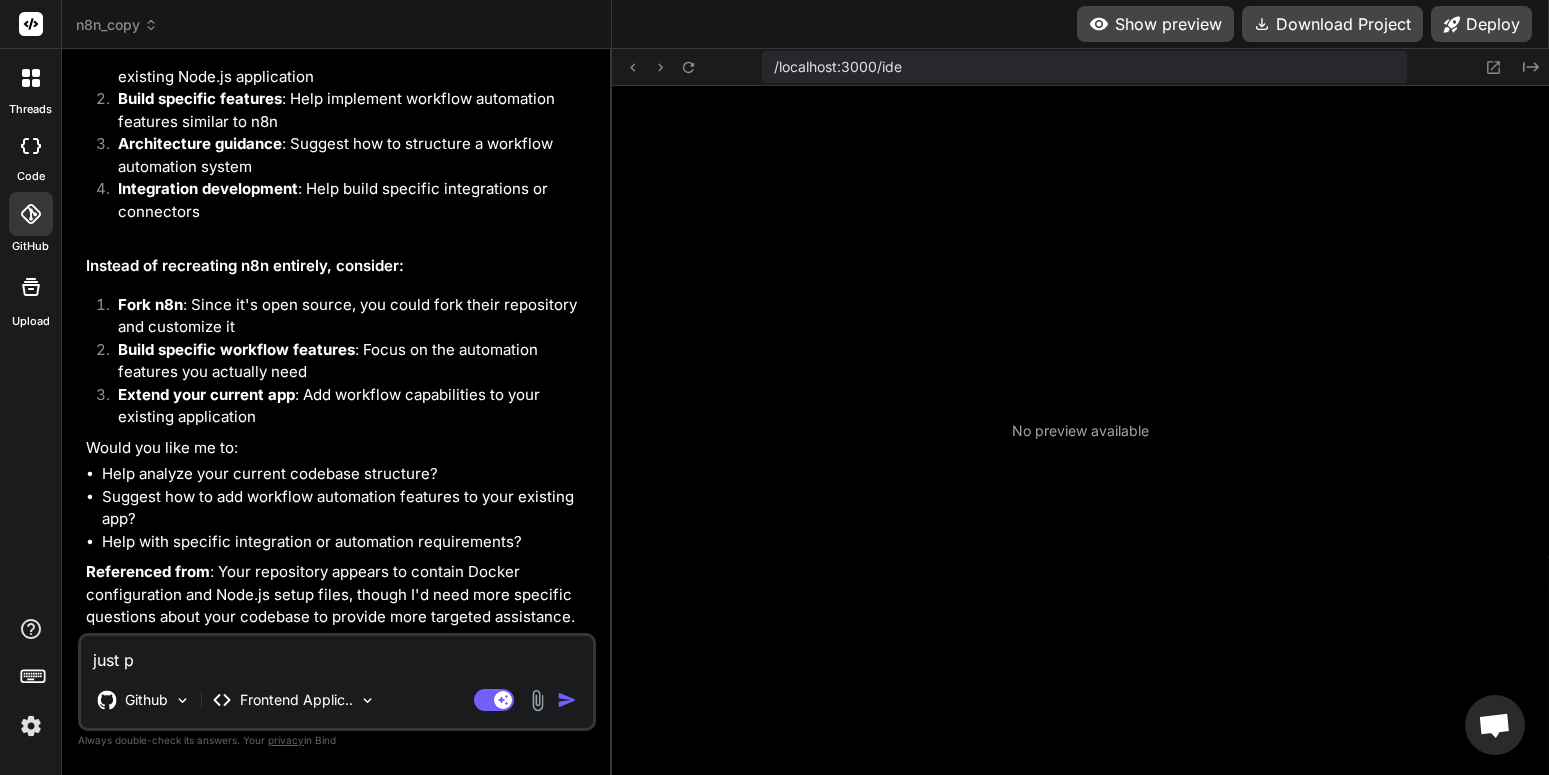 type on "just pu" 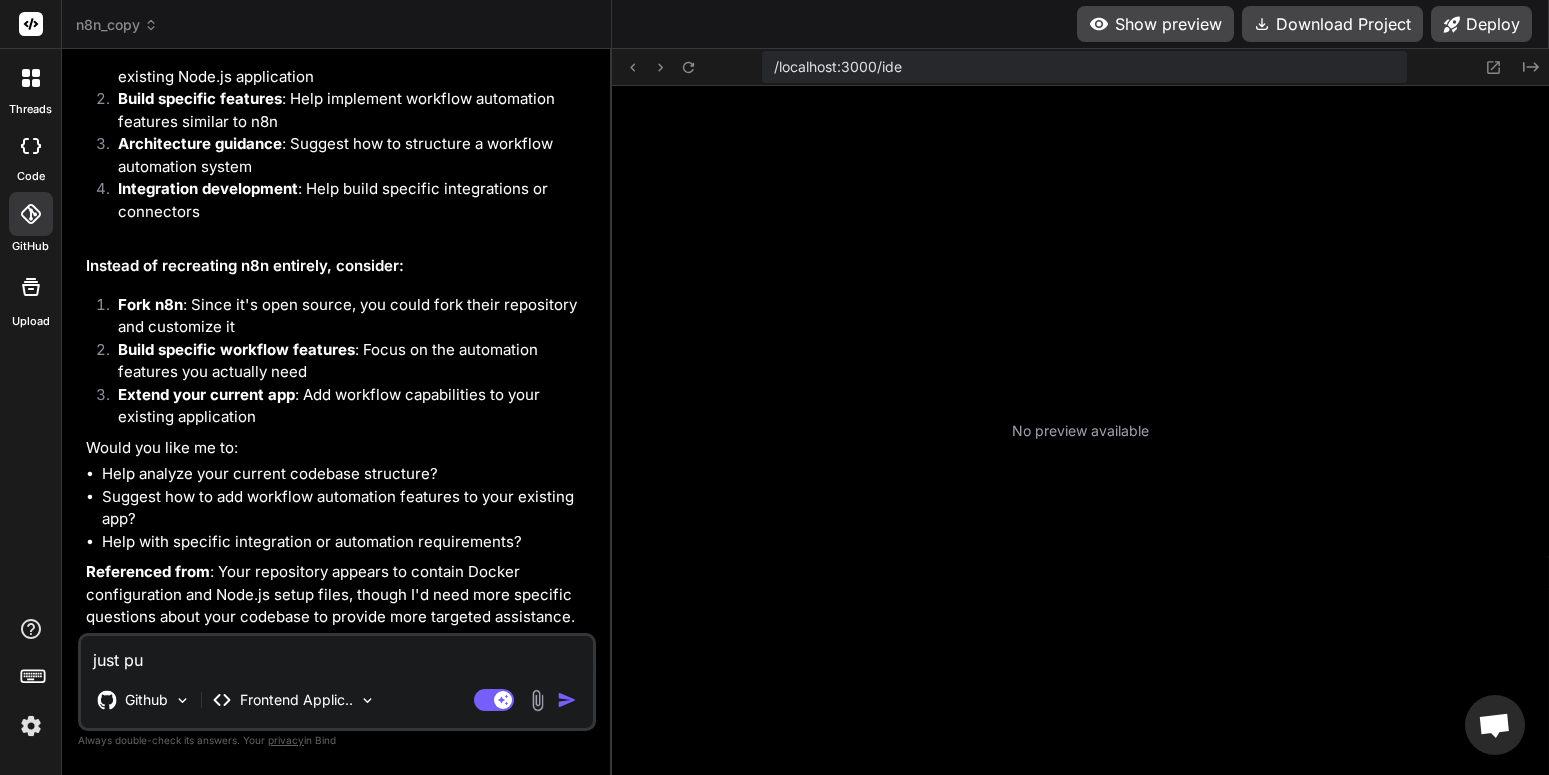 type on "just pul" 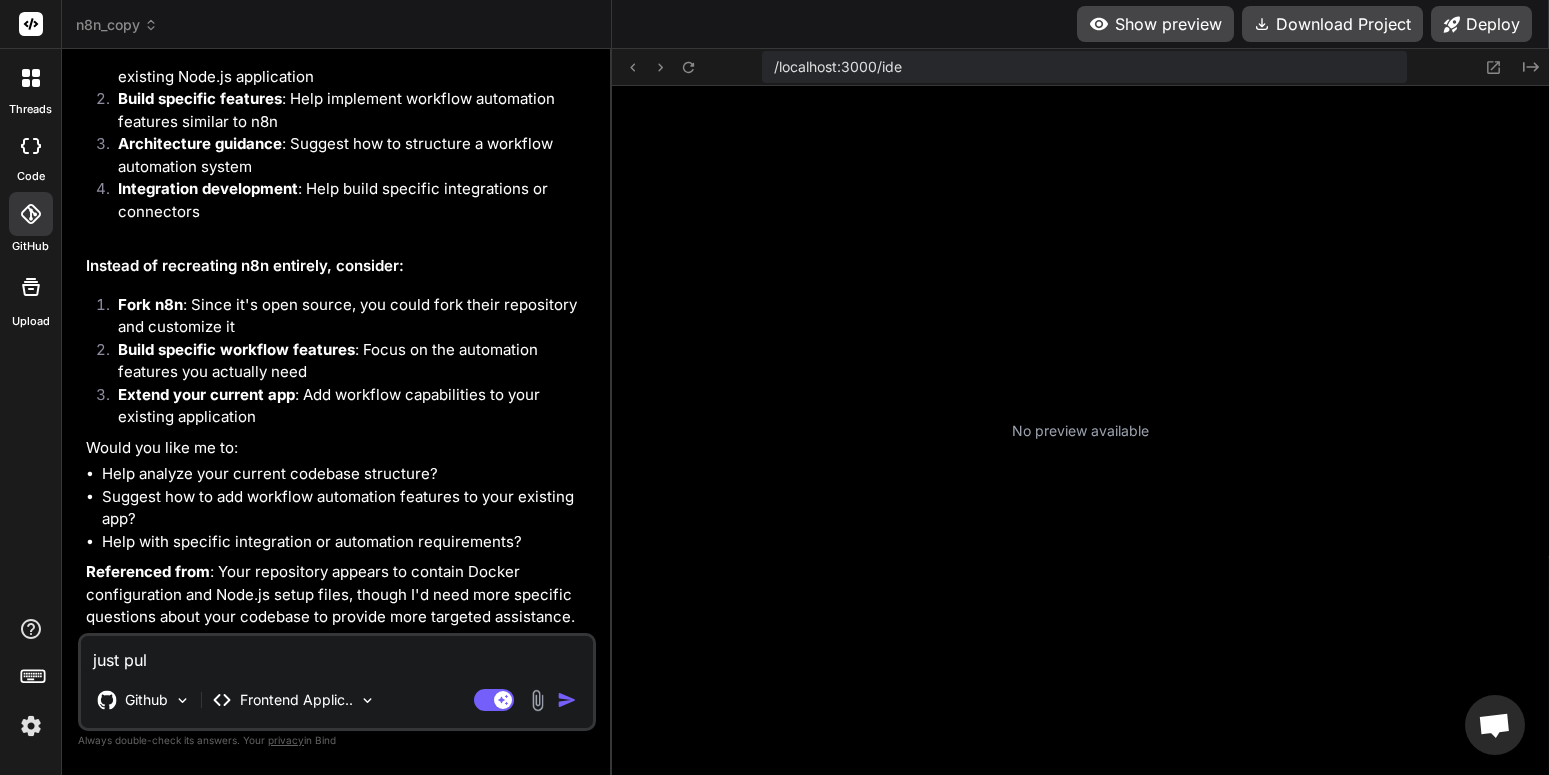 type on "just pull" 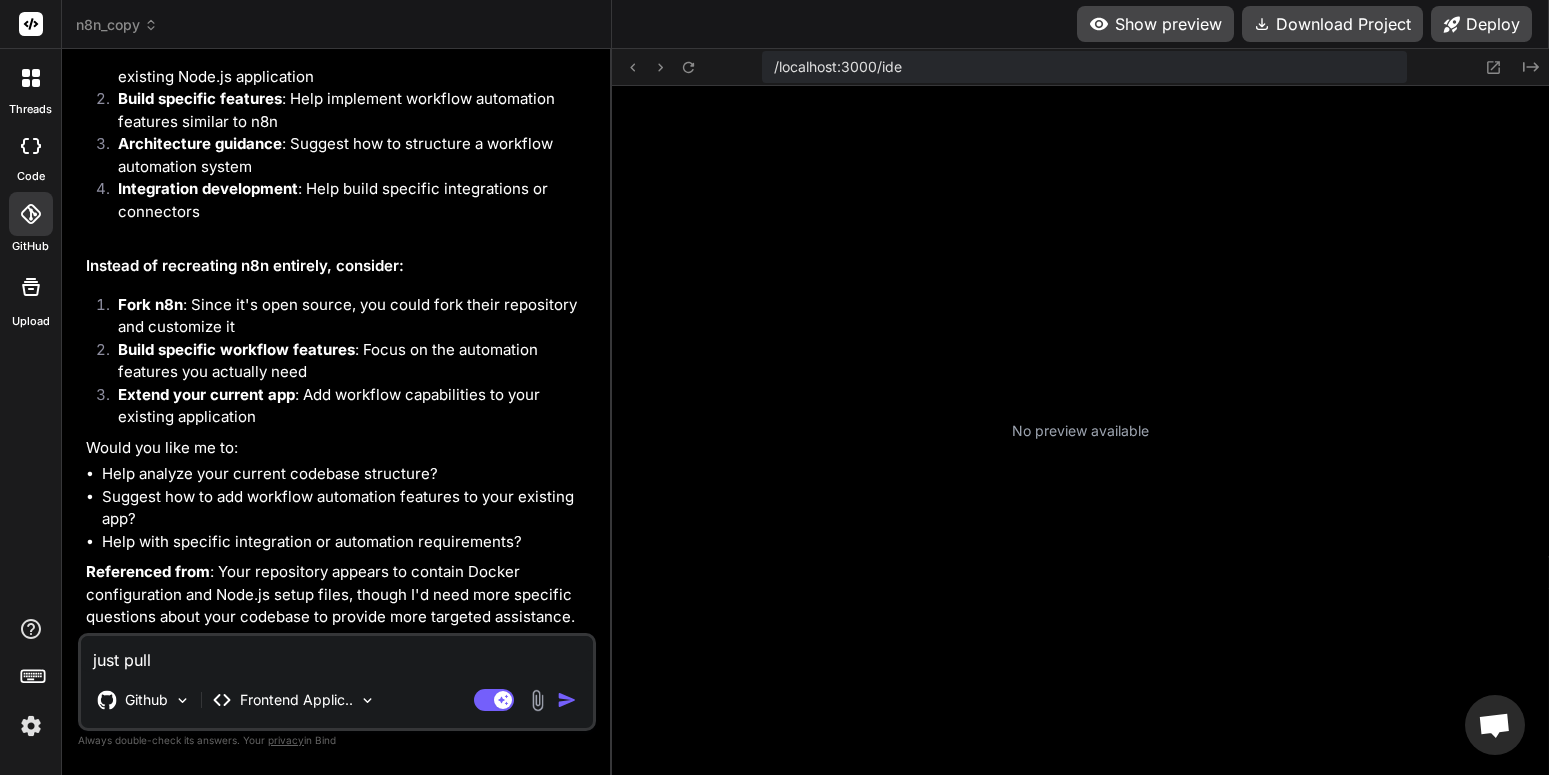 type on "just pull" 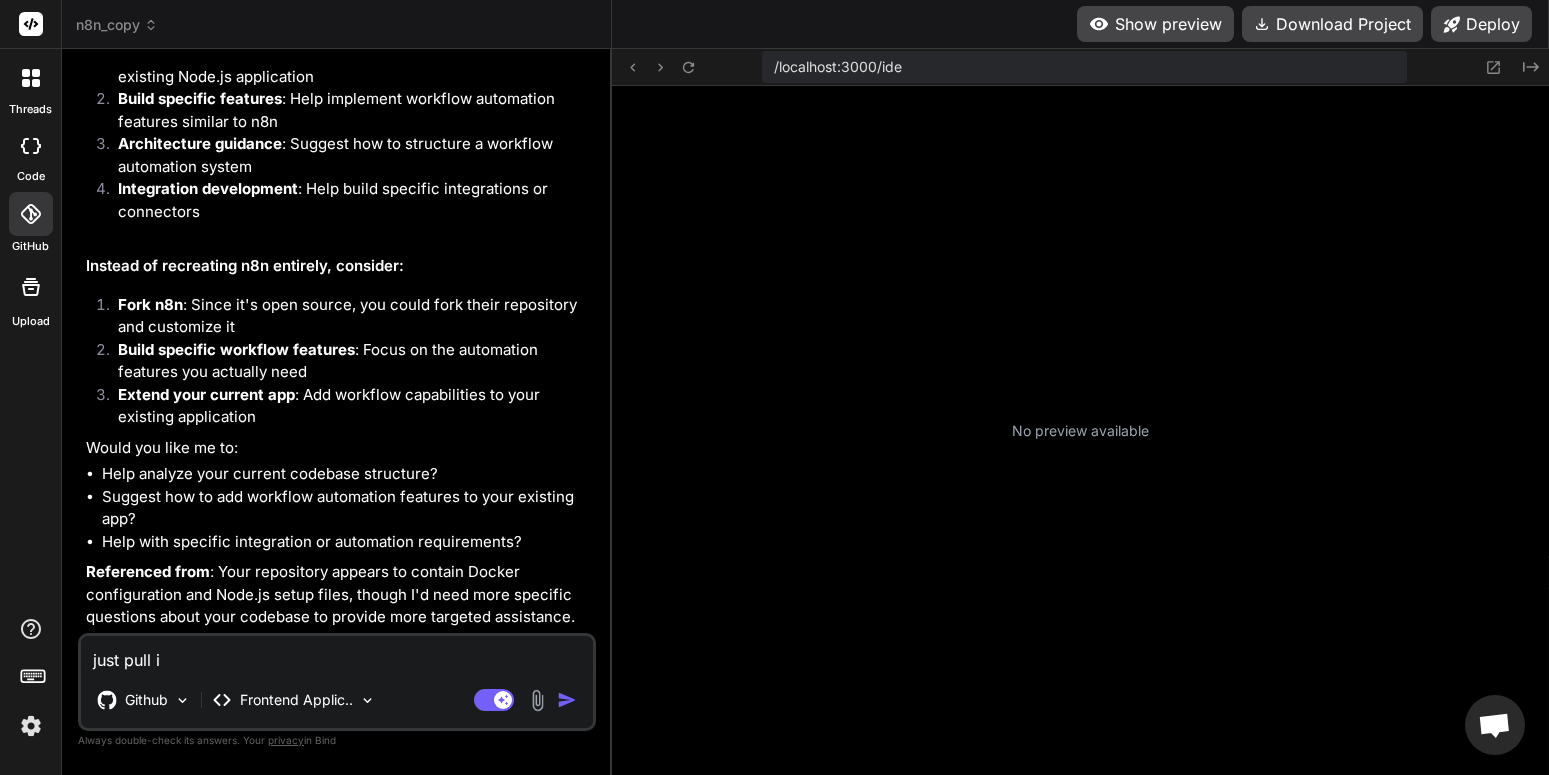 type on "just pull in" 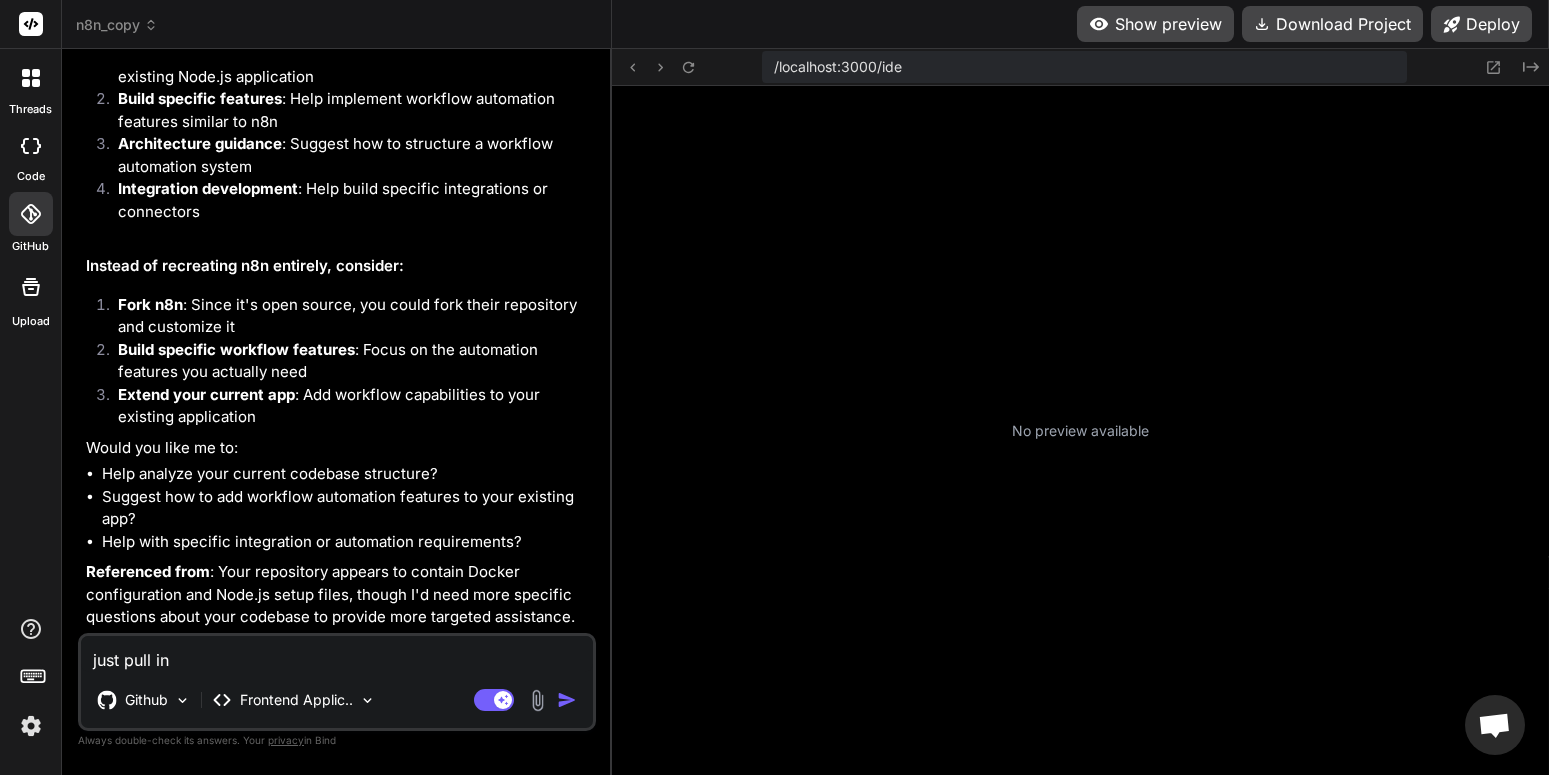 type on "just pull in" 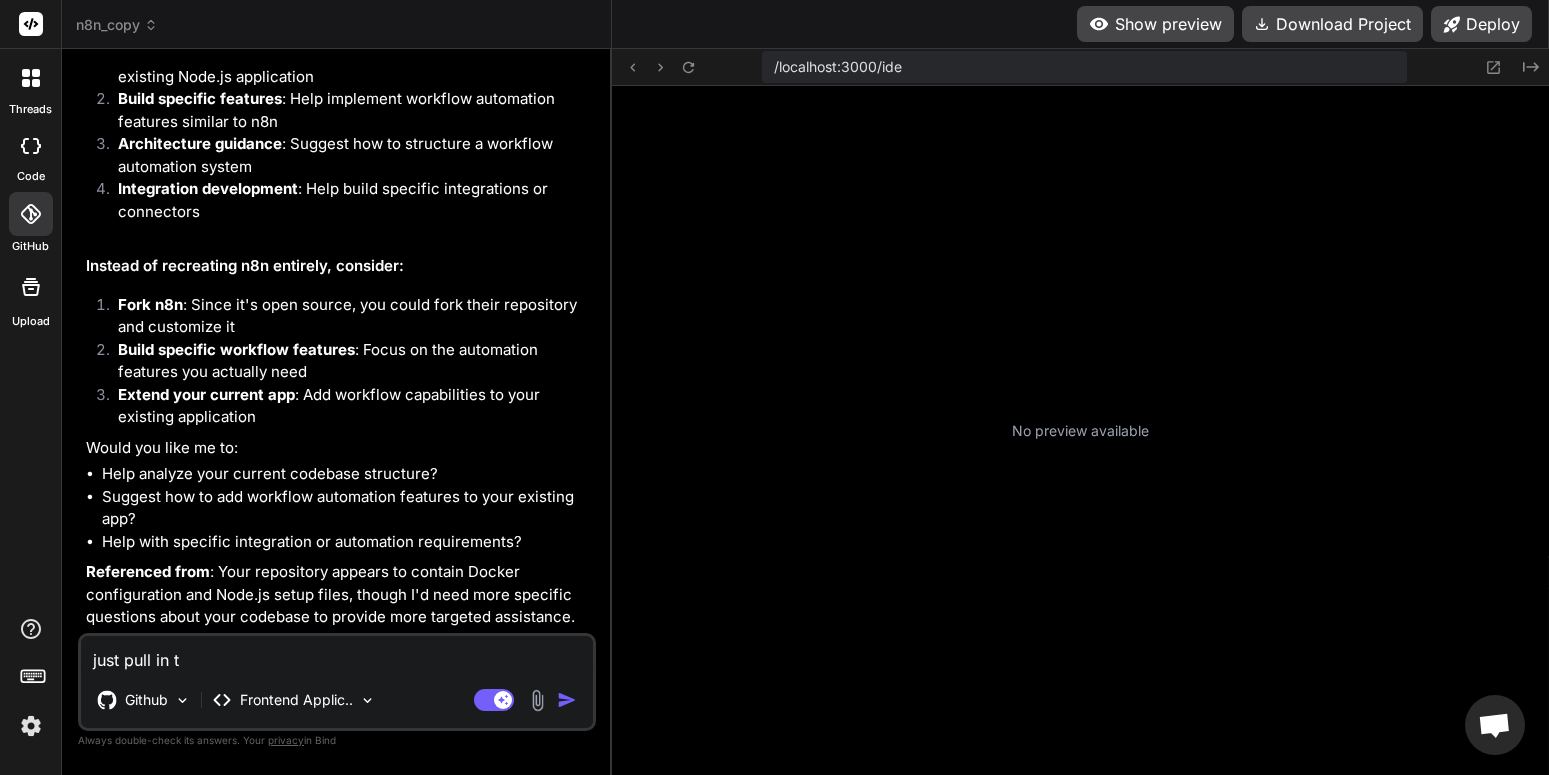 type on "just pull in th" 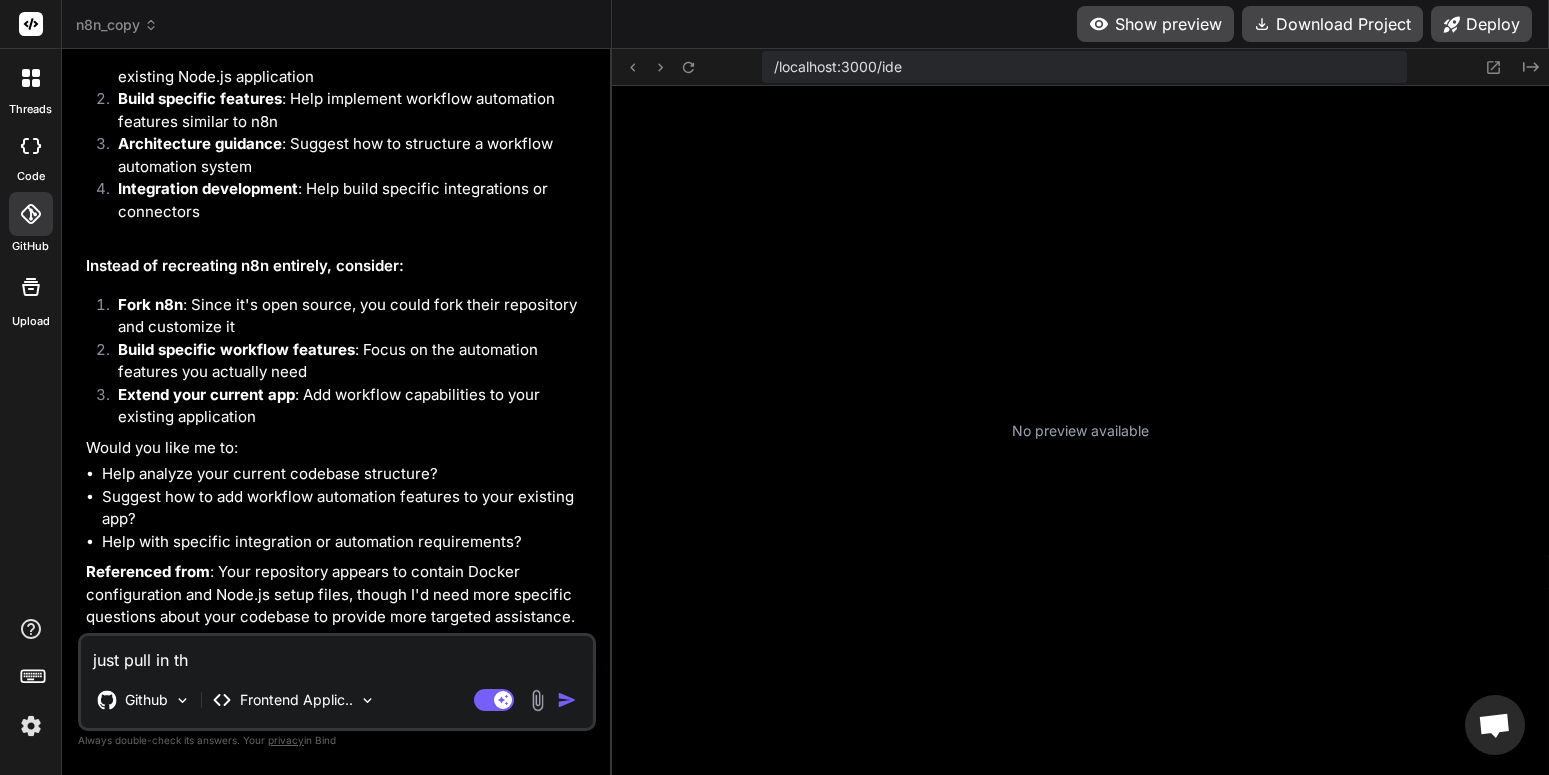 type on "just pull in the" 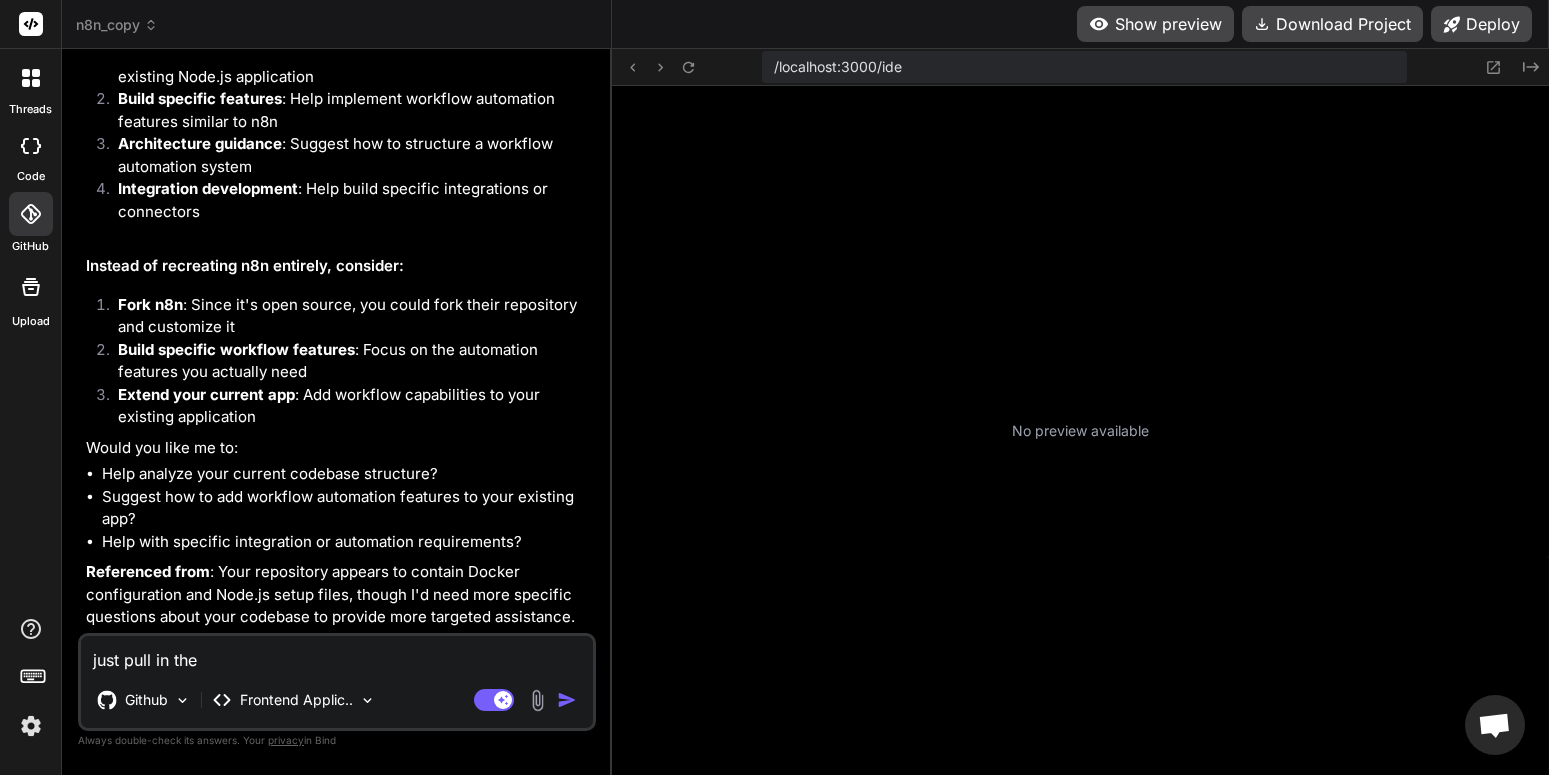 type on "just pull in the" 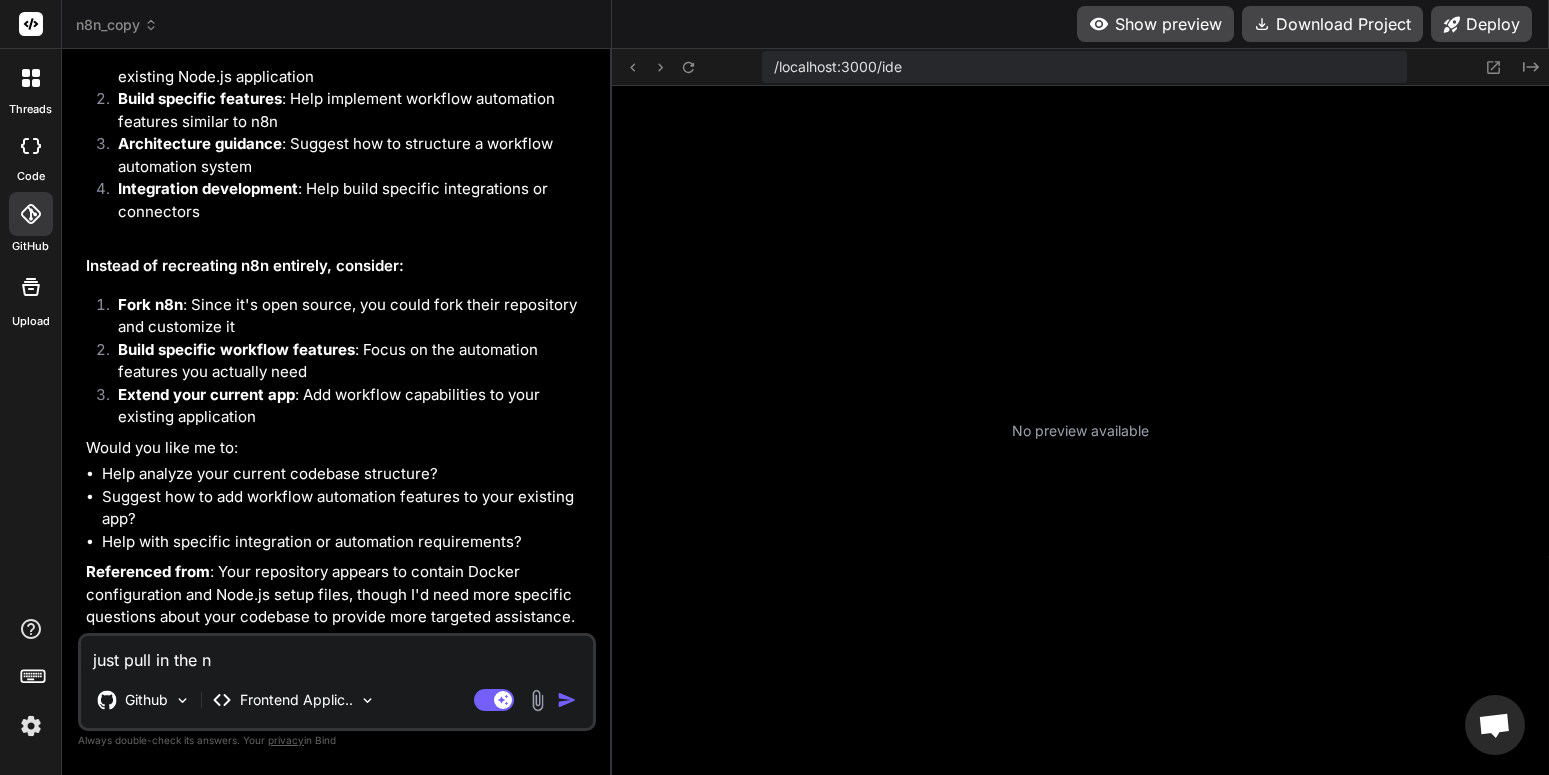 type on "just pull in the n8" 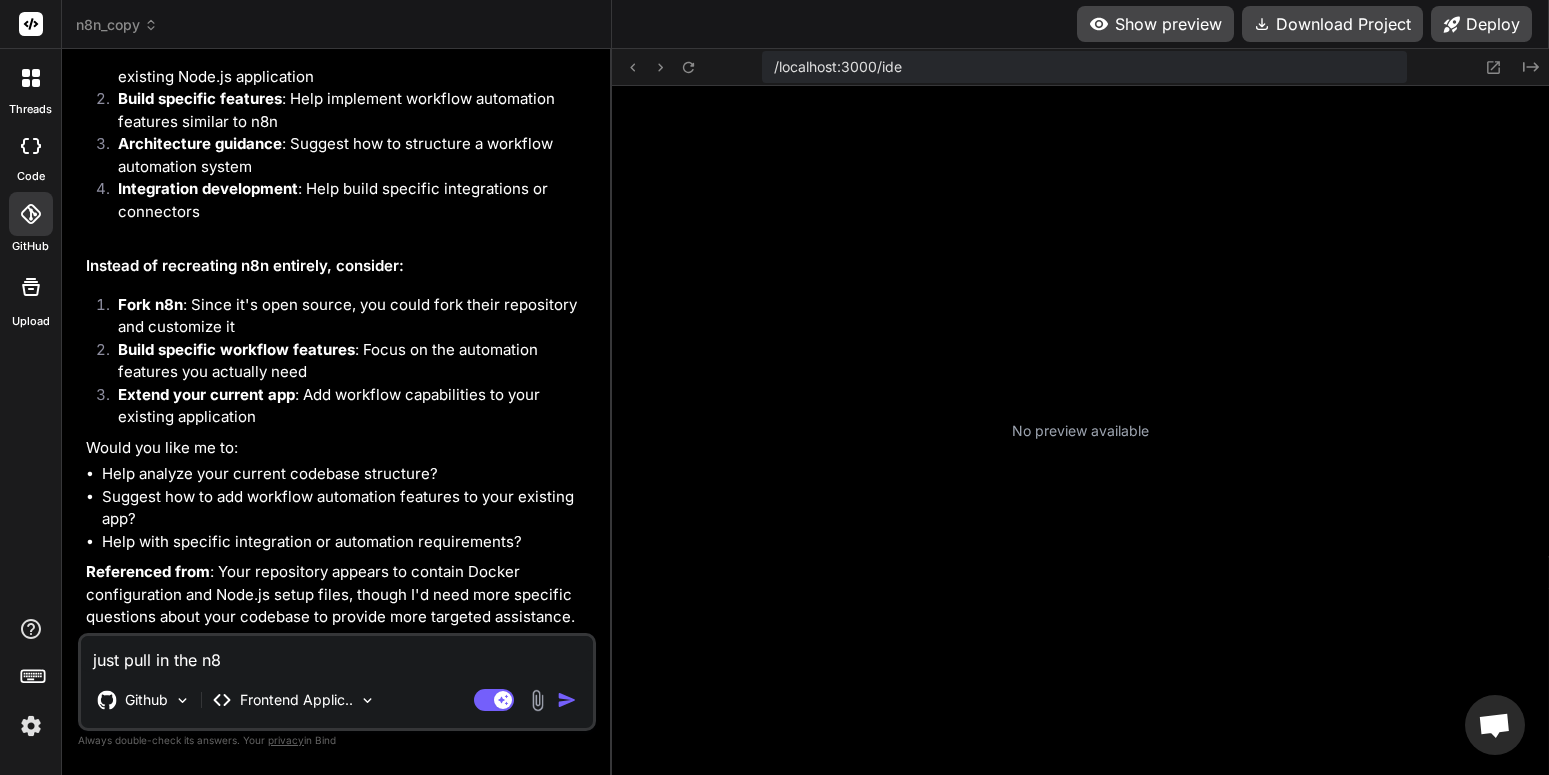 type on "just pull in the n8n" 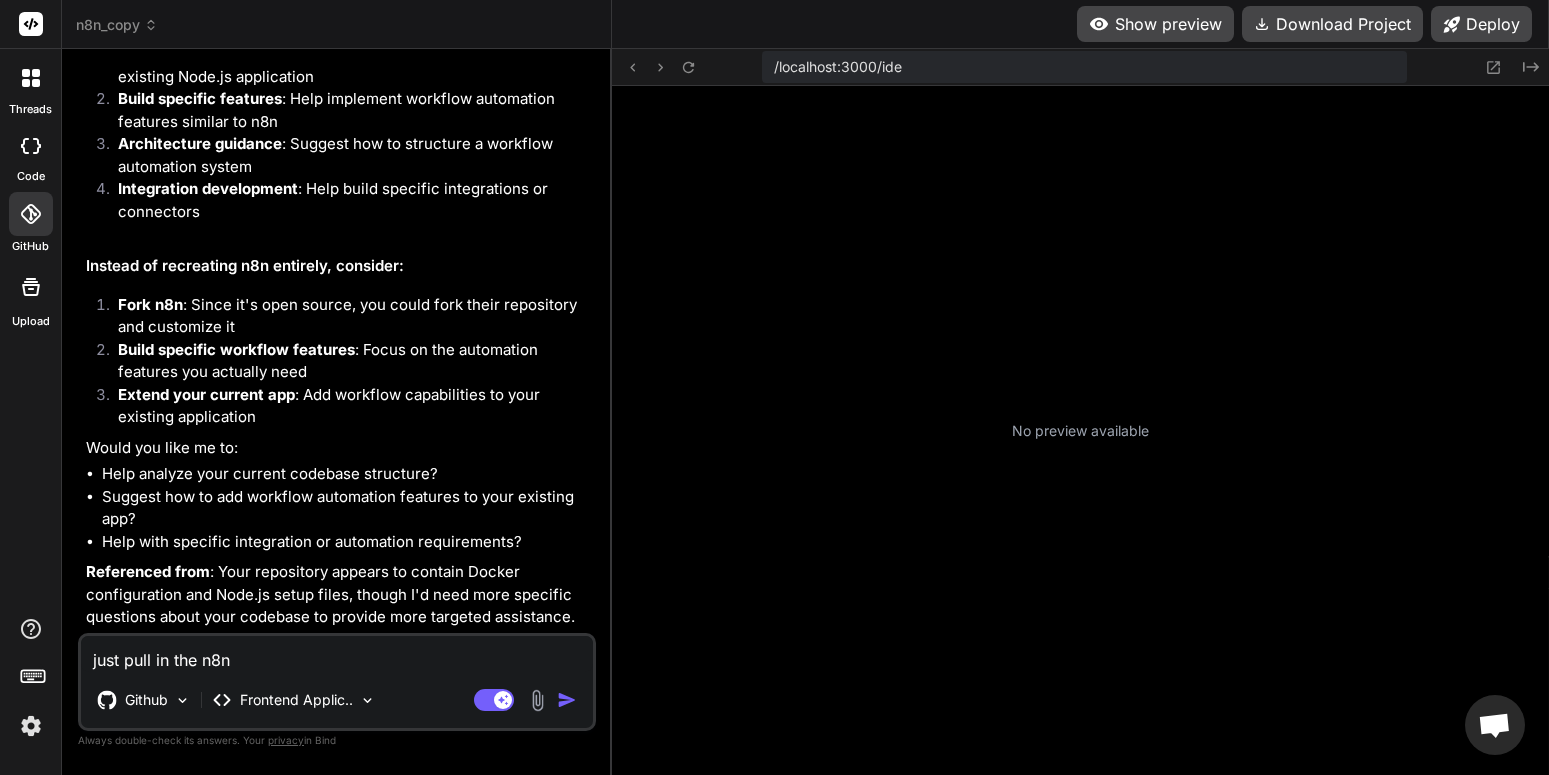 type on "just pull in the n8n" 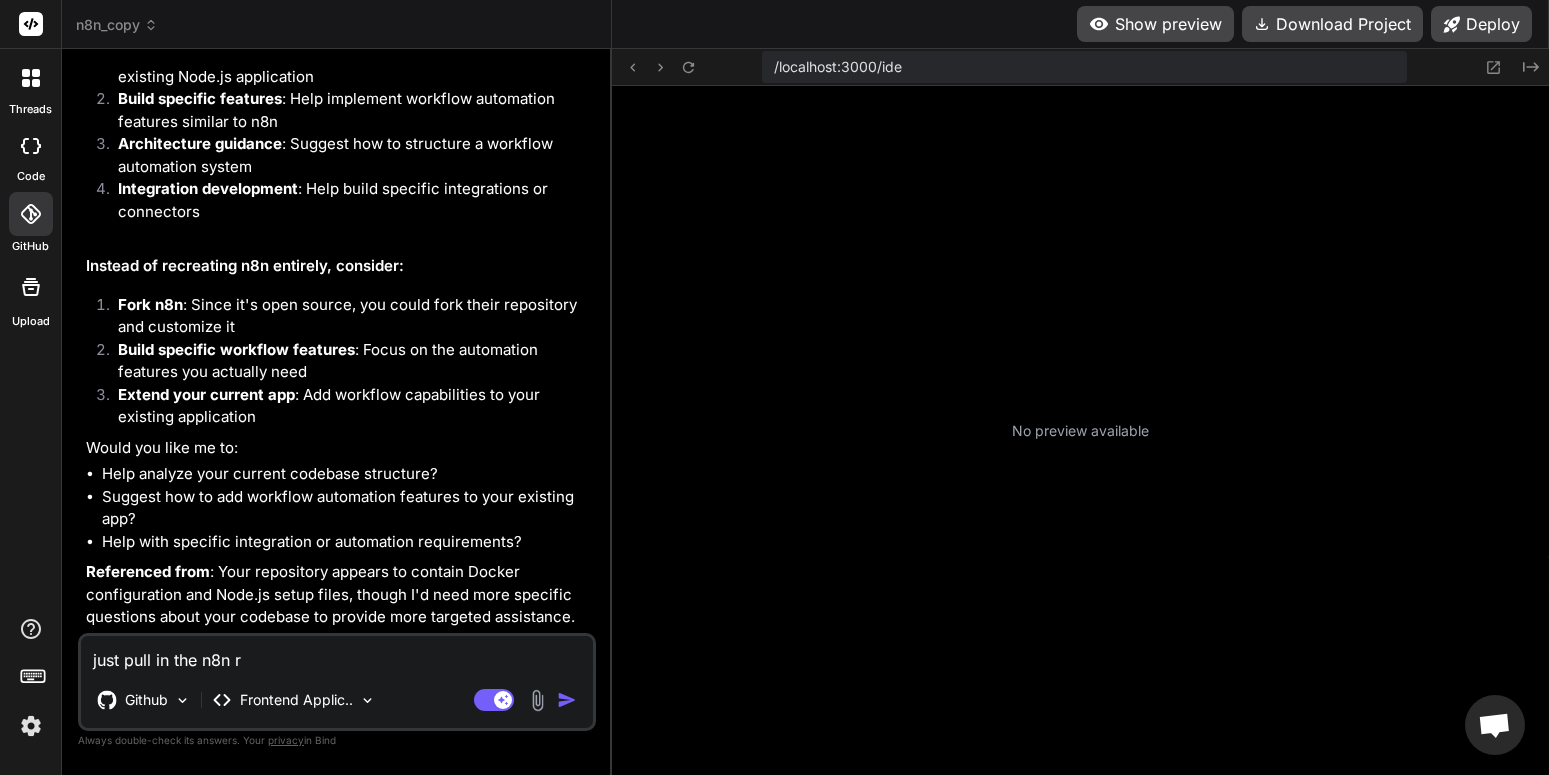 type on "just pull in the n8n re" 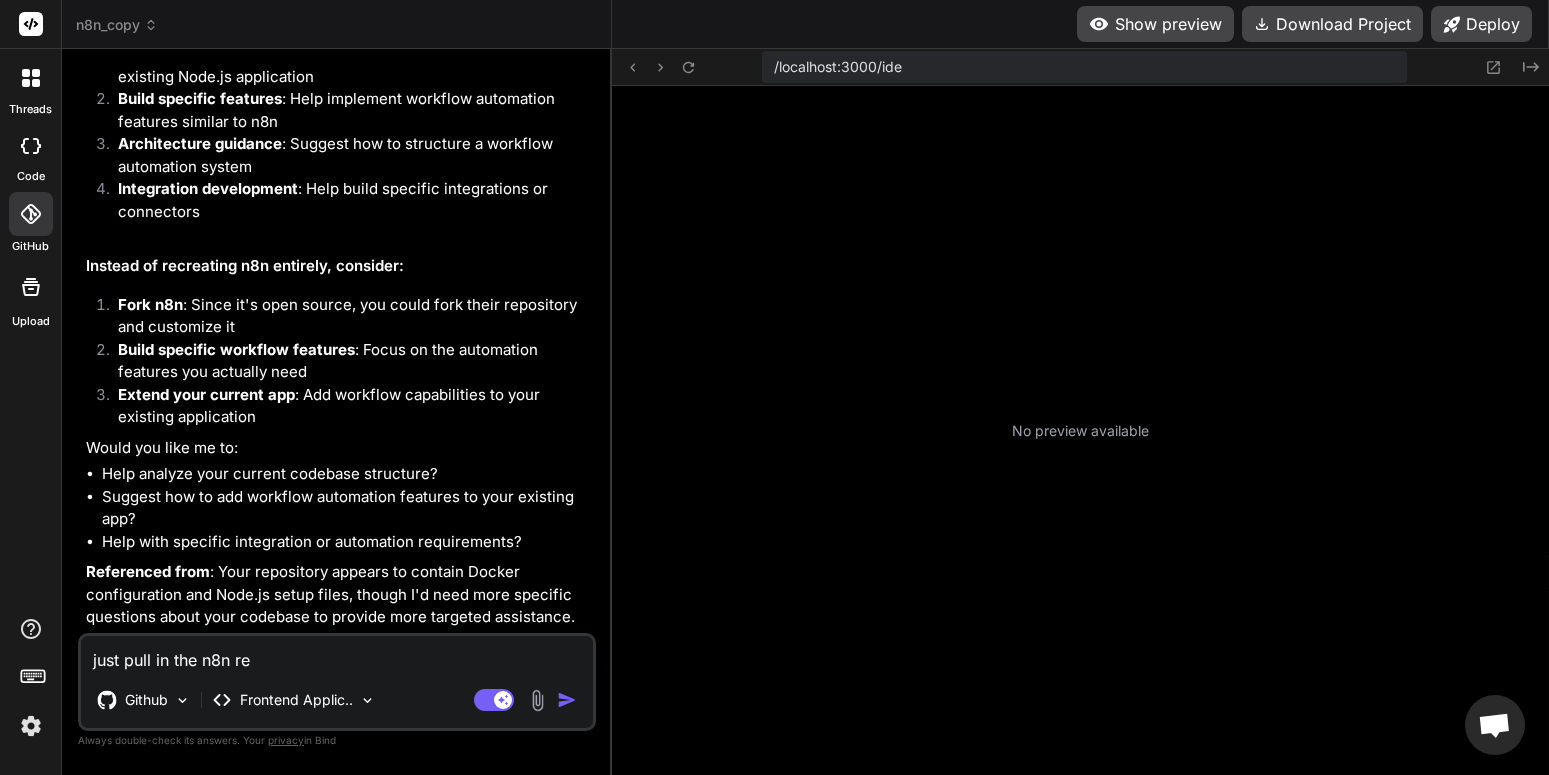 type on "just pull in the n8n rep" 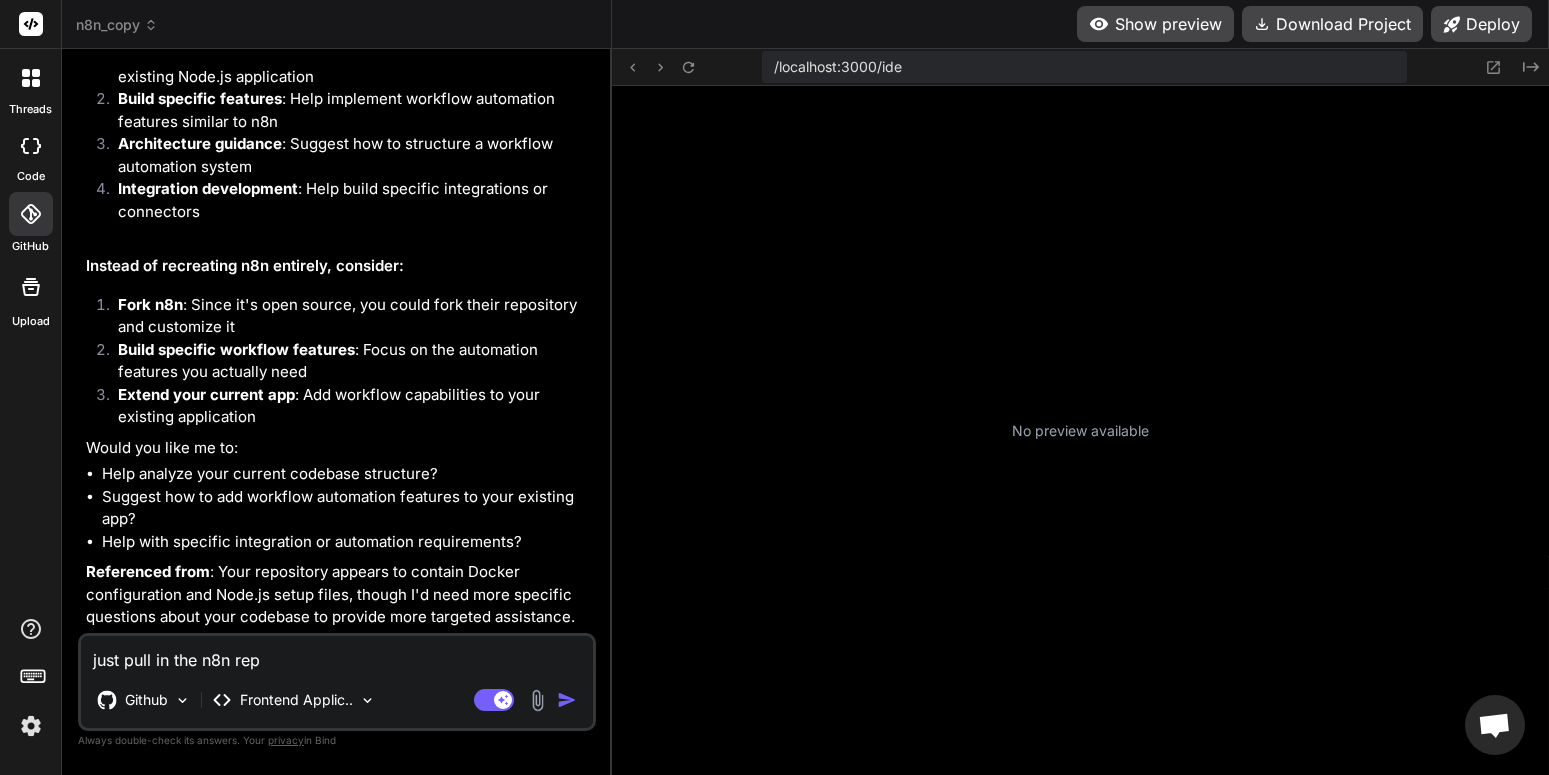 type on "just pull in the n8n repo" 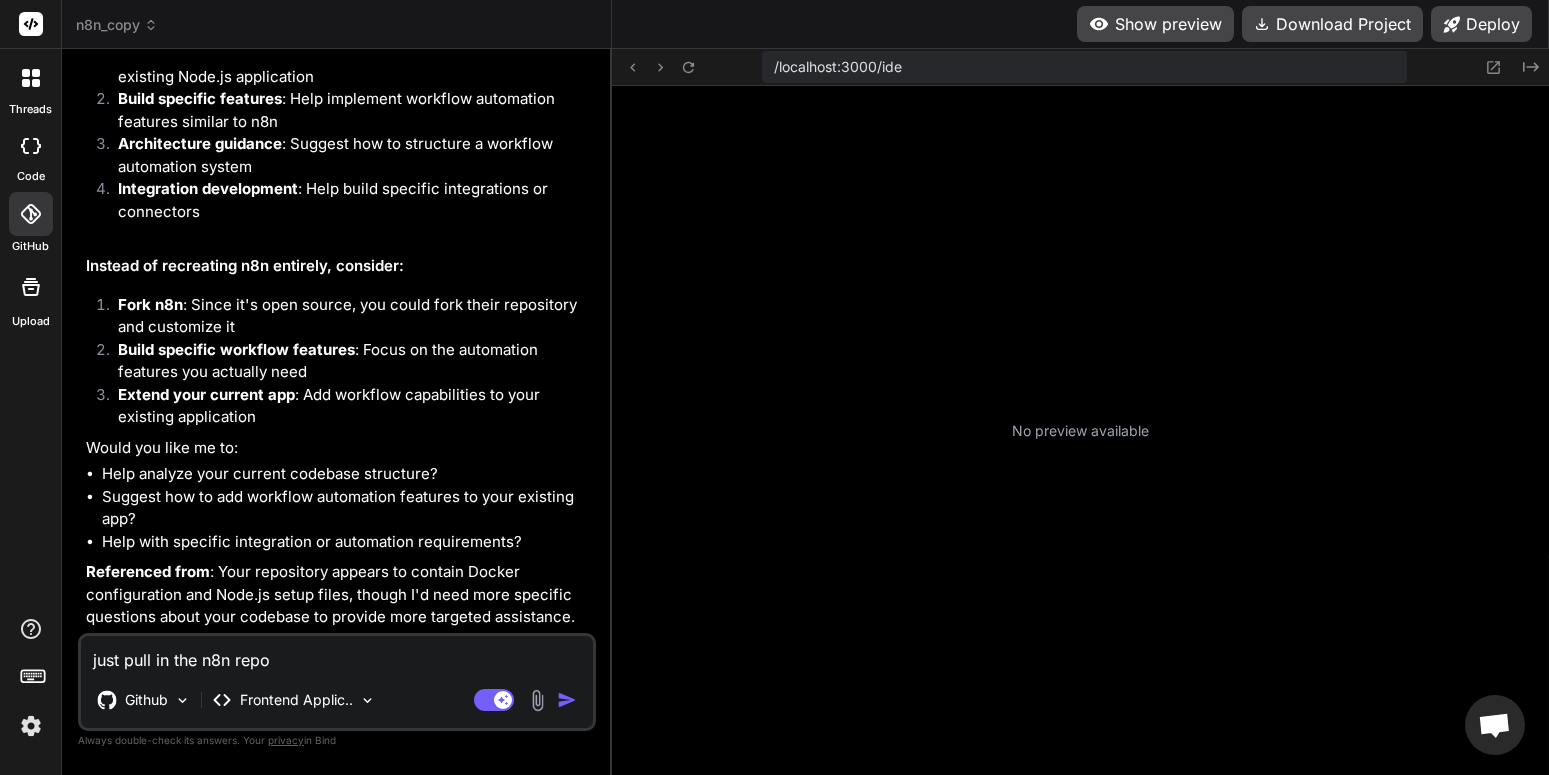 type on "just pull in the n8n repo" 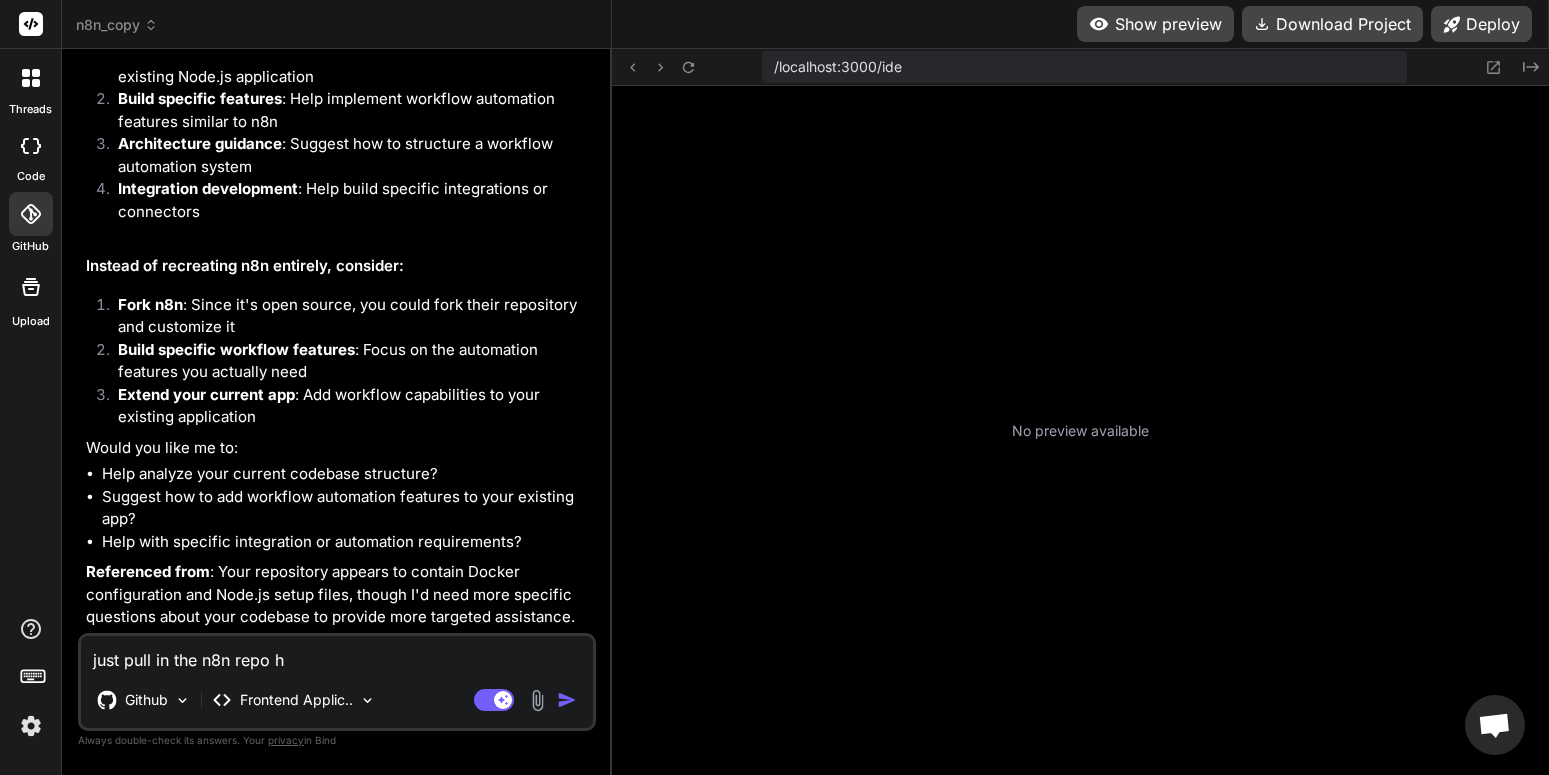 type on "just pull in the n8n repo he" 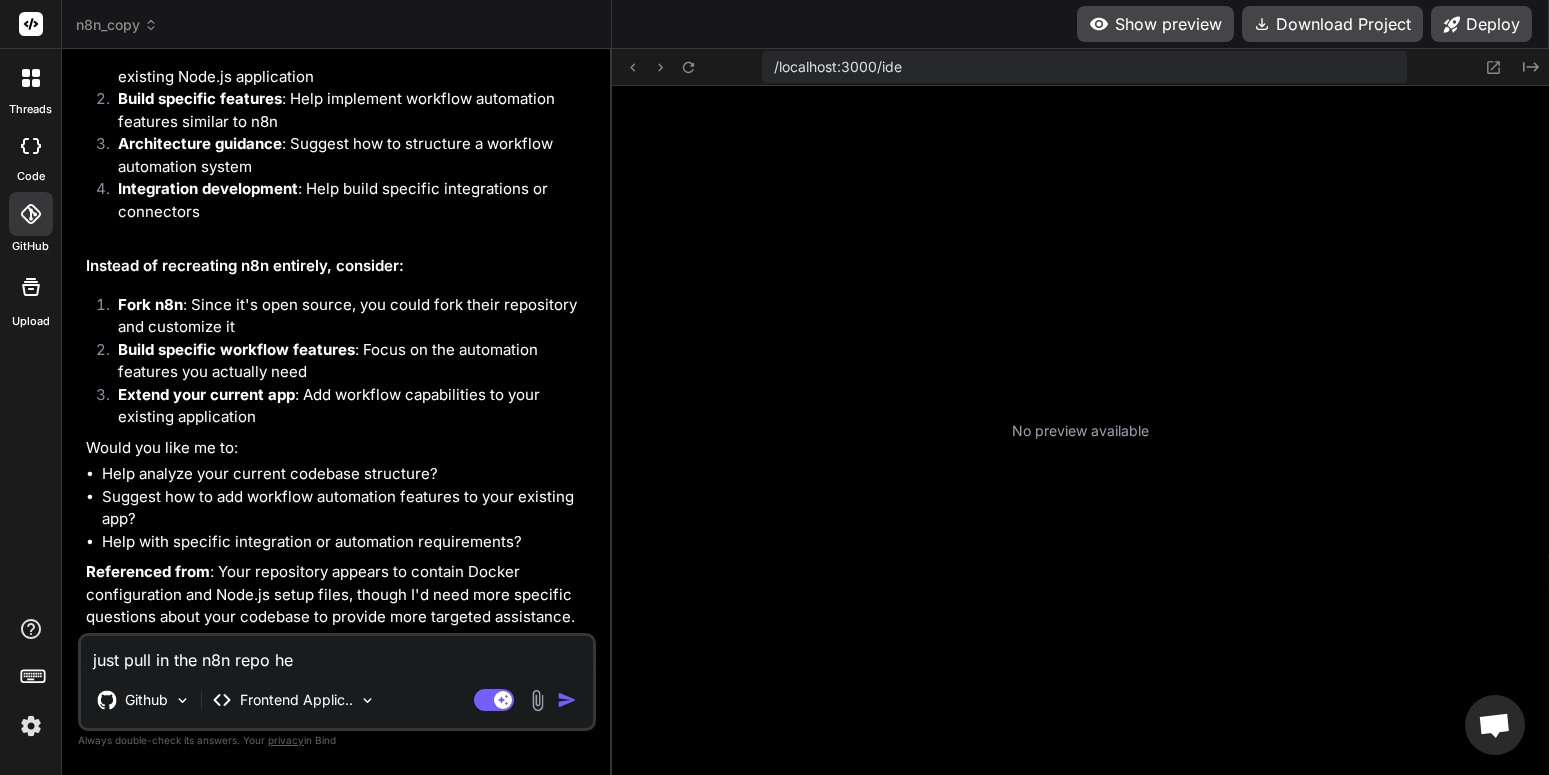 type on "just pull in the n8n repo her" 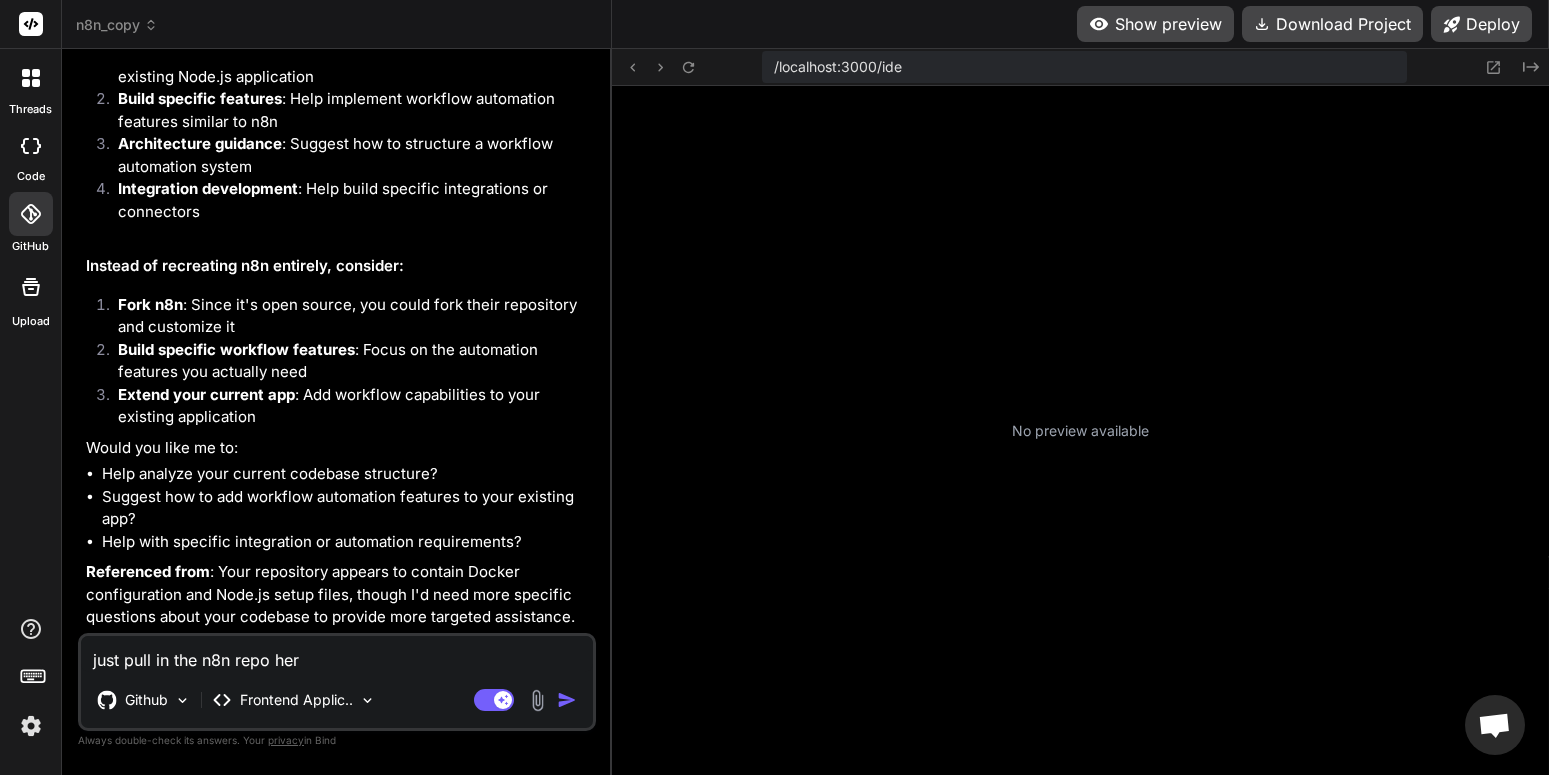 type on "just pull in the n8n repo here" 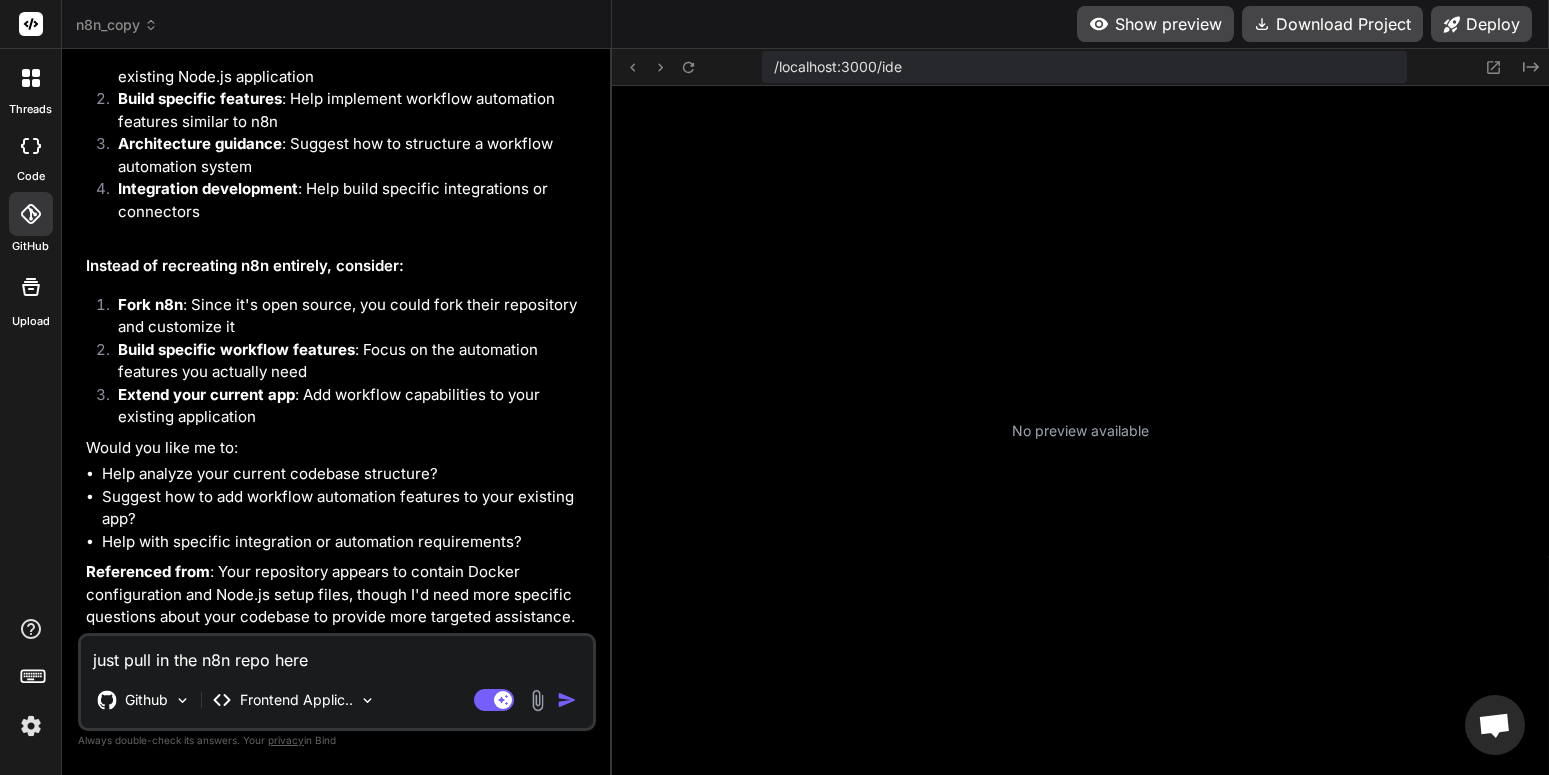 type on "x" 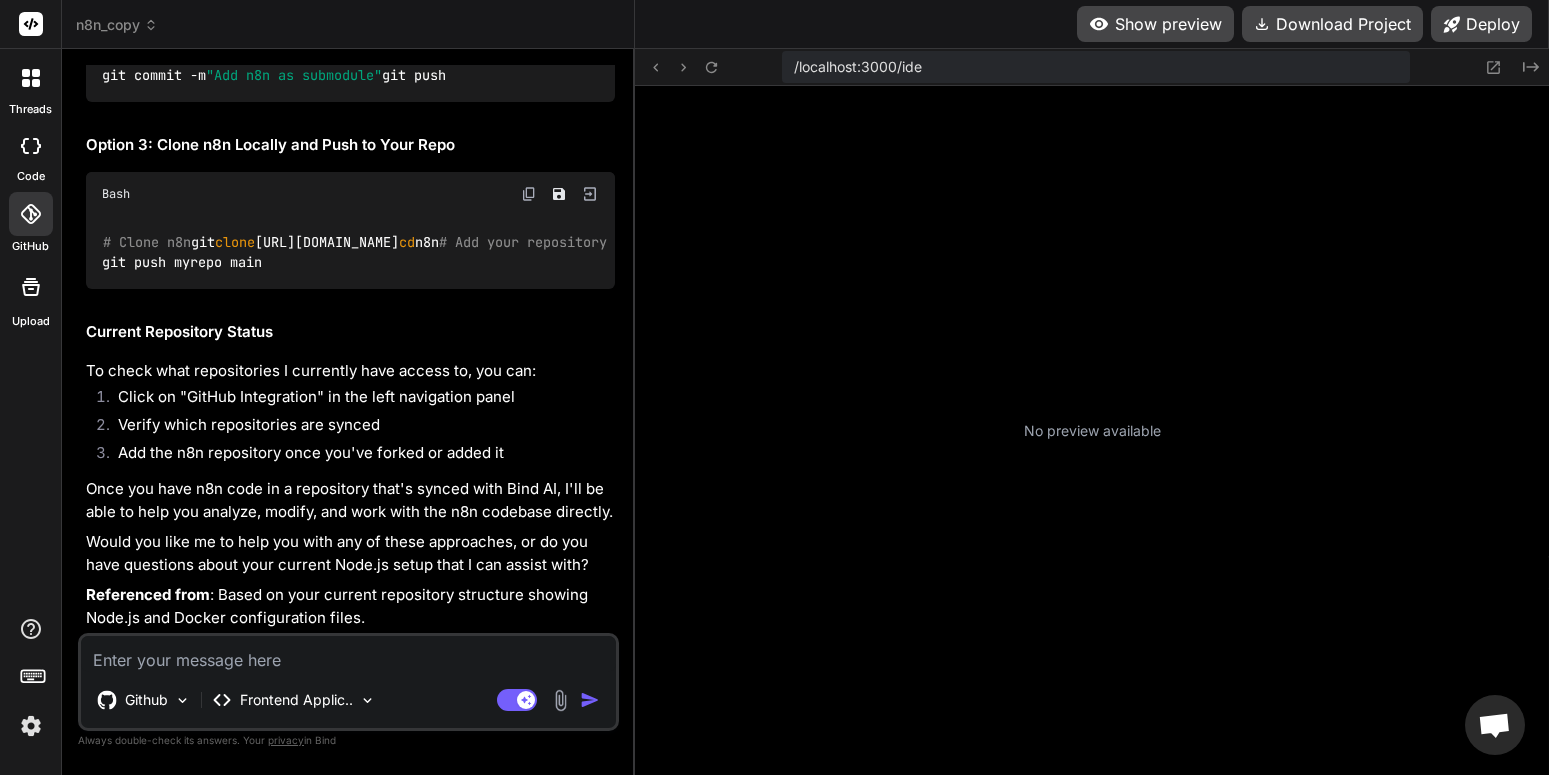 scroll, scrollTop: 1914, scrollLeft: 0, axis: vertical 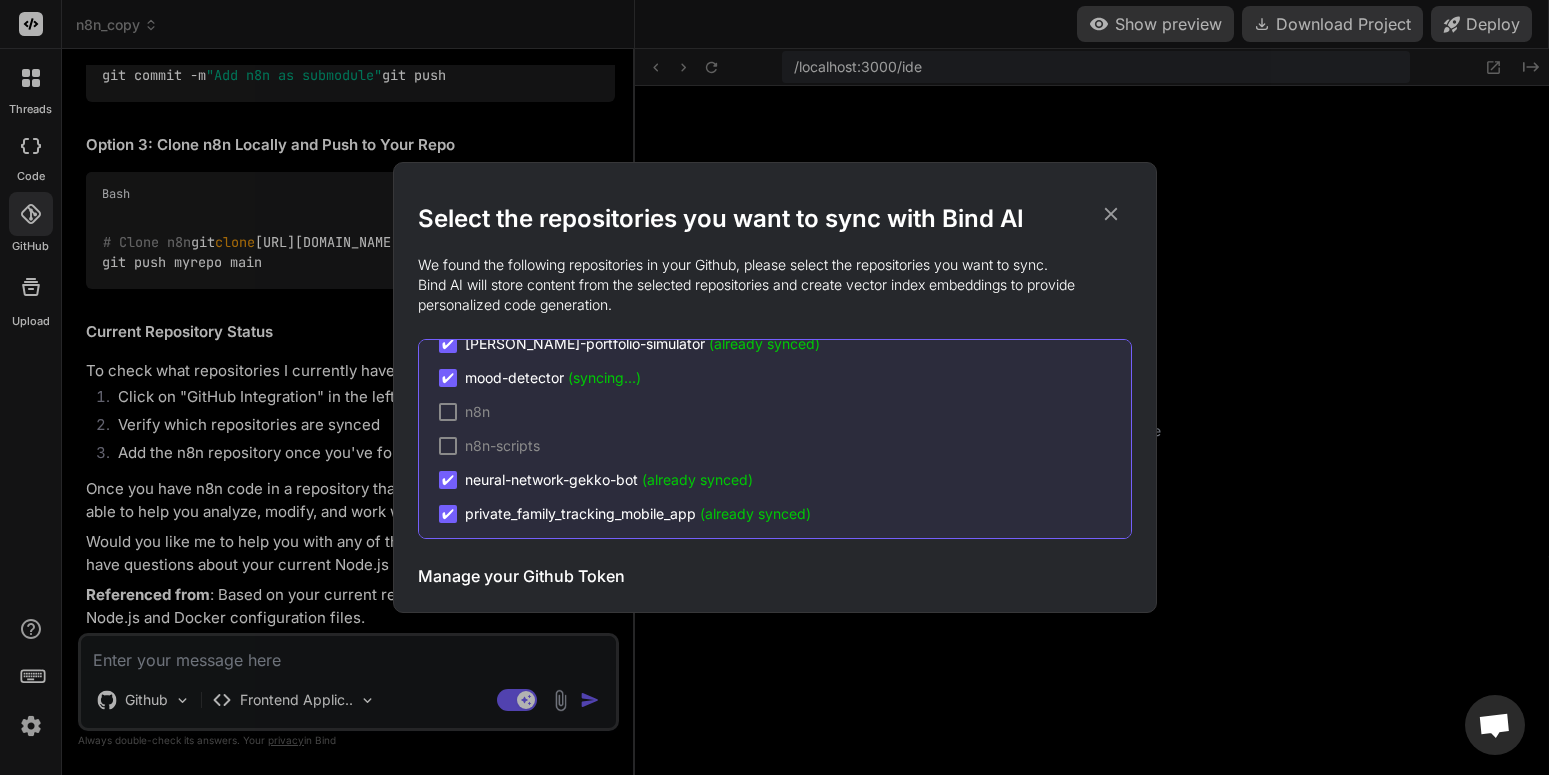 click at bounding box center [448, 412] 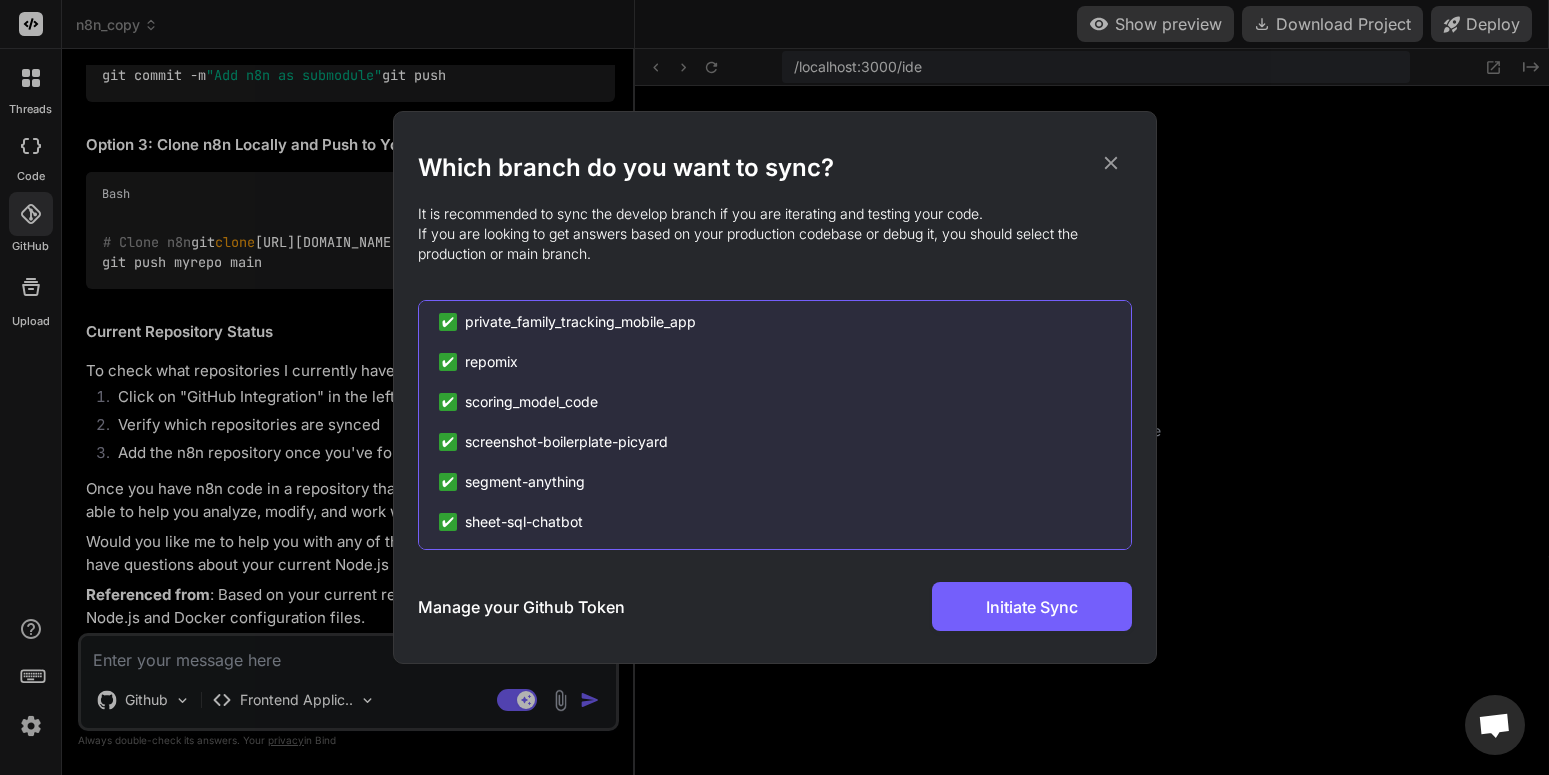 scroll, scrollTop: 2646, scrollLeft: 0, axis: vertical 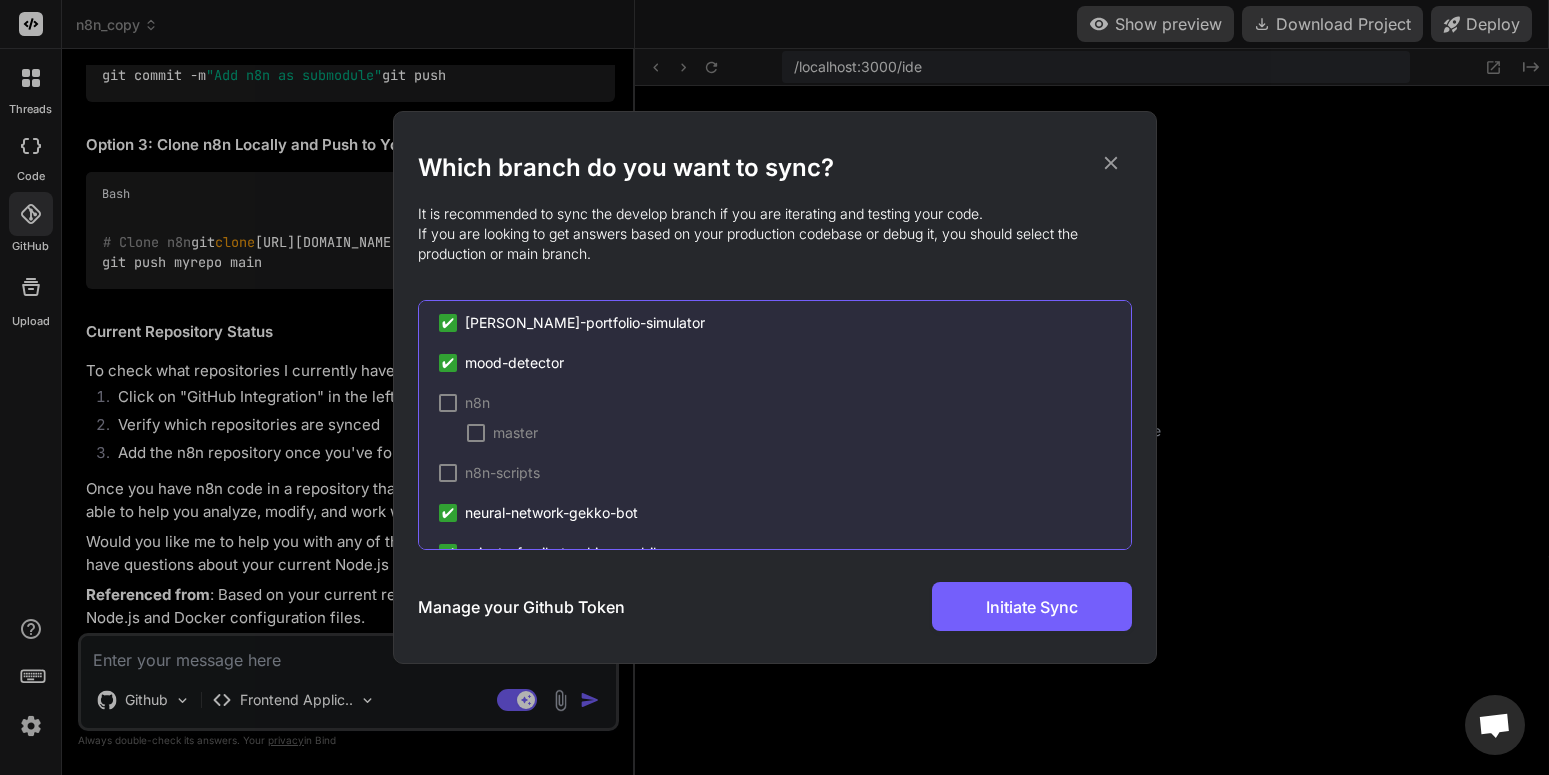 click at bounding box center [476, 433] 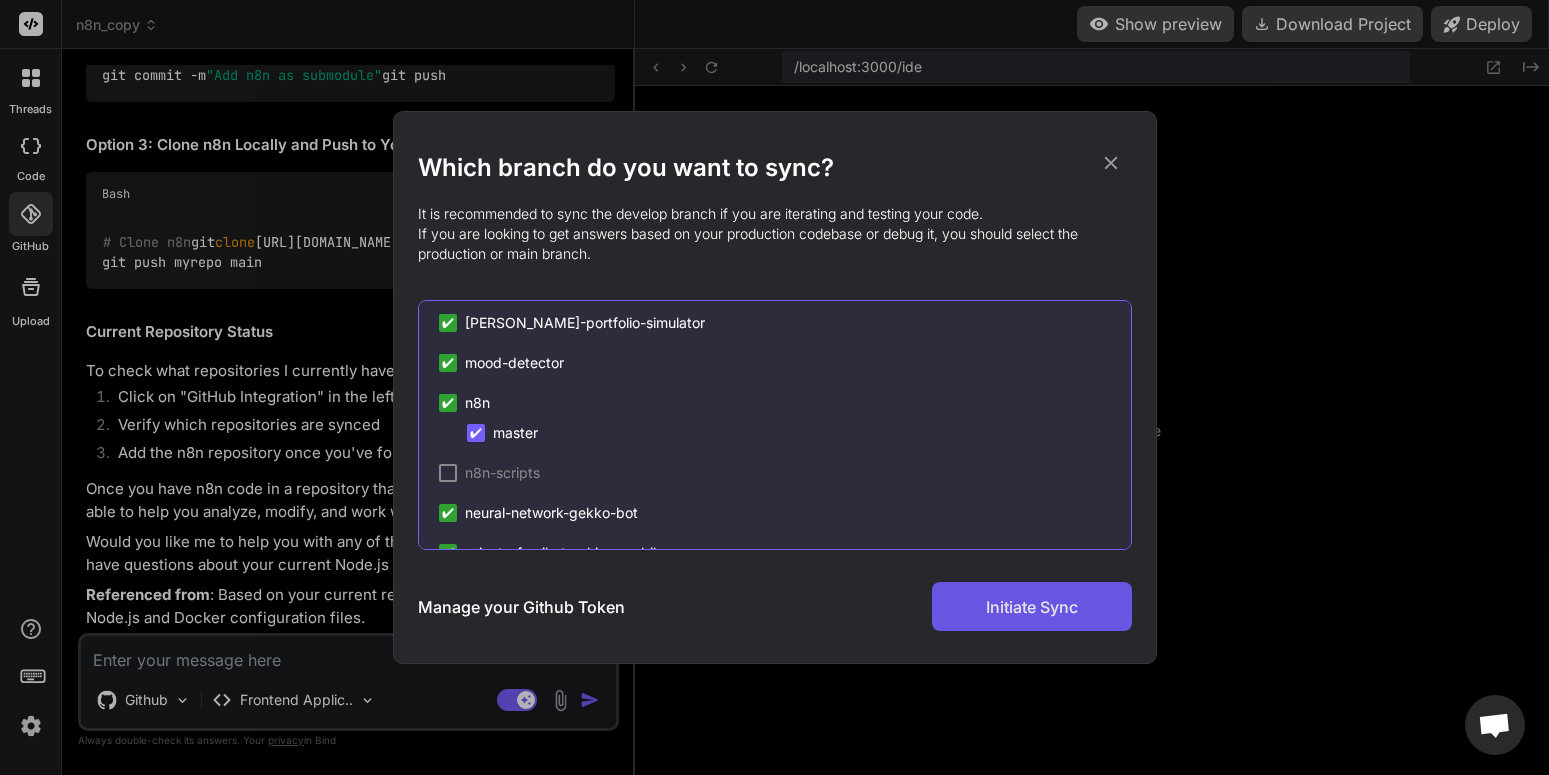 click on "Initiate Sync" at bounding box center (1032, 607) 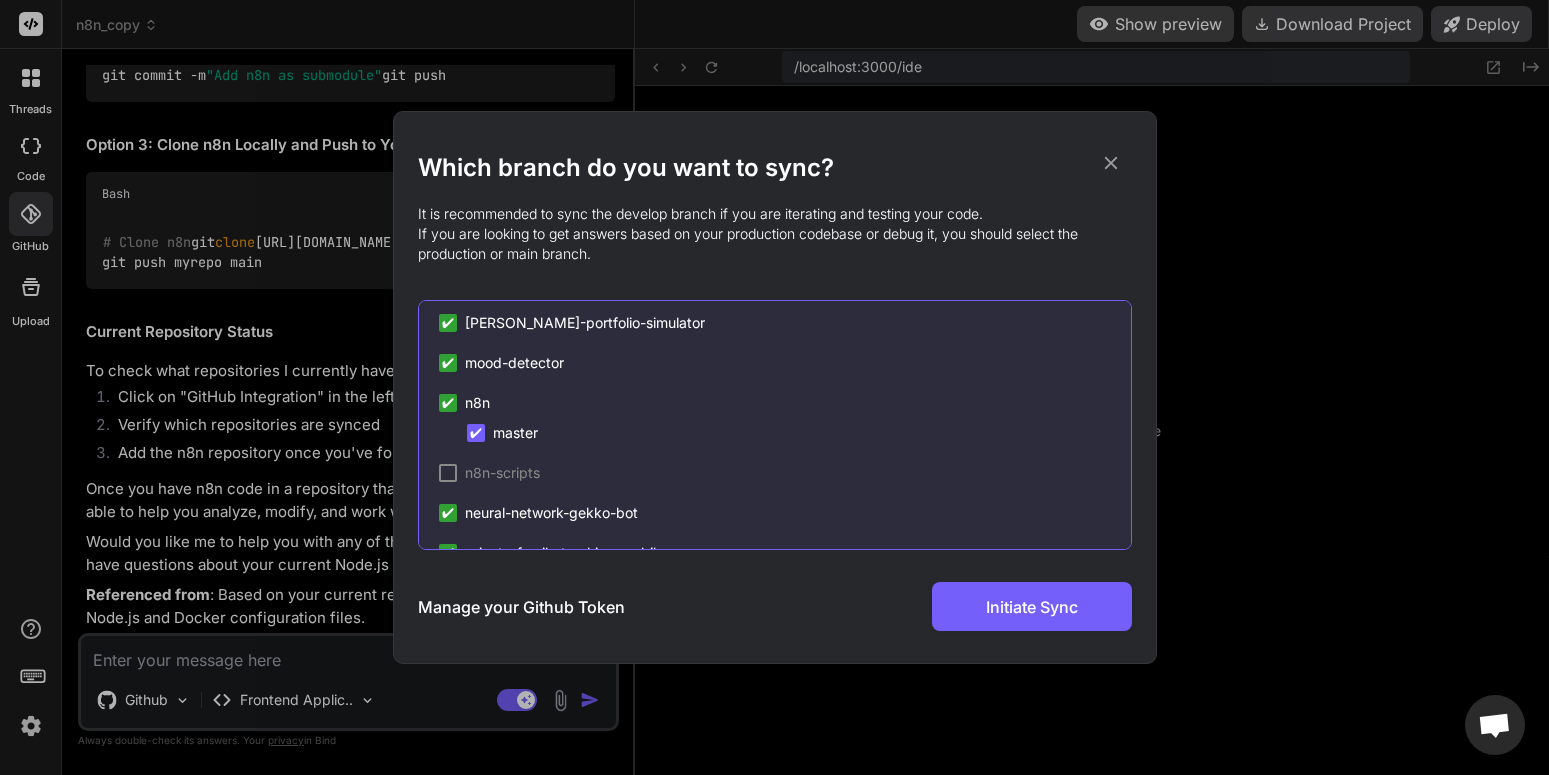 click at bounding box center (448, 473) 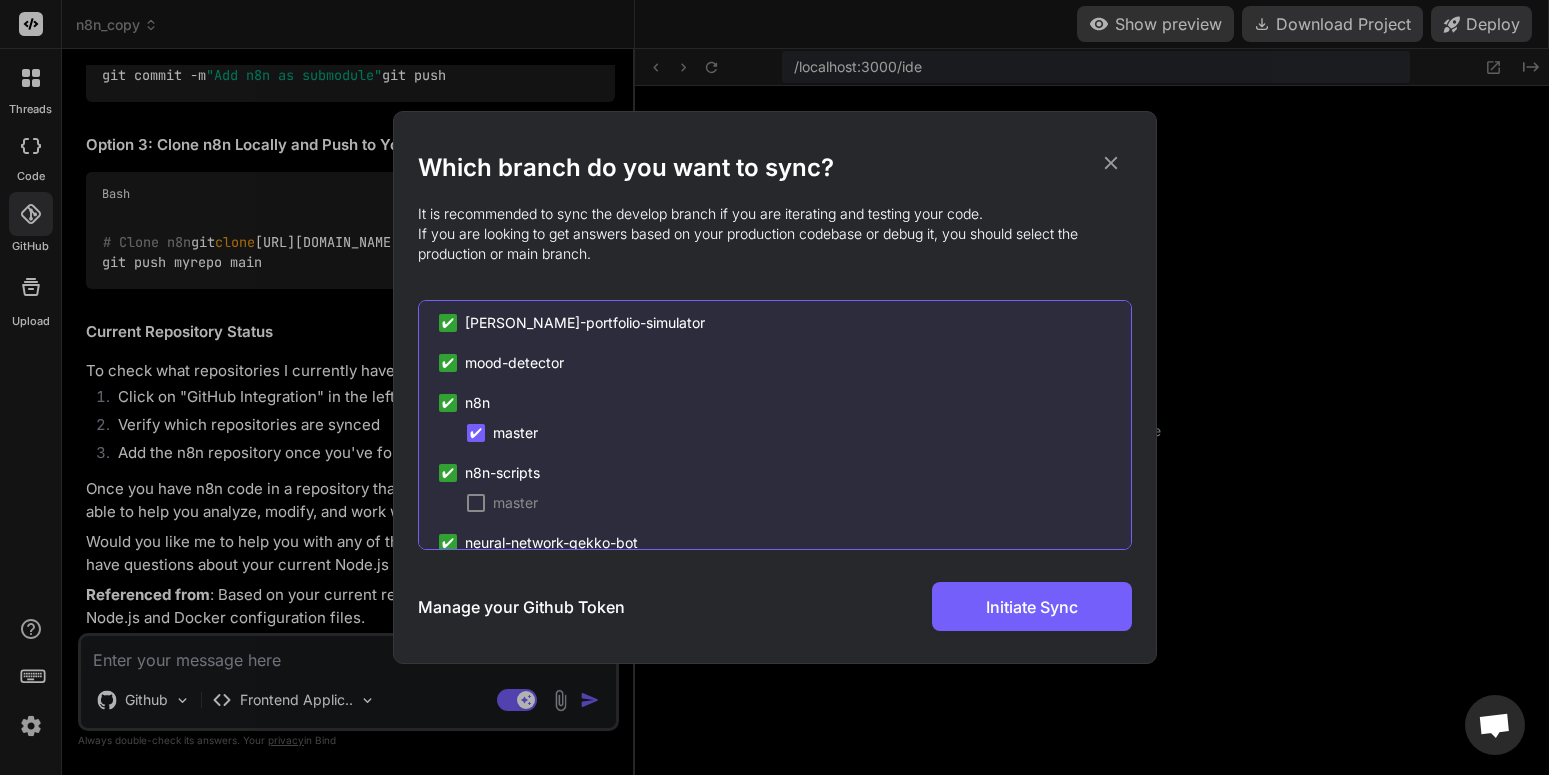 click at bounding box center [476, 503] 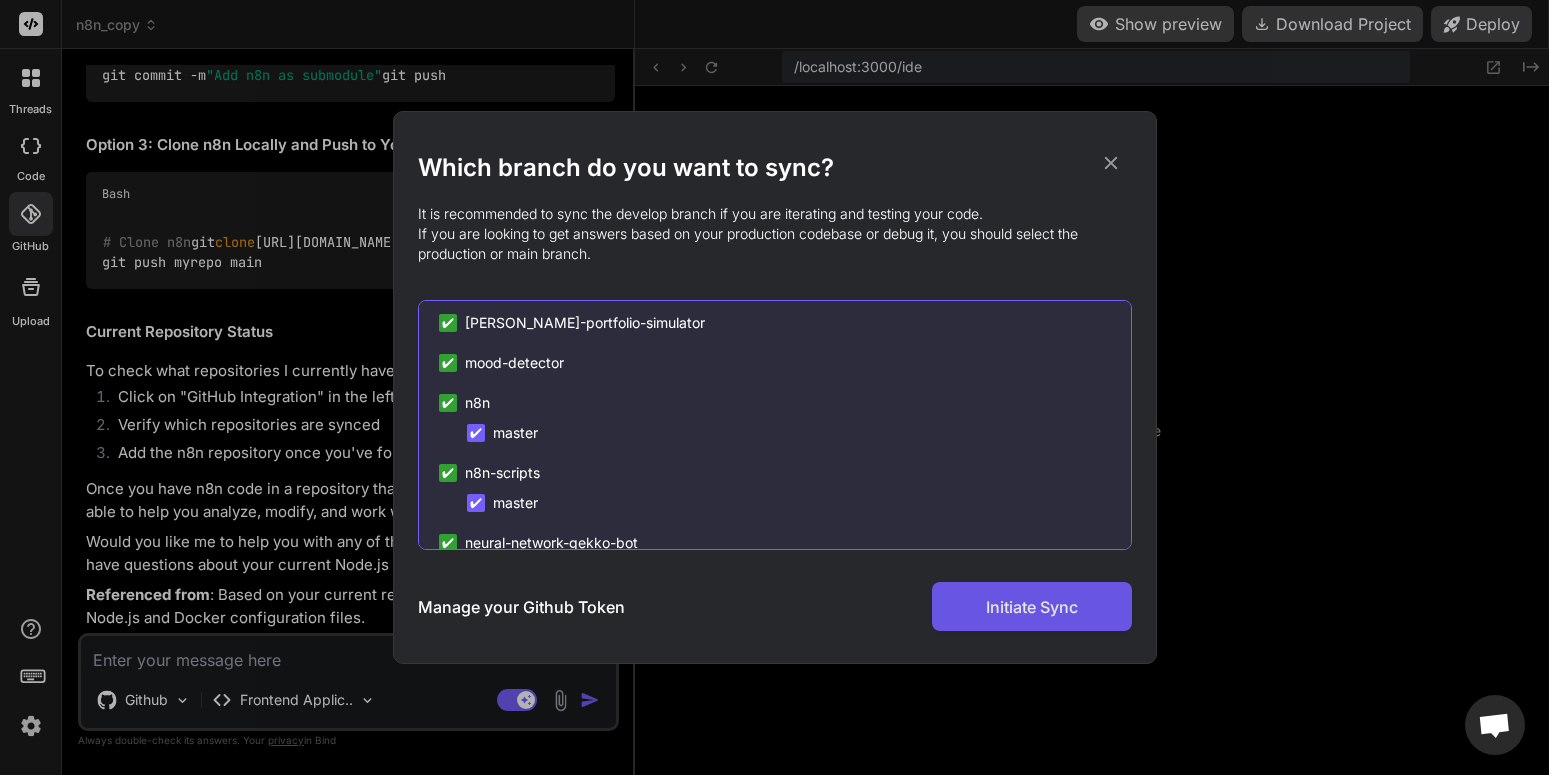 click on "Initiate Sync" at bounding box center [1032, 607] 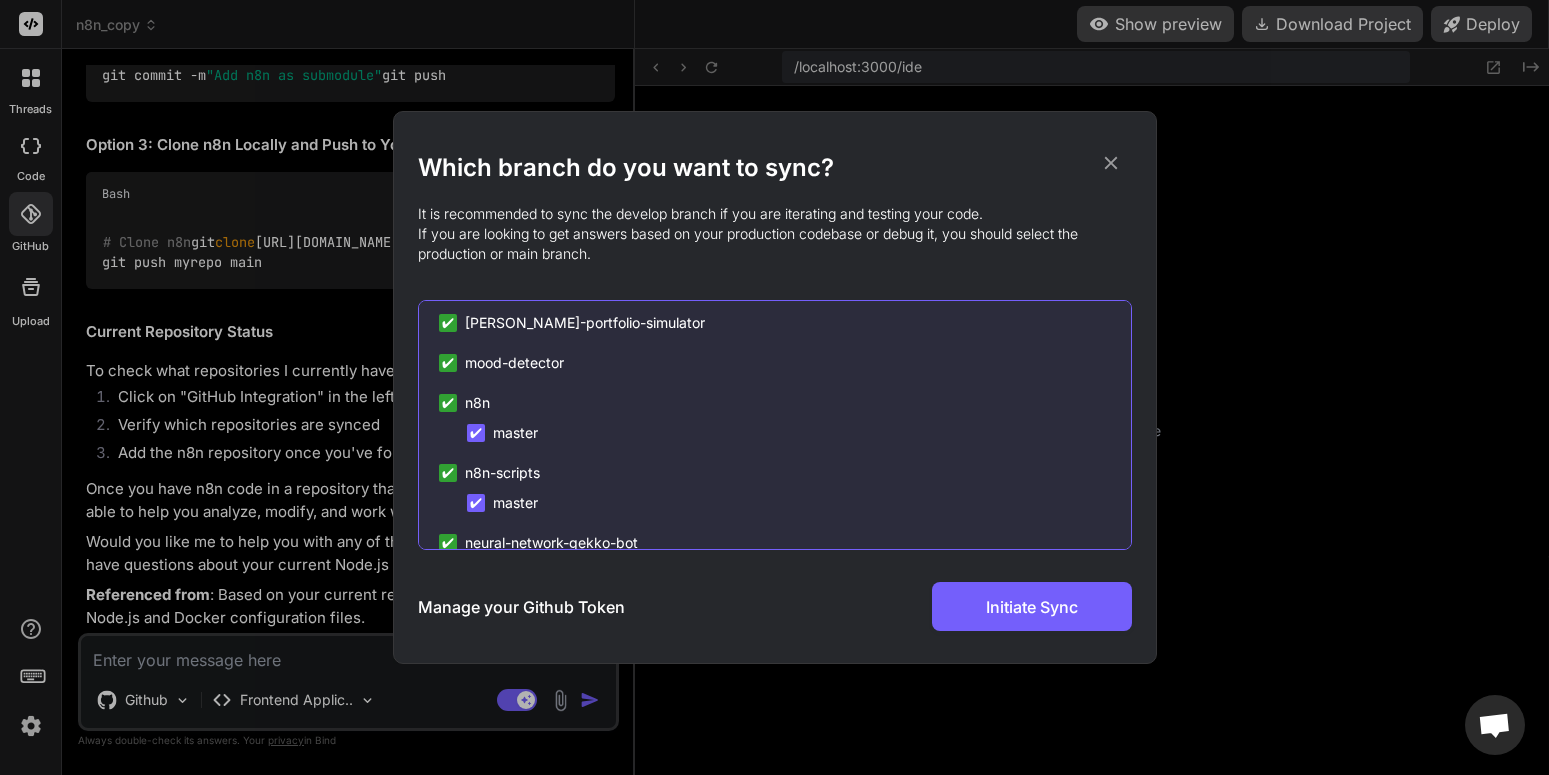 click on "✔ AI-Marketing-Copywriter ✔ Automl-Leaderboard-App ✔ CV-inventory-counter ✔ DataExplorer ✔ DeepSeek-Coder ✔ Delinquency-Risk-Scoring-Dashboard [DOMAIN_NAME] ✔ ETL-Designer ✔ Flutter-Pong ✔ [US_STATE]-ROI-Map ✔ Modeling-Chatbot ✔ OpenRouter-Chatbot ✔ Real-Estate-Document-Chatbot ✔ Reddit-Message-Sender-v3 ✔ RedditDMBot ✔ Roo-Code ✔ Scrapegraph-ai ✔ SnakeGameFlutter ✔ Streamlit-Time-Series-Forecaster ✔ THartyMBA ✔ [DOMAIN_NAME] ✔ ThinkOrSwim-ThinkScript ✔ ThinkOrSwimStudies ✔ Time-Series-Anomaly-Monitor ✔ Time-Series-Forecasting-Chatbot ✔ ToolJet TypeScript ✔ Universal-Classification-Studio ✔ Universal-Video-Downloader-Chrome-Extension ✔ Voice-Insights-Demo ✔ Wrong-LLM ✔ ai-data-science-team ✔ ai-hedge-fund ✔ apitable ✔ audiocraft ✔ blur-speed-estimator cal ✔ [DOMAIN_NAME] ✔ call-summarizer ✔ call_forecasting ✔ codes ✔ codex ✔ cv-recommender-app ✔ deebo-prototype ✔ detectron2 ✔ dia ✔ doc-summarizer-extractor ✔ docetl ✔" at bounding box center (775, 425) 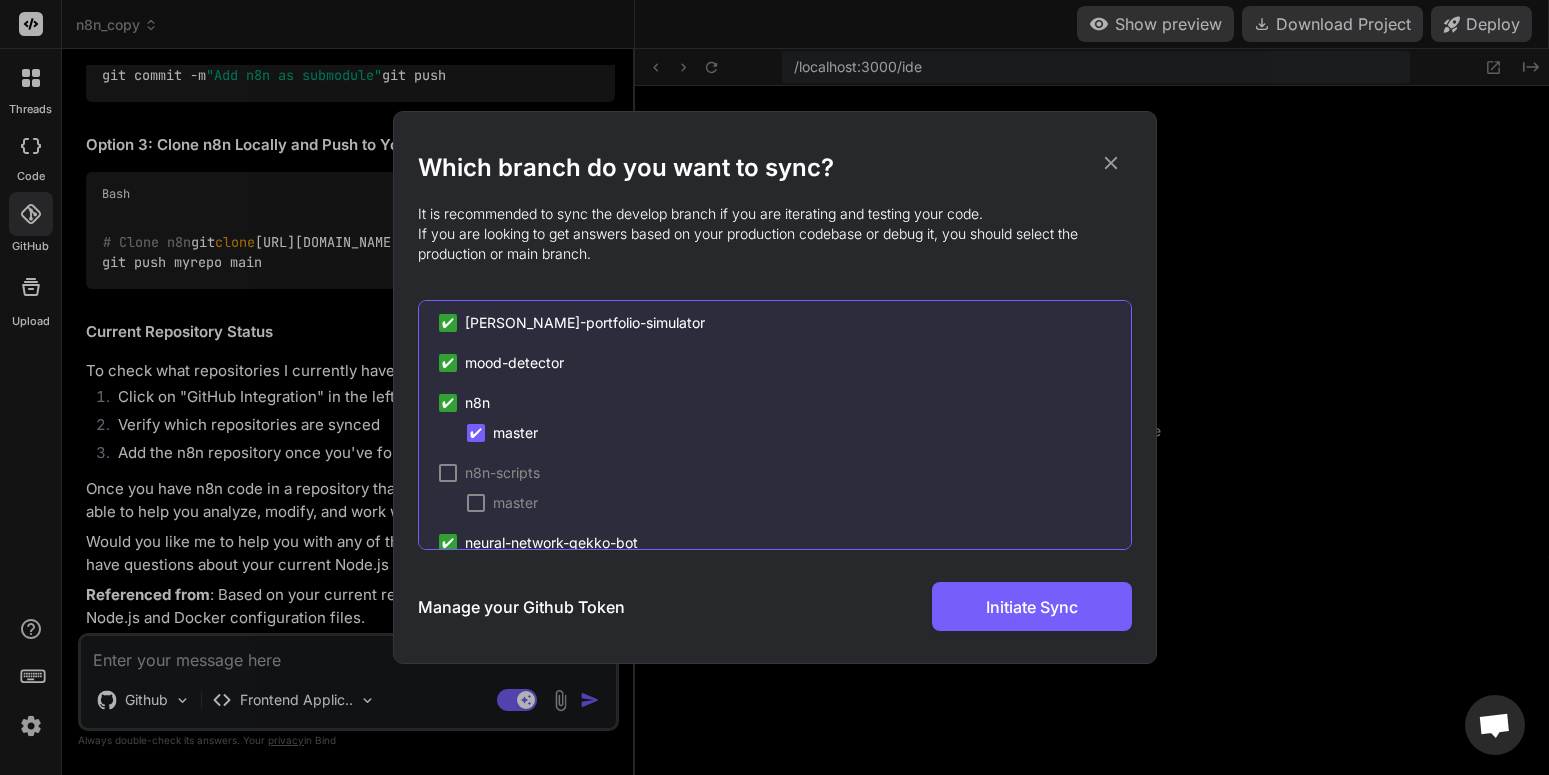 click on "✔" at bounding box center [448, 403] 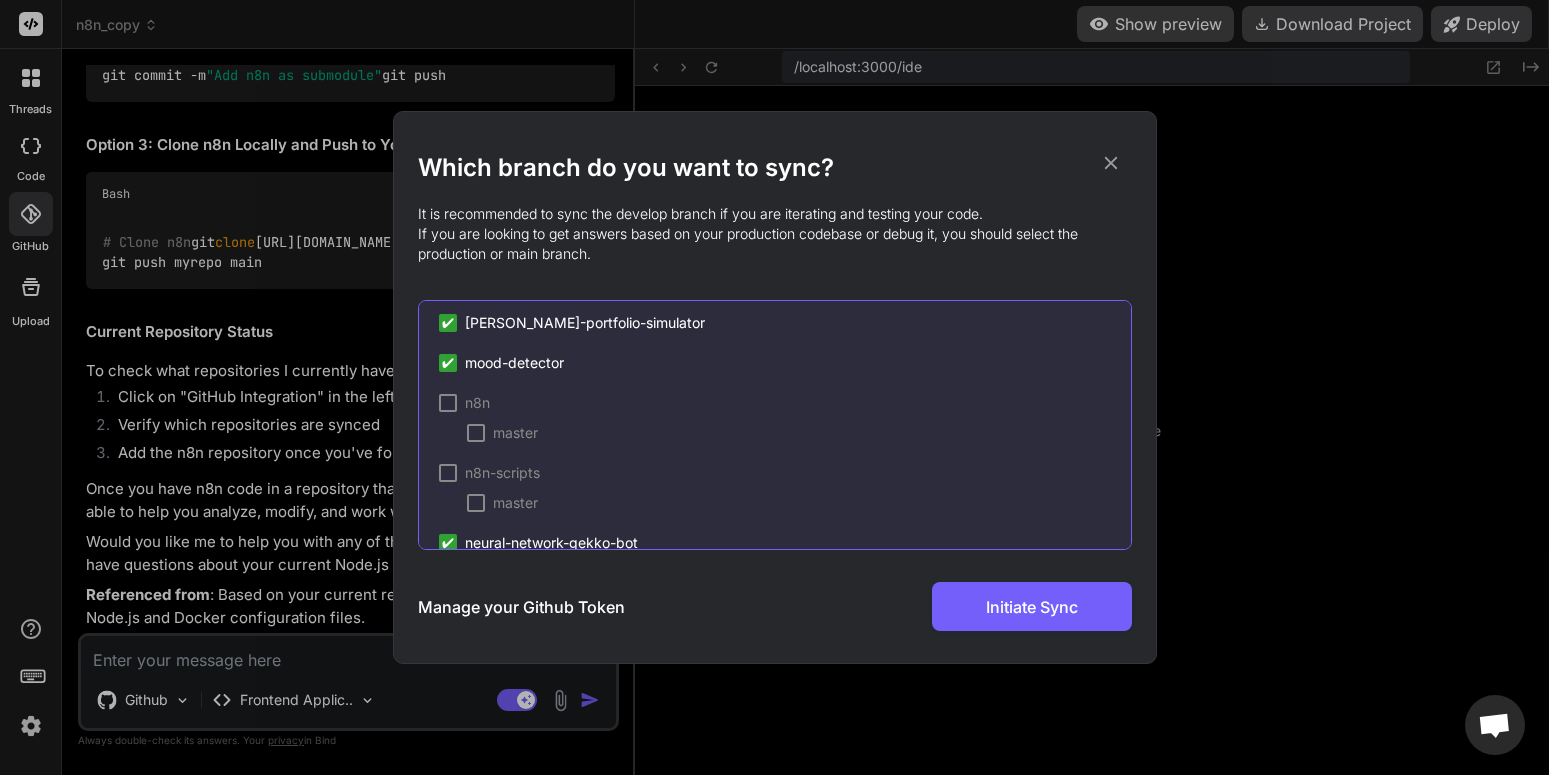 click on "n8n master" at bounding box center (785, 418) 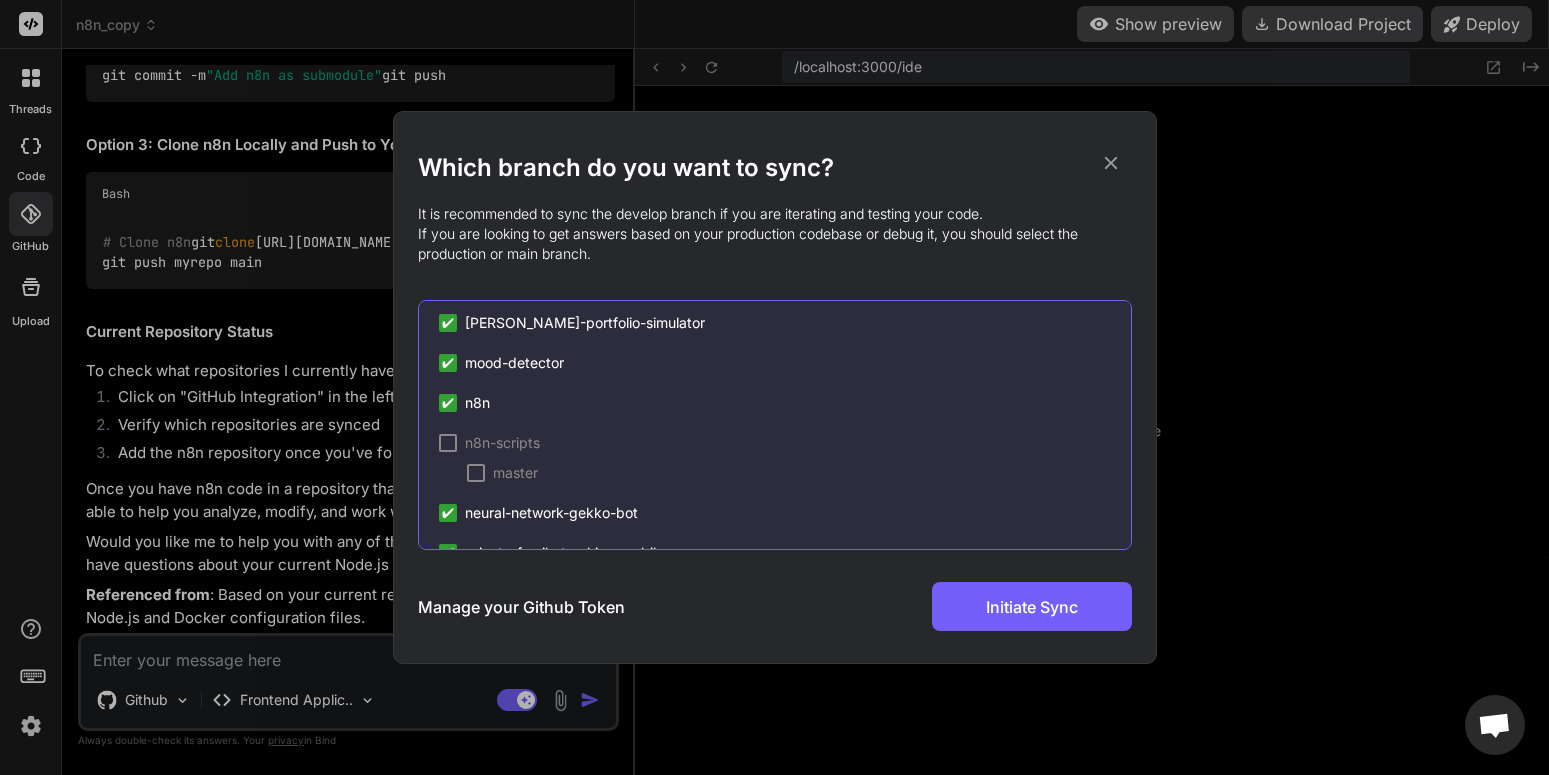 click on "Which branch do you want to sync? It is recommended to sync the develop branch if you are iterating and testing your code.  If you are looking to get answers based on your production codebase or debug it, you should select the  production or main branch. ✔ AI-Marketing-Copywriter ✔ Automl-Leaderboard-App ✔ CV-inventory-counter ✔ DataExplorer ✔ DeepSeek-Coder ✔ Delinquency-Risk-Scoring-Dashboard [DOMAIN_NAME] ✔ ETL-Designer ✔ Flutter-Pong ✔ [US_STATE]-ROI-Map ✔ Modeling-Chatbot ✔ OpenRouter-Chatbot ✔ Real-Estate-Document-Chatbot ✔ Reddit-Message-Sender-v3 ✔ RedditDMBot ✔ Roo-Code ✔ Scrapegraph-ai ✔ SnakeGameFlutter ✔ Streamlit-Time-Series-Forecaster ✔ THartyMBA ✔ [DOMAIN_NAME] ✔ ThinkOrSwim-ThinkScript ✔ ThinkOrSwimStudies ✔ Time-Series-Anomaly-Monitor ✔ Time-Series-Forecasting-Chatbot ✔ ToolJet TypeScript ✔ Universal-Classification-Studio ✔ Universal-Video-Downloader-Chrome-Extension ✔ Voice-Insights-Demo ✔ Wrong-LLM ✔ ai-data-science-team ✔" at bounding box center (775, 391) 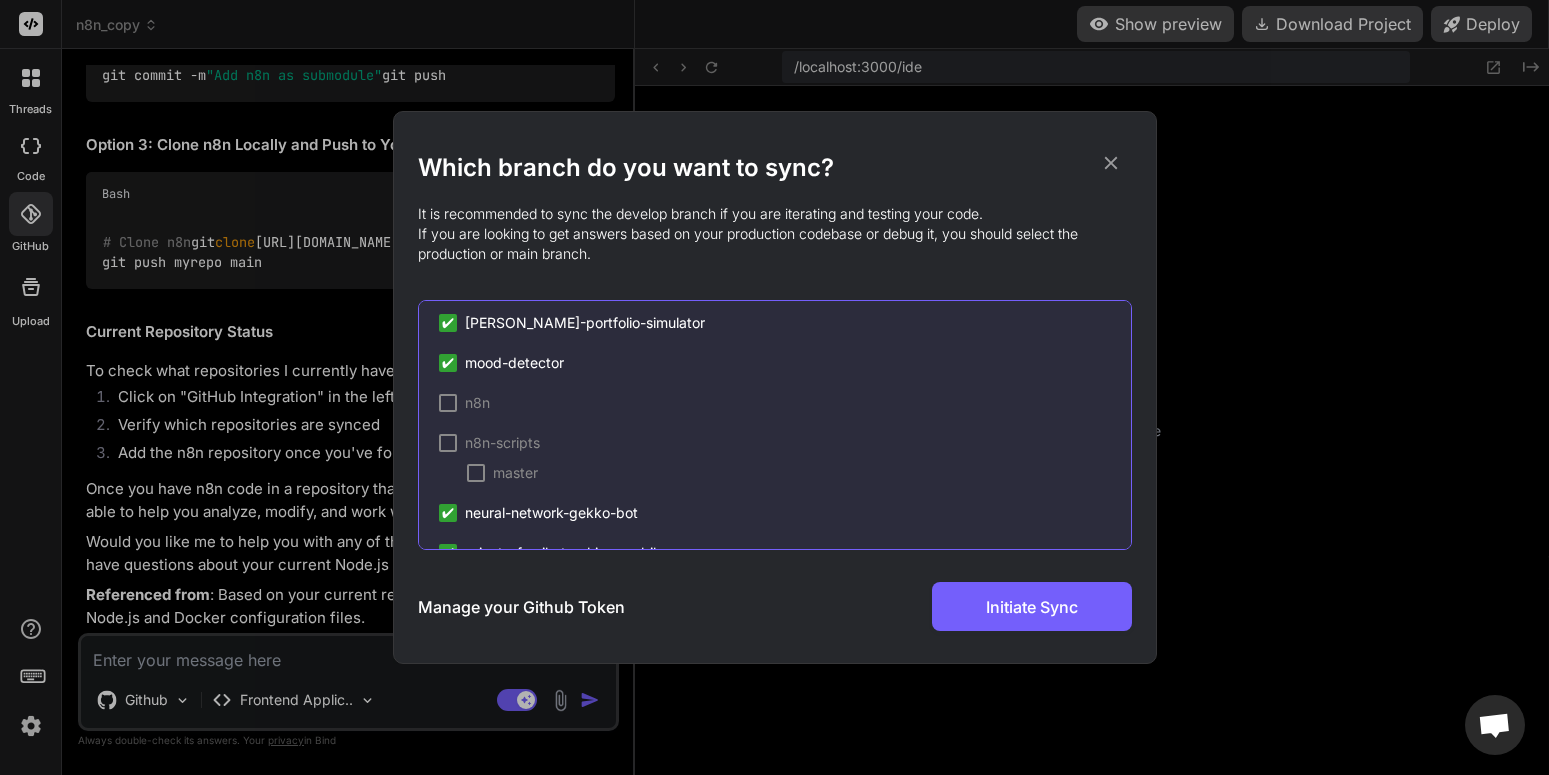 click at bounding box center [448, 403] 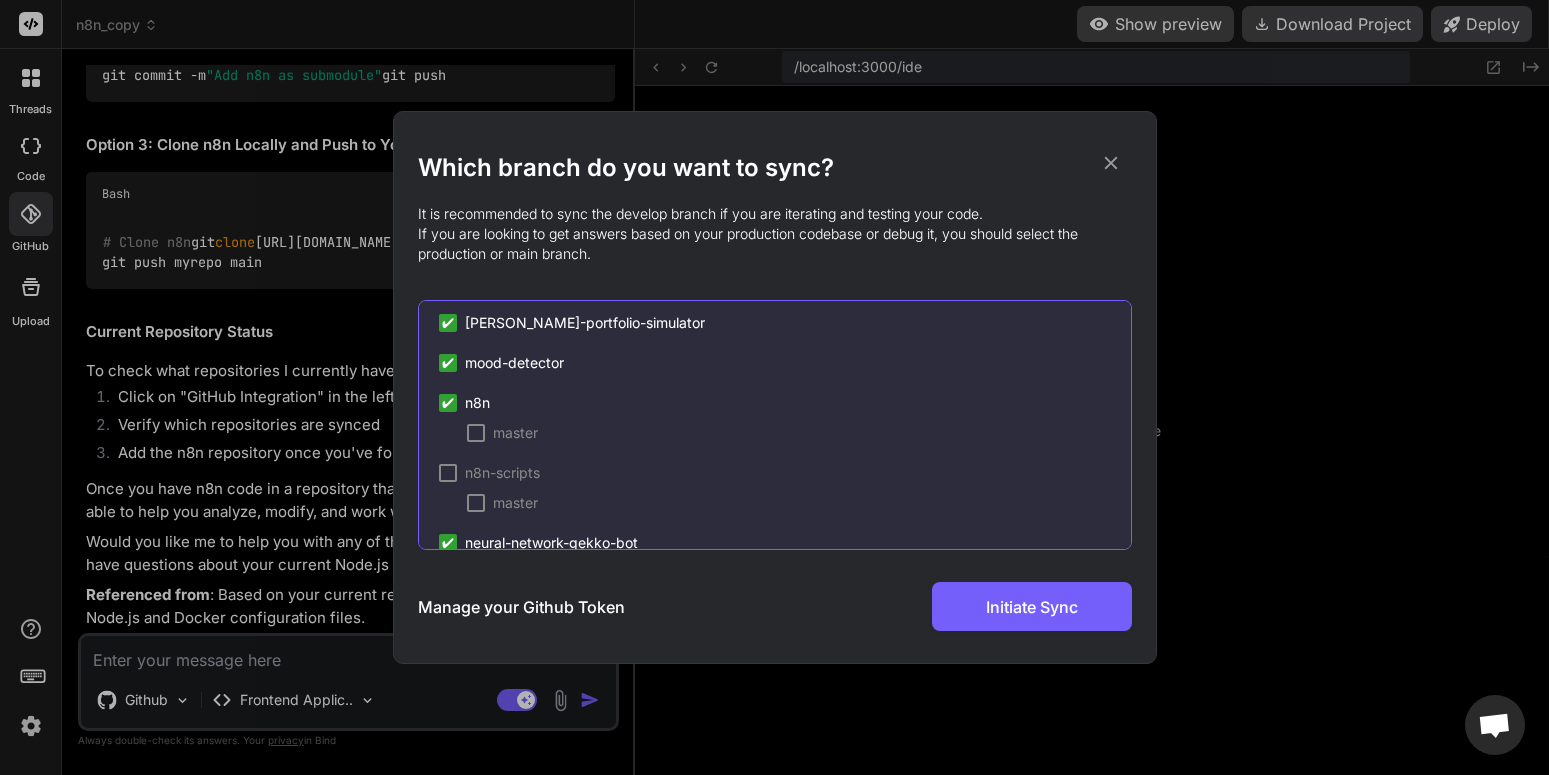click at bounding box center (476, 433) 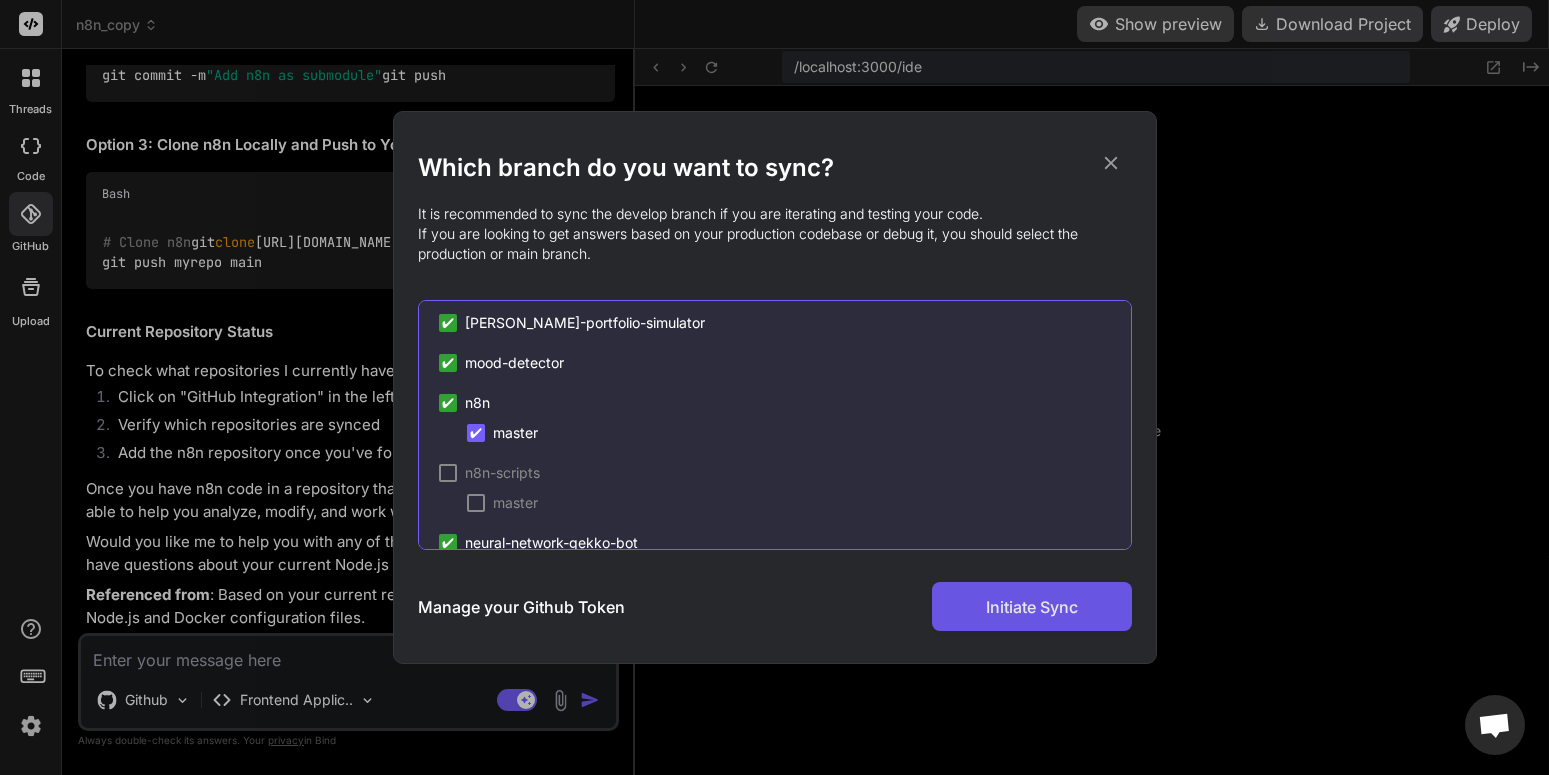 click on "Initiate Sync" at bounding box center (1032, 607) 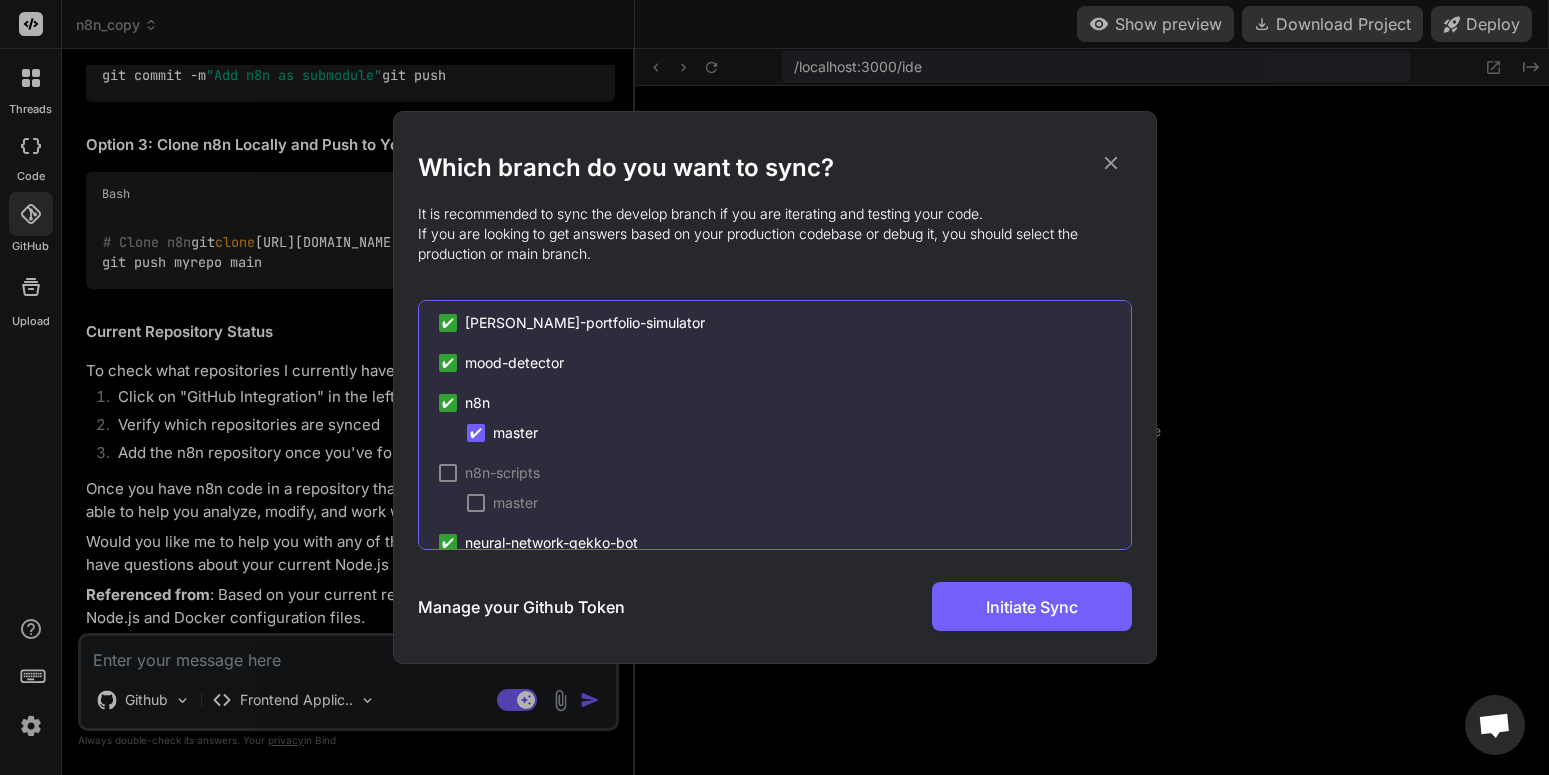 click 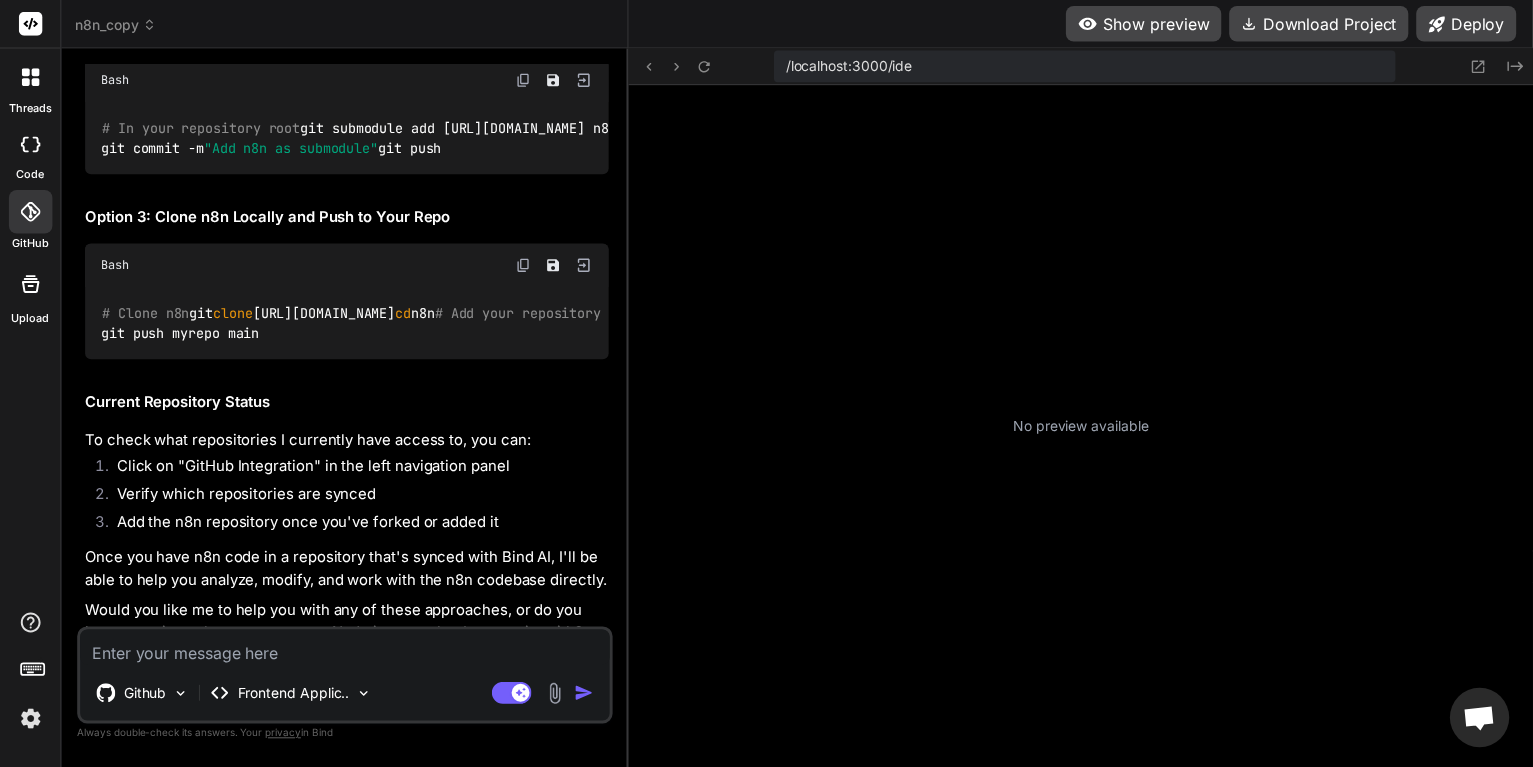 scroll, scrollTop: 1554, scrollLeft: 0, axis: vertical 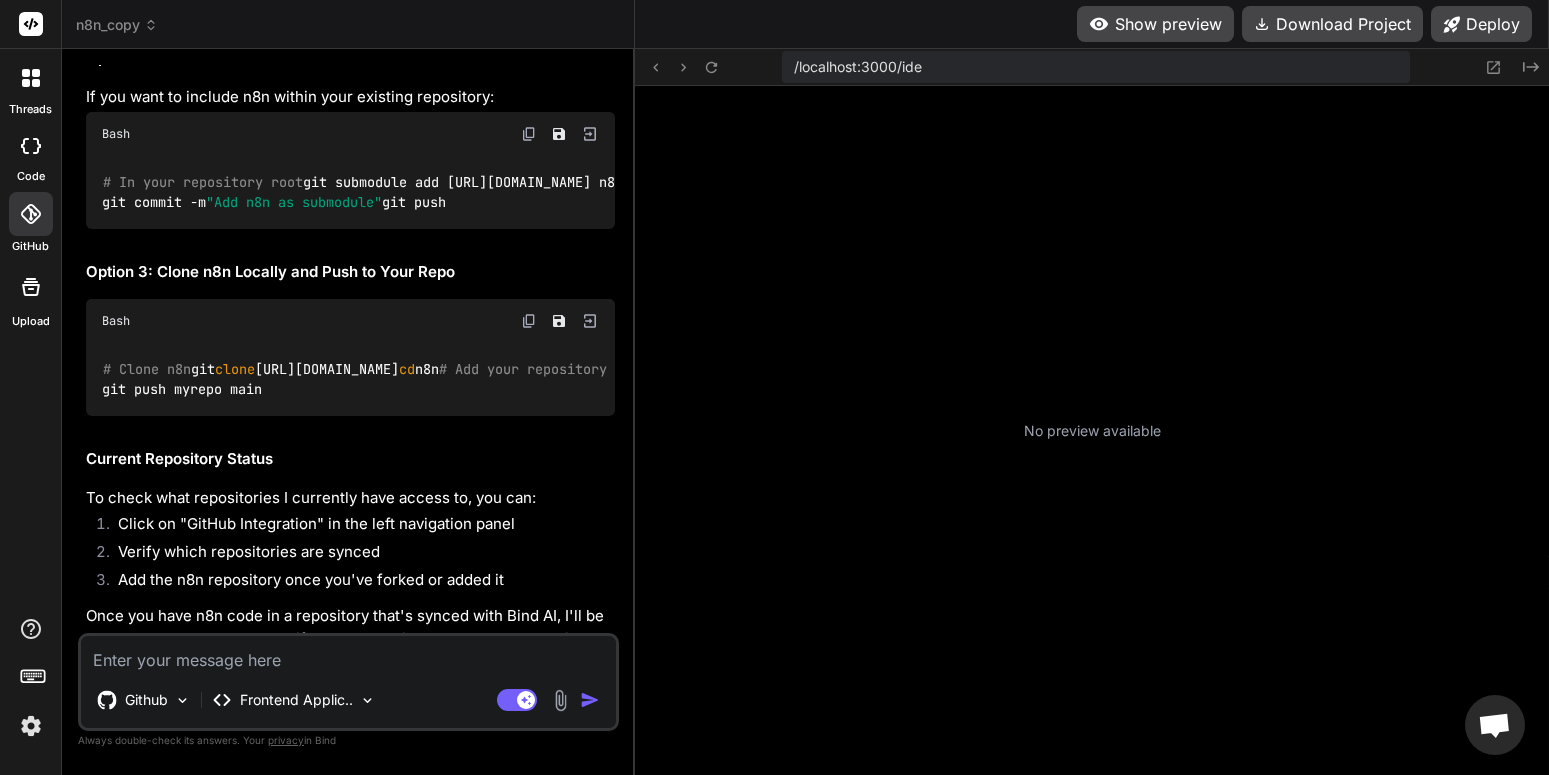drag, startPoint x: 103, startPoint y: 498, endPoint x: 160, endPoint y: 520, distance: 61.09828 